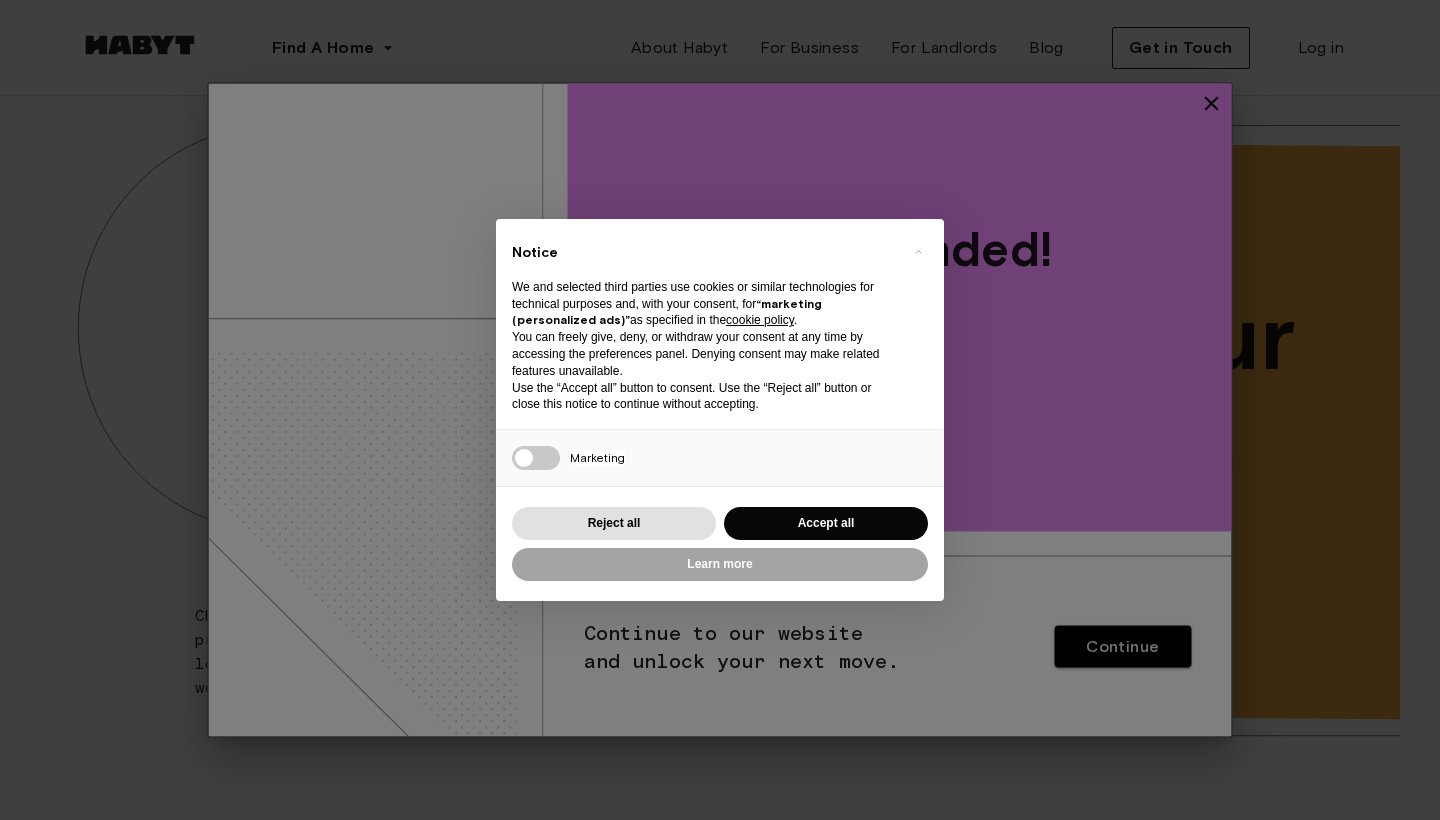 scroll, scrollTop: 0, scrollLeft: 0, axis: both 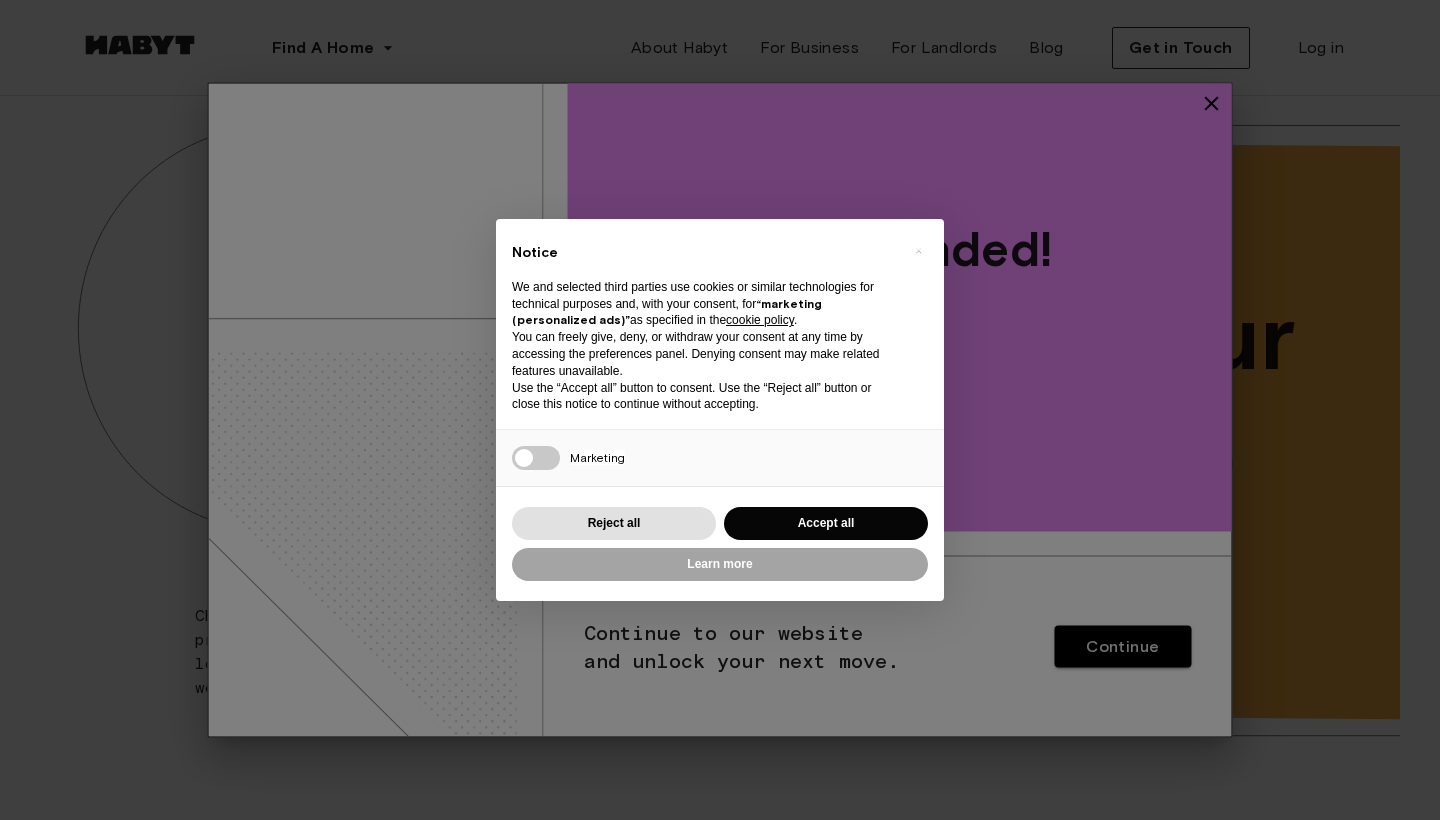 click on "Accept all" at bounding box center [826, 523] 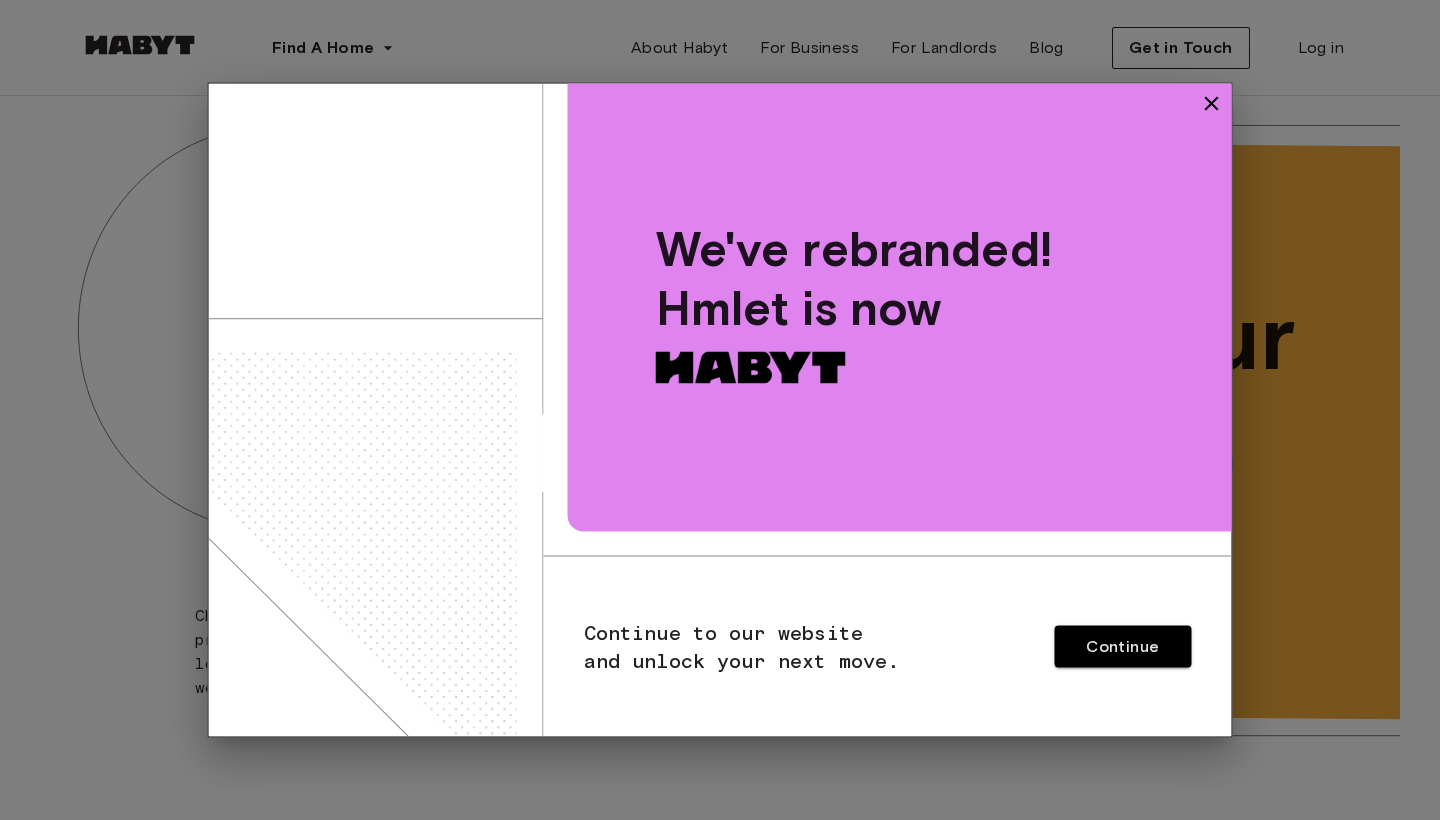 scroll, scrollTop: 0, scrollLeft: 0, axis: both 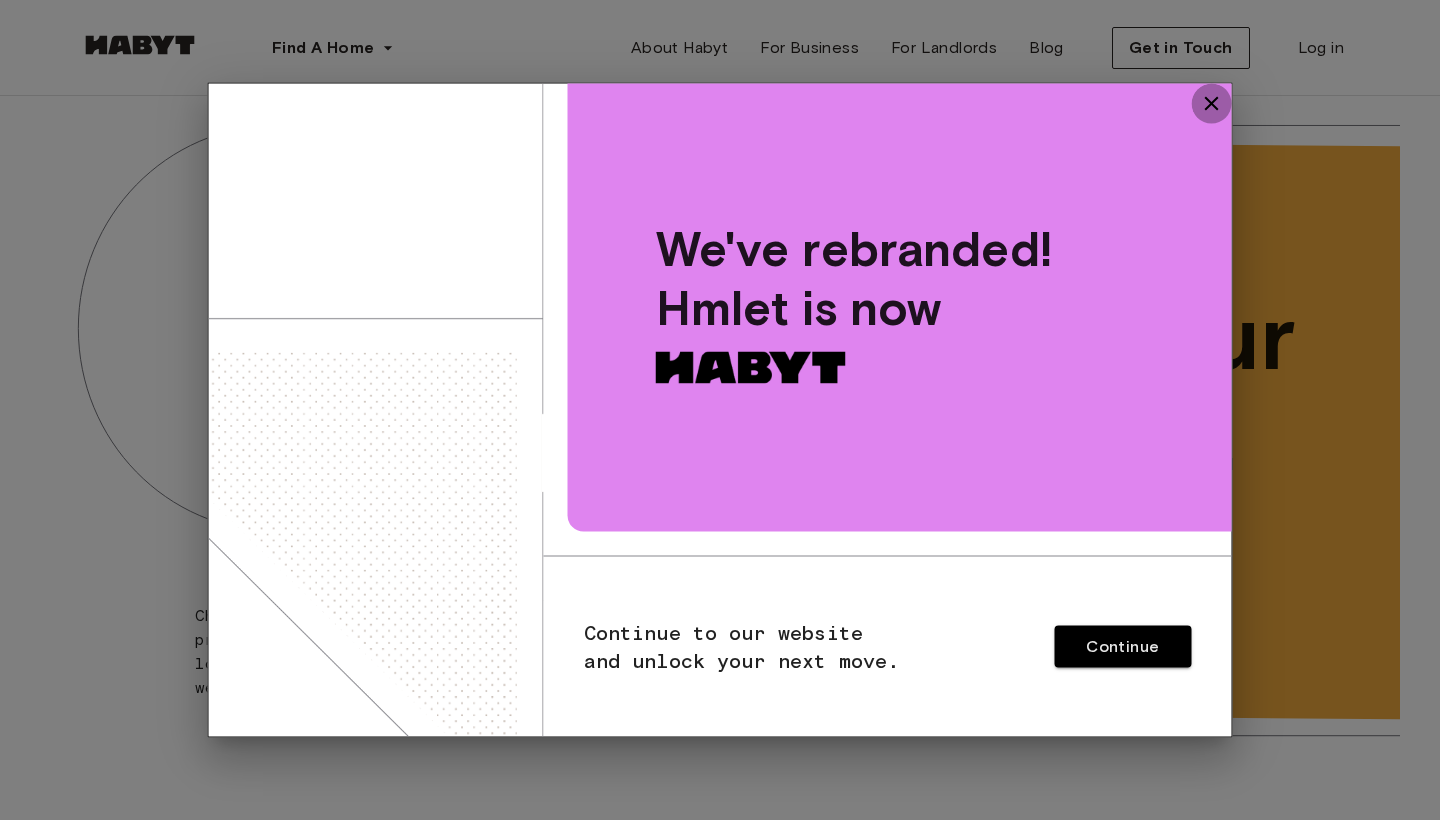 click at bounding box center (1212, 104) 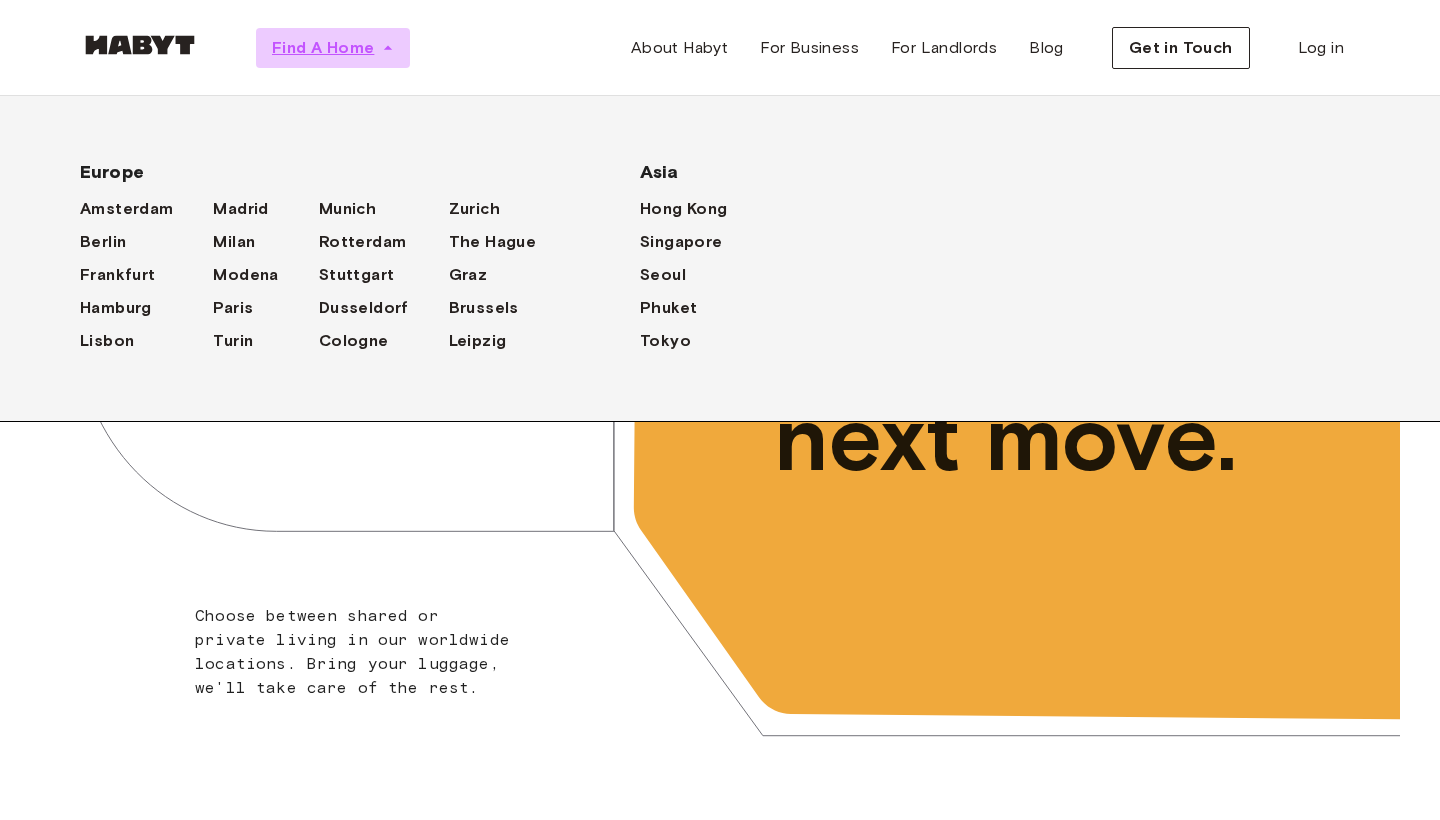 click 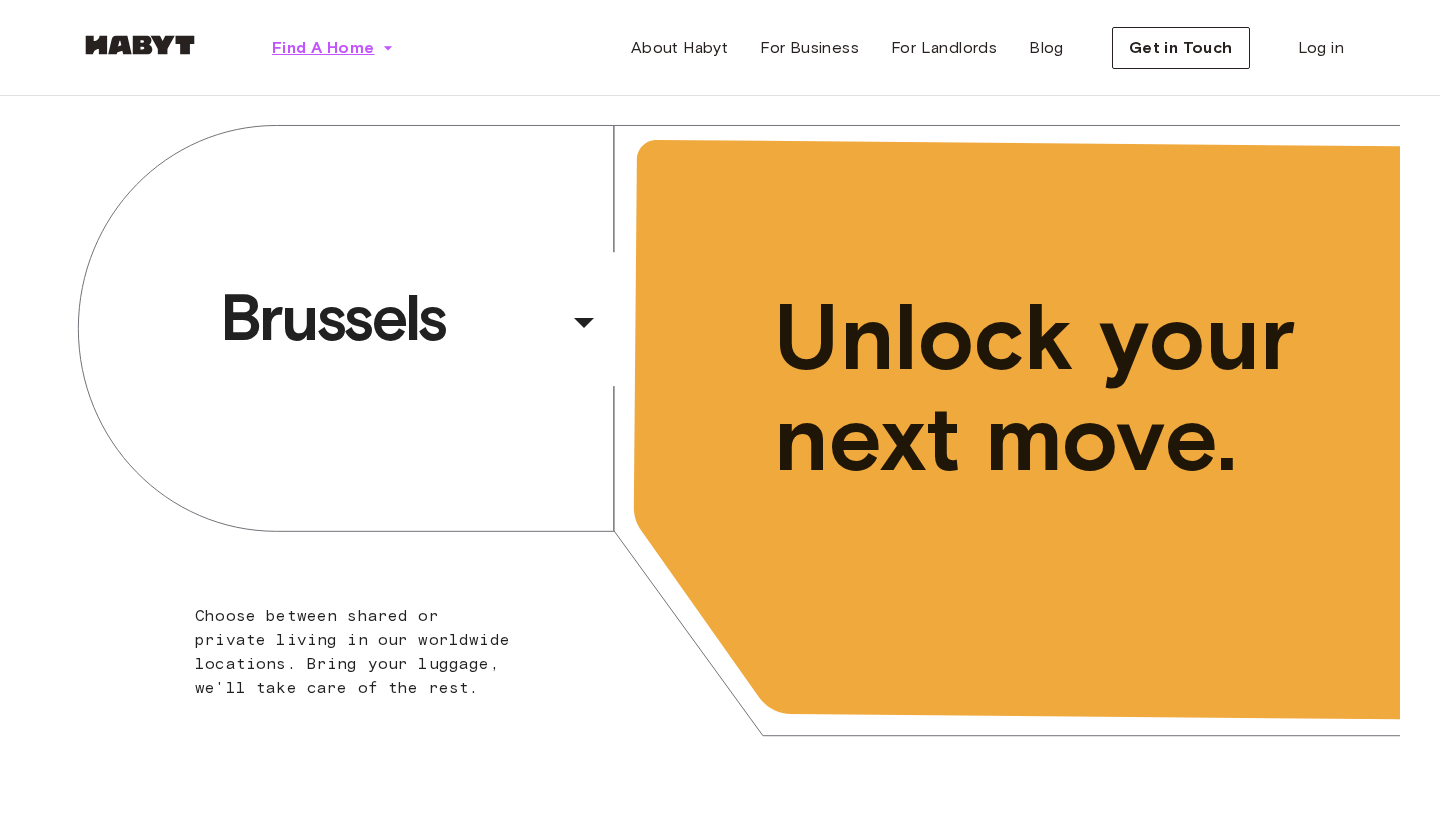 click on "Find A Home" at bounding box center [323, 48] 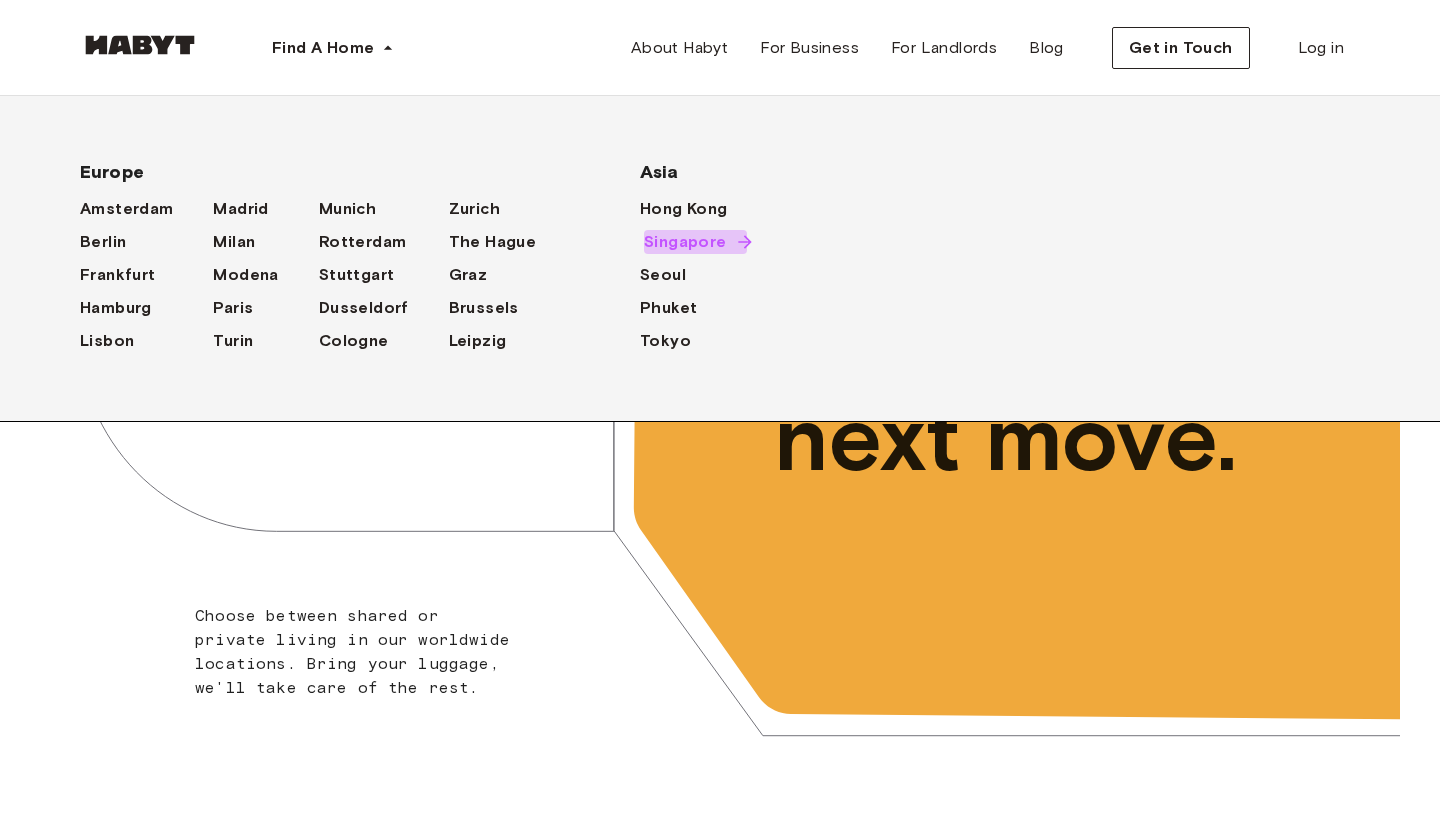 click on "Singapore" at bounding box center [685, 242] 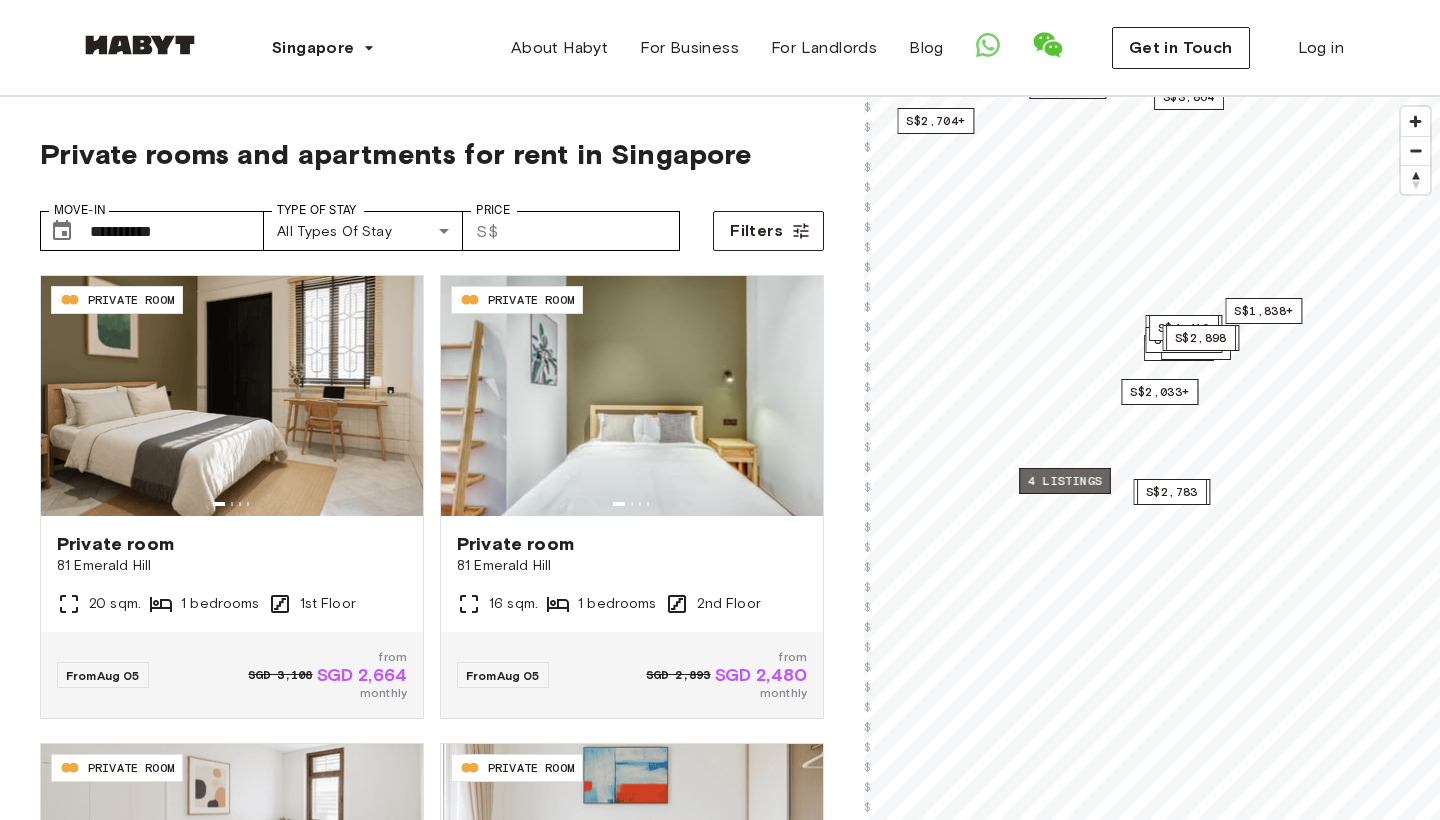 click on "4 listings" at bounding box center [1065, 481] 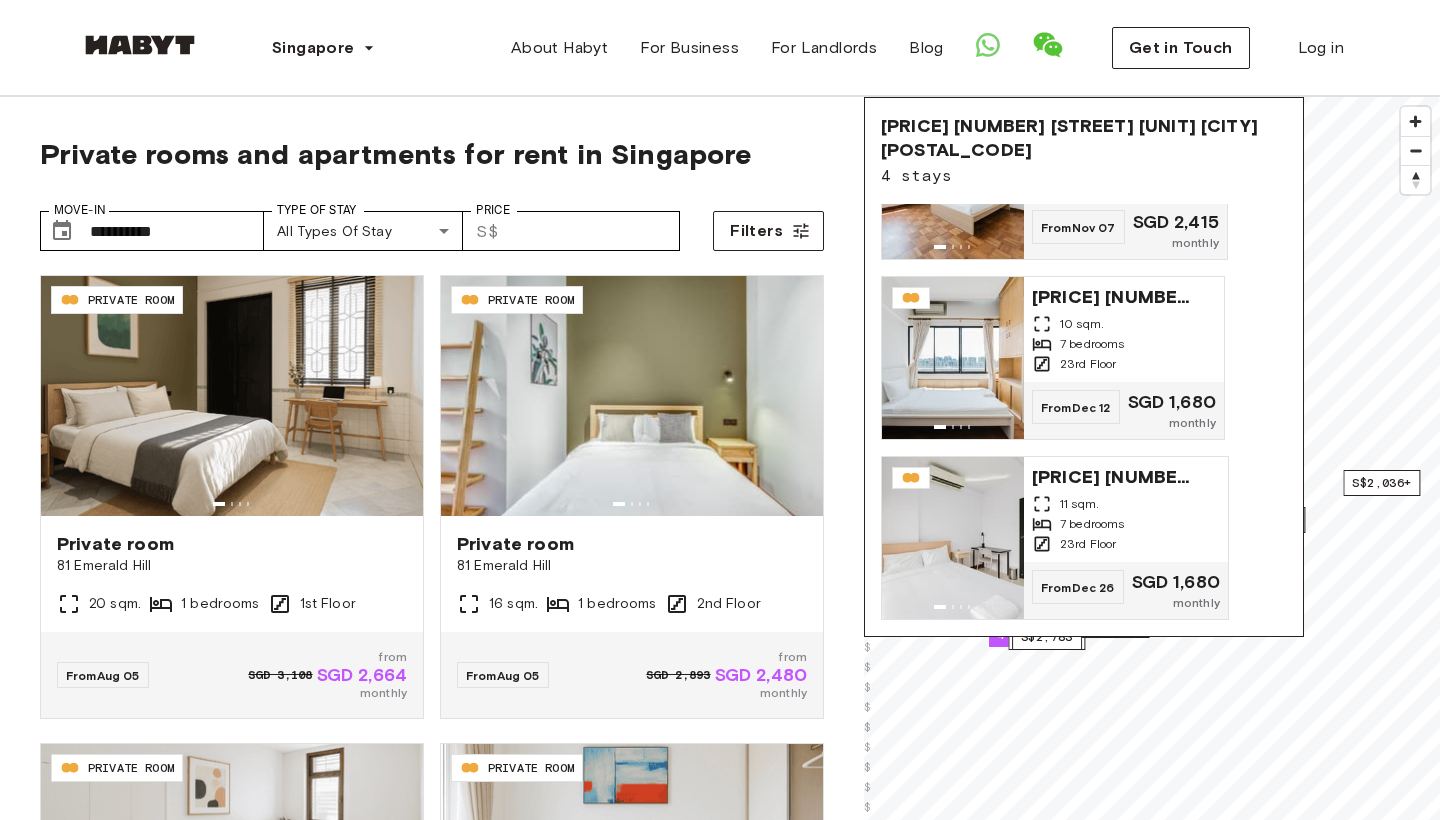 scroll, scrollTop: 288, scrollLeft: 0, axis: vertical 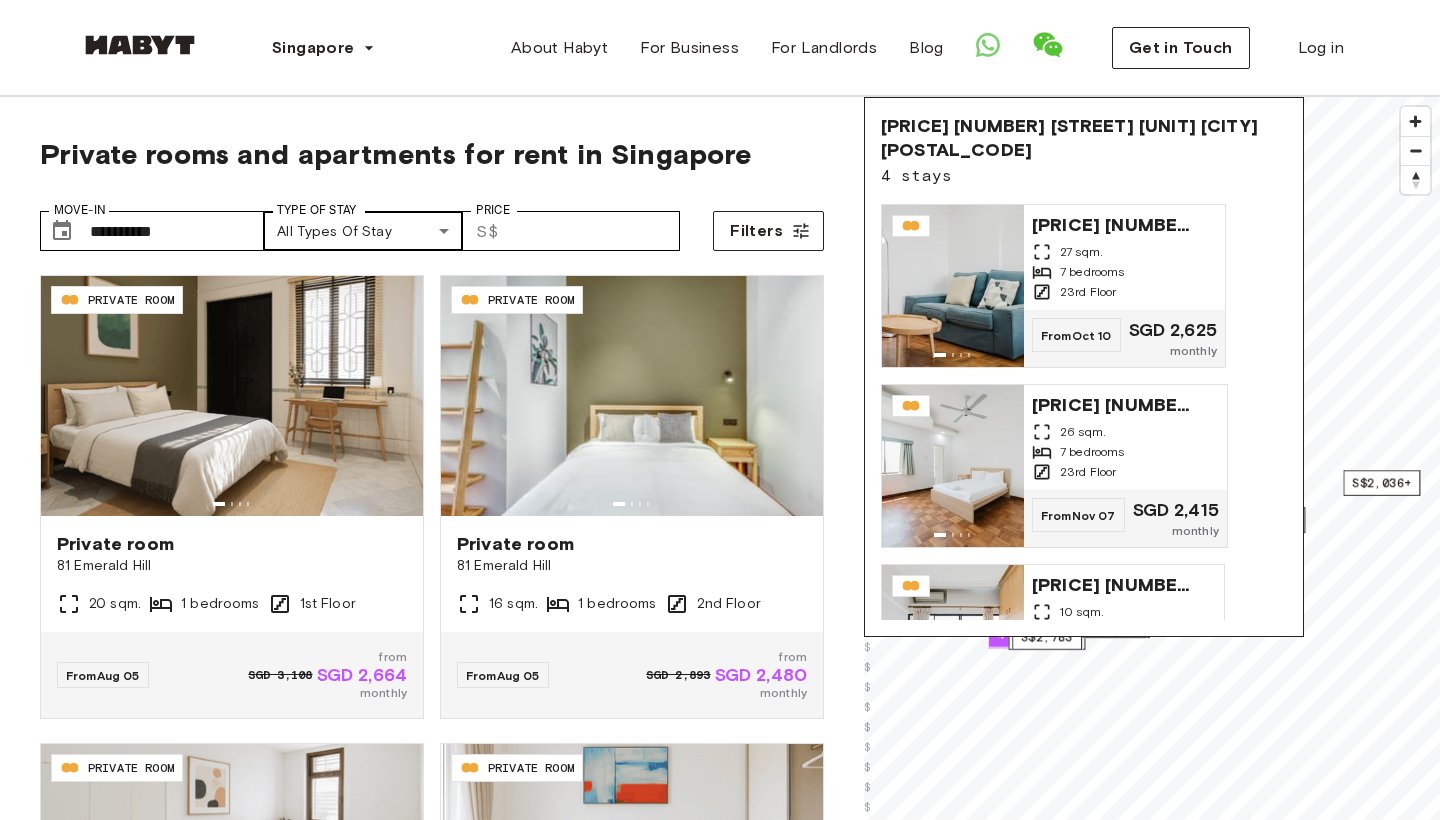click on "**********" at bounding box center [720, 2355] 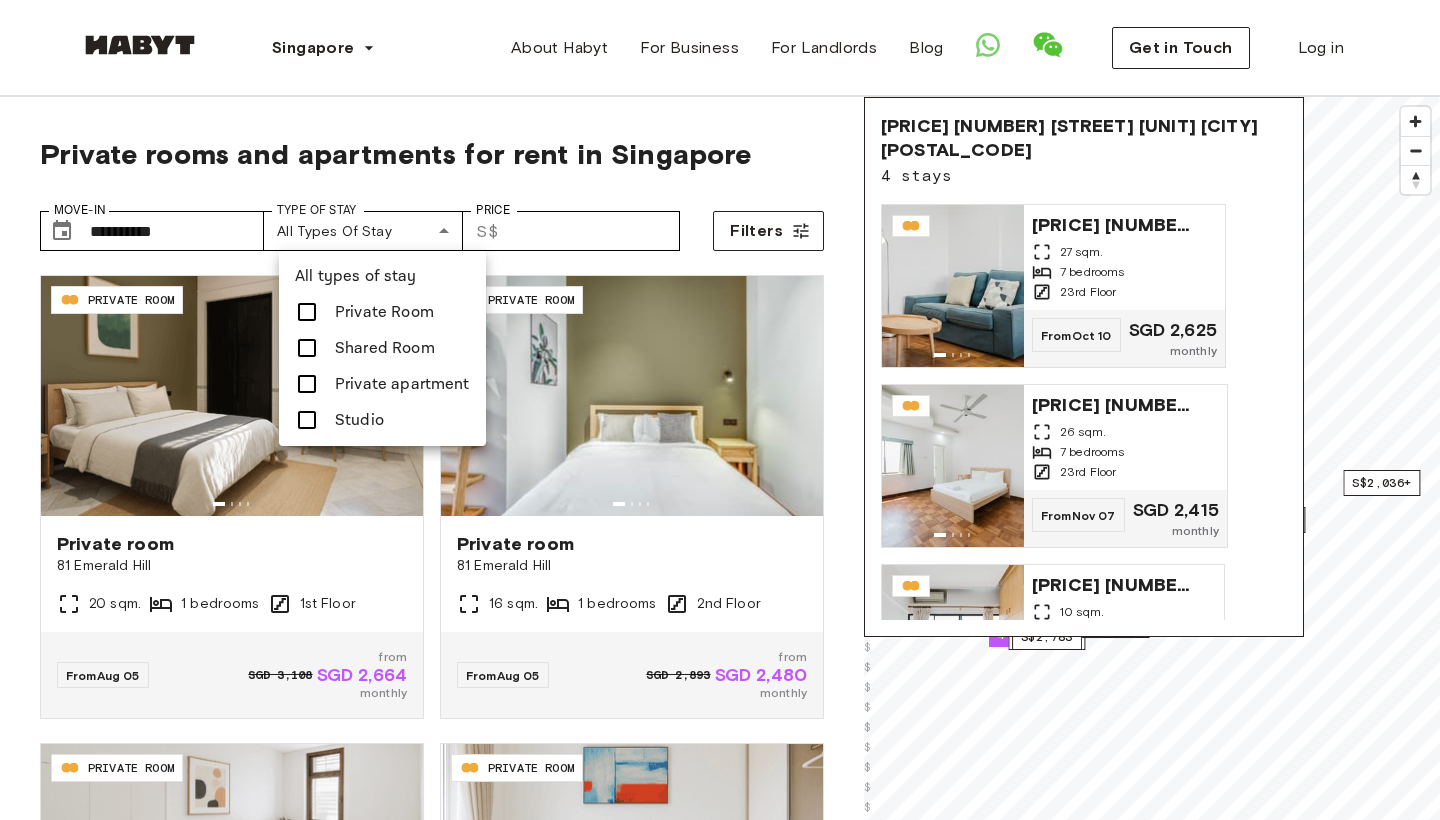 click at bounding box center [307, 384] 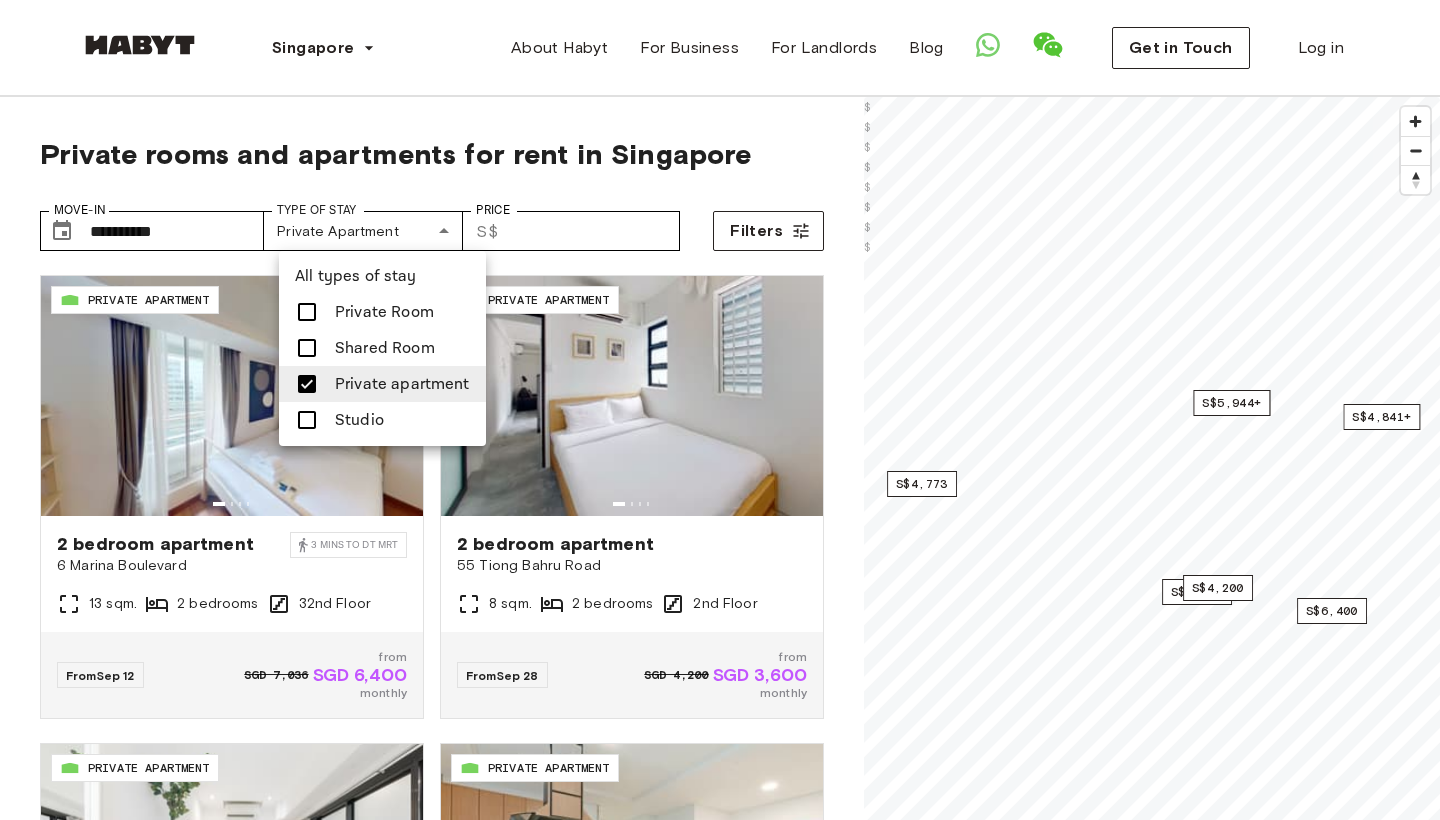 click at bounding box center [307, 420] 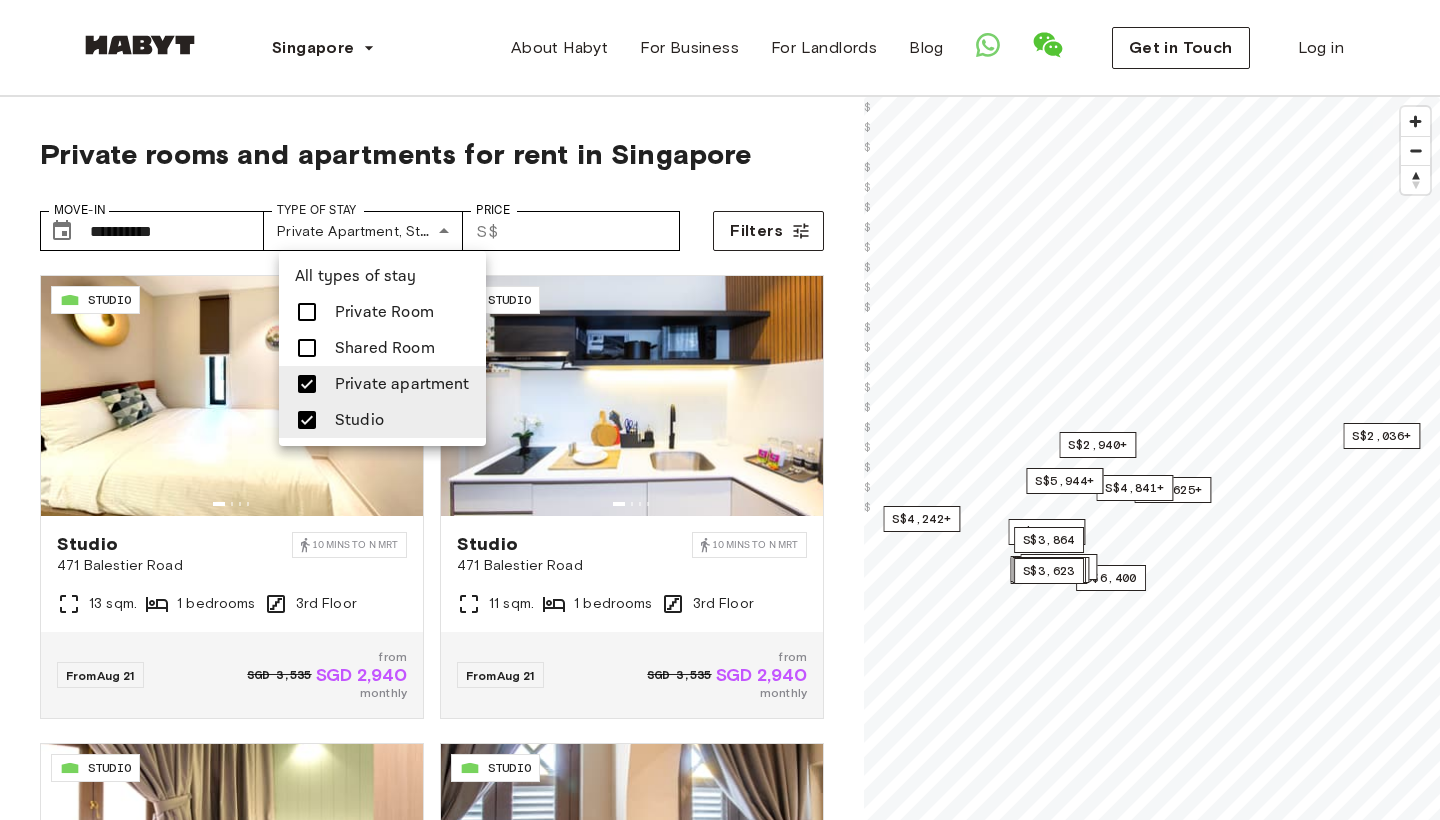 click at bounding box center [720, 410] 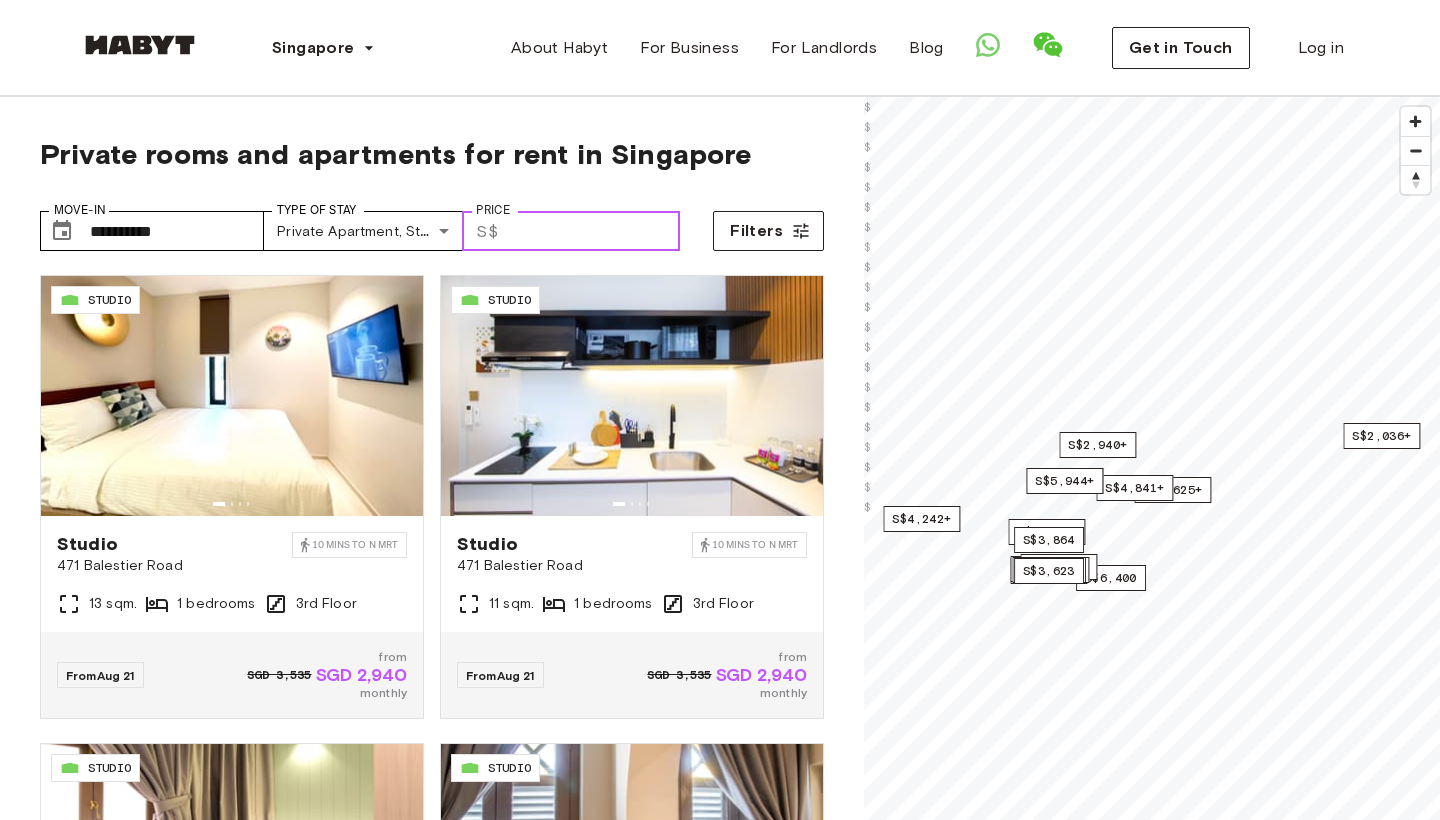 click on "Price" at bounding box center (593, 231) 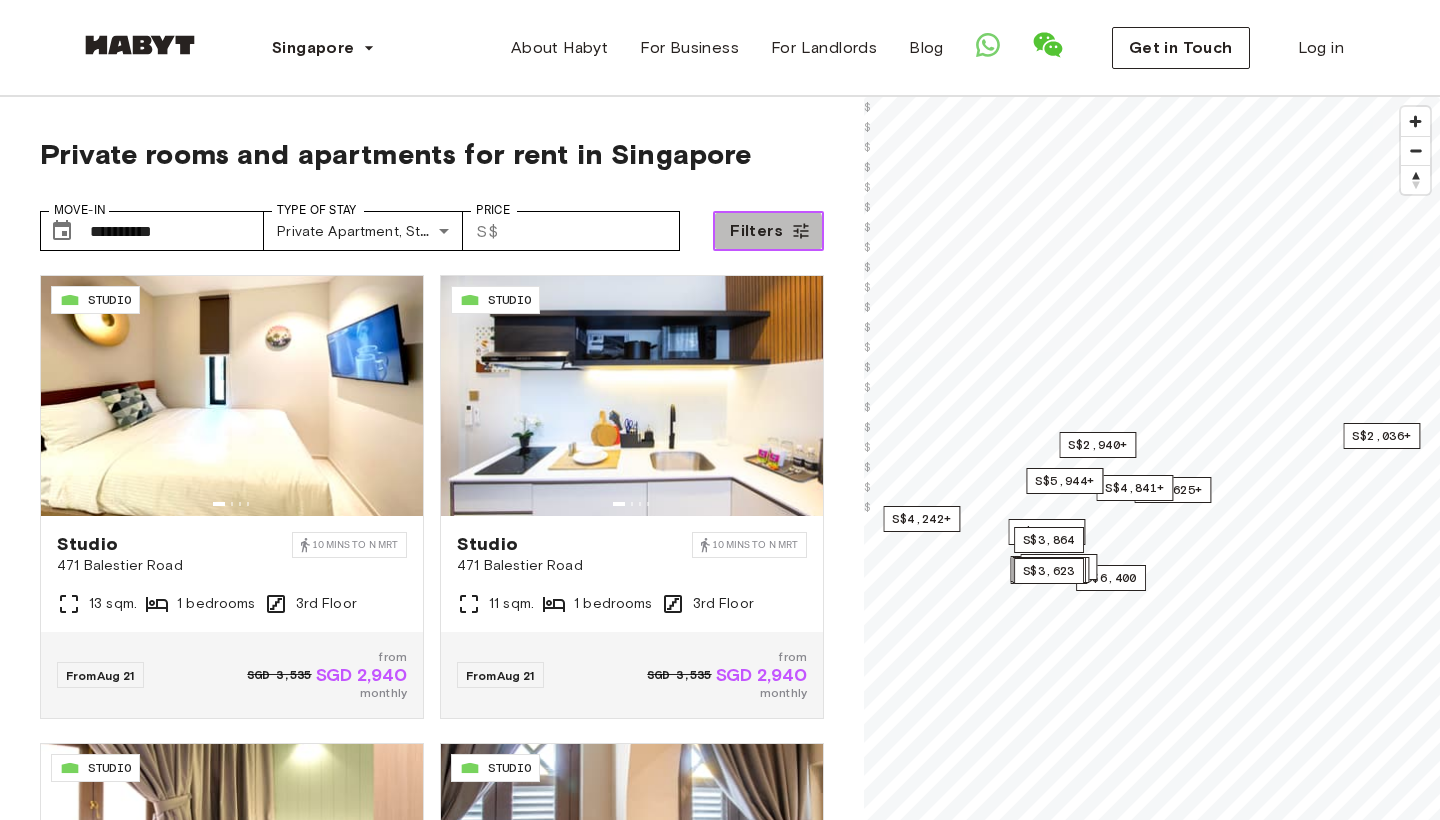 click on "Filters" at bounding box center (756, 231) 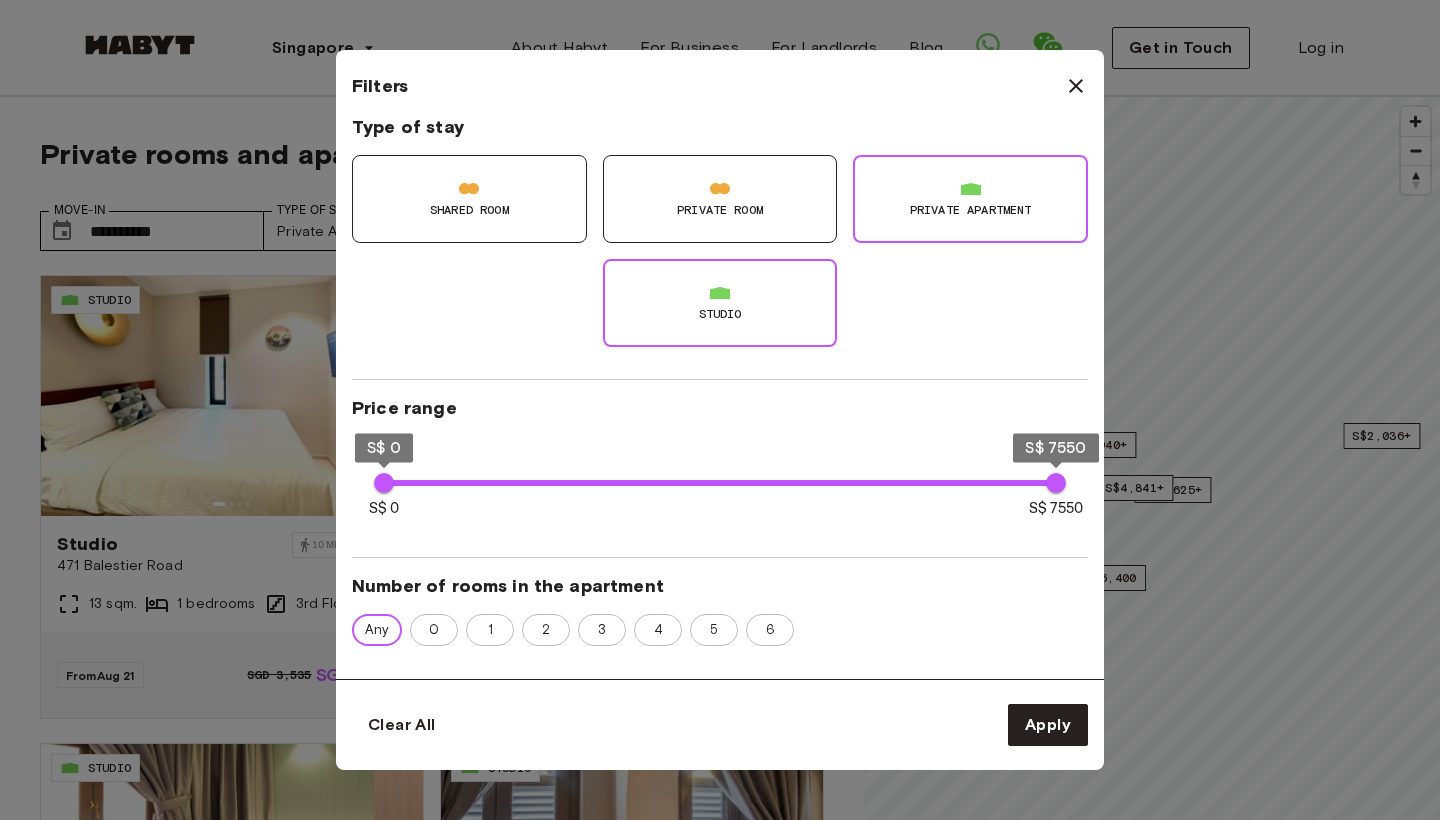 scroll, scrollTop: 0, scrollLeft: 0, axis: both 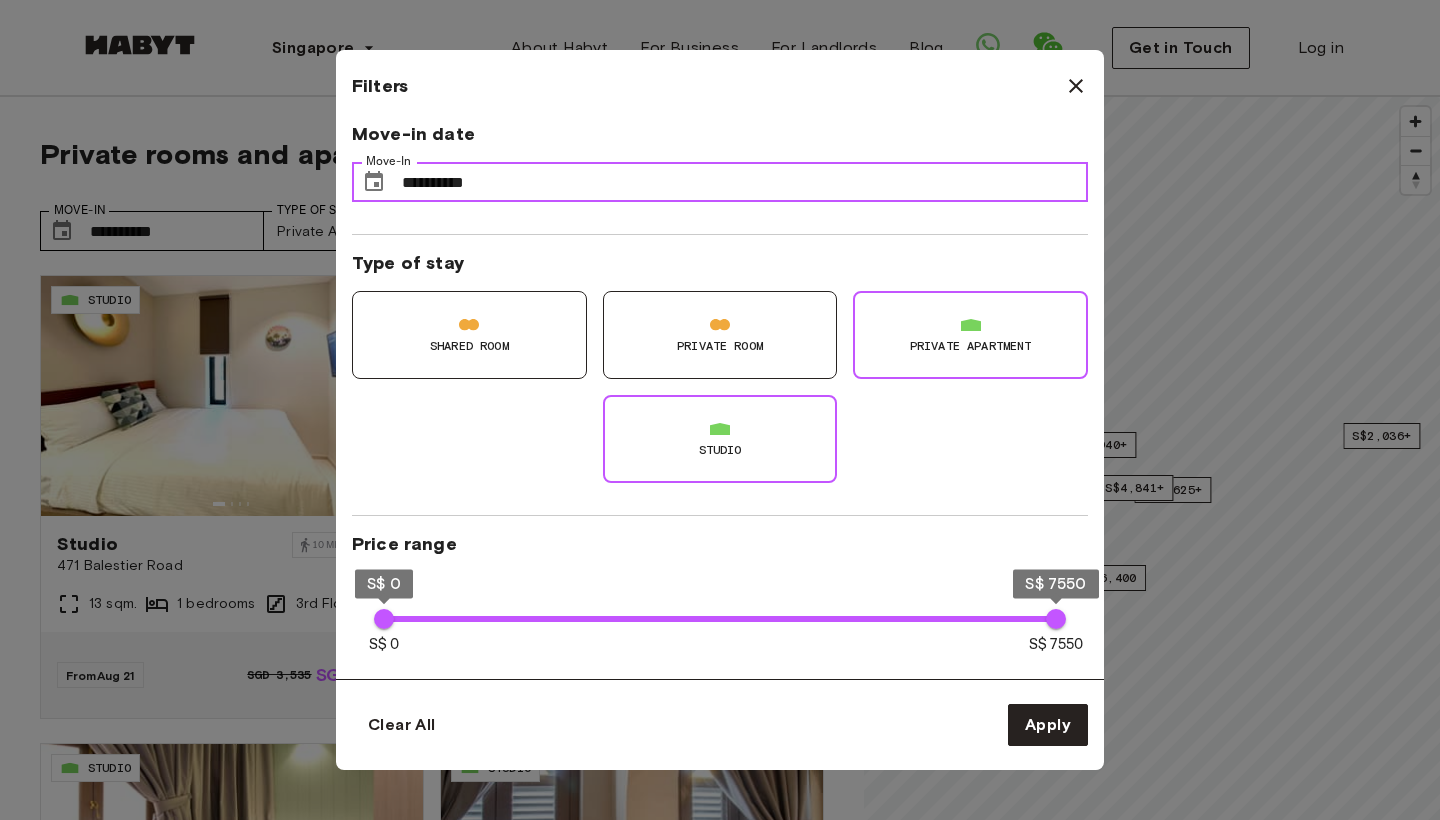 click on "**********" at bounding box center [745, 182] 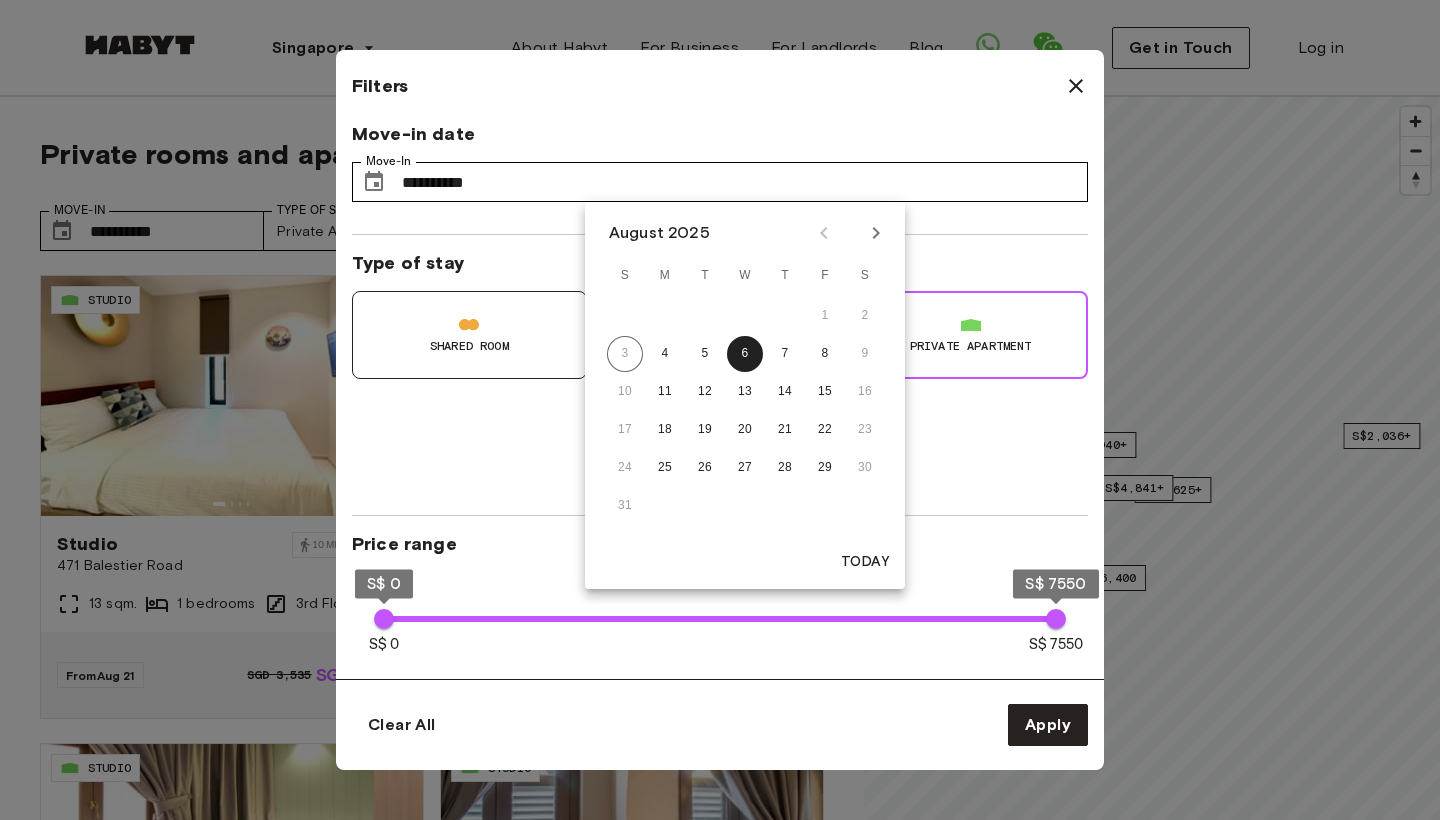 click 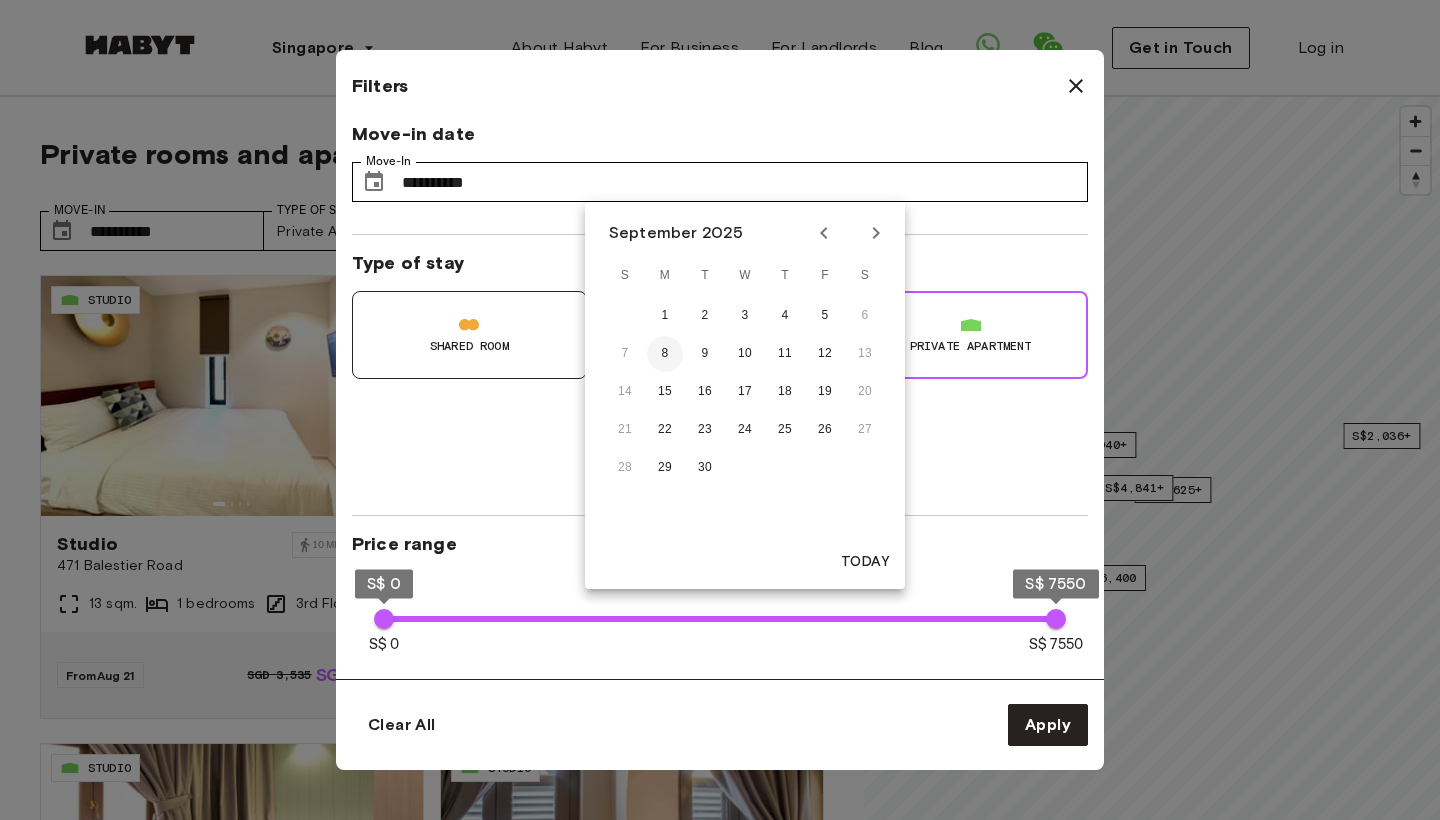 click on "8" at bounding box center (665, 354) 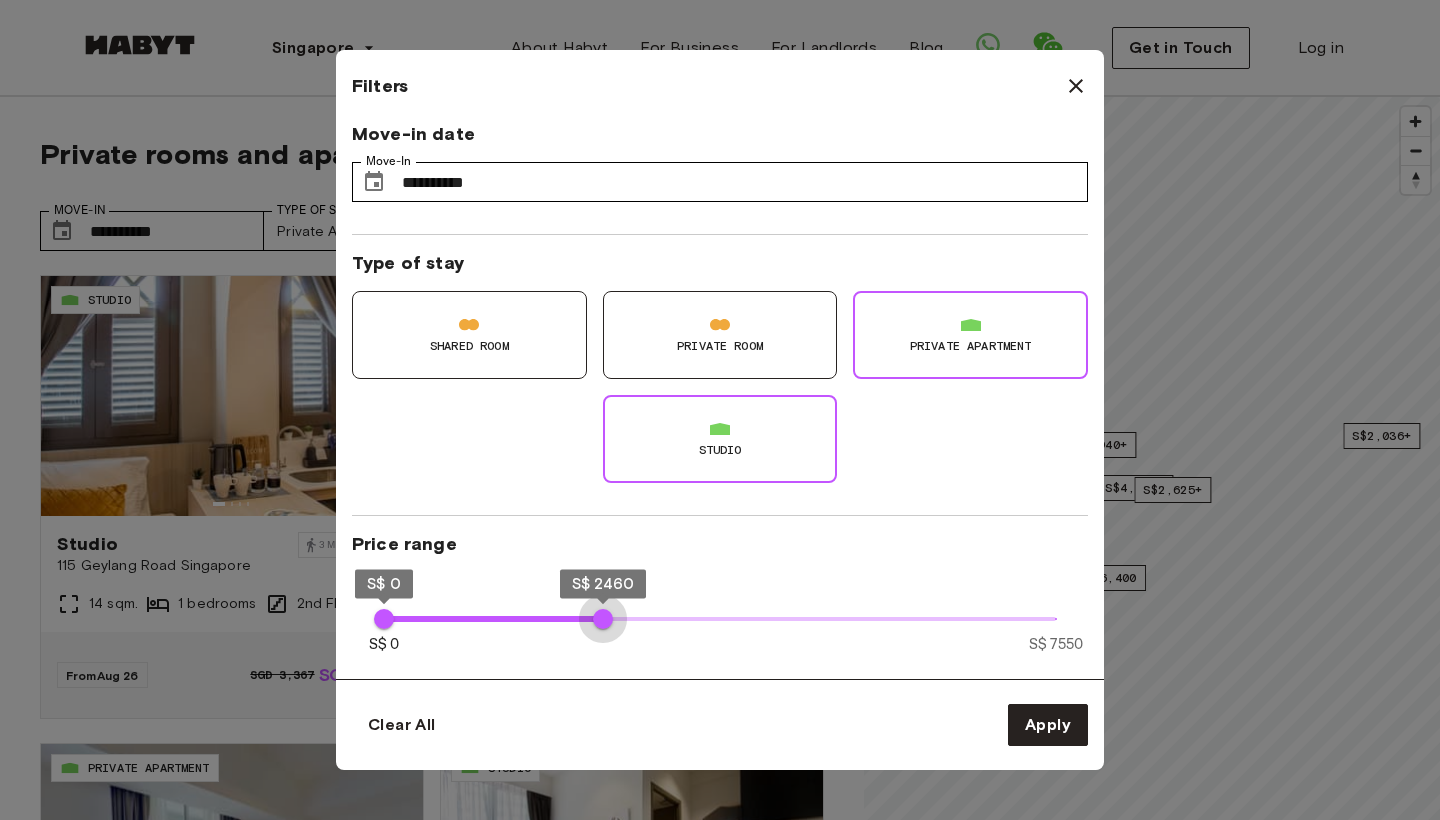 type on "****" 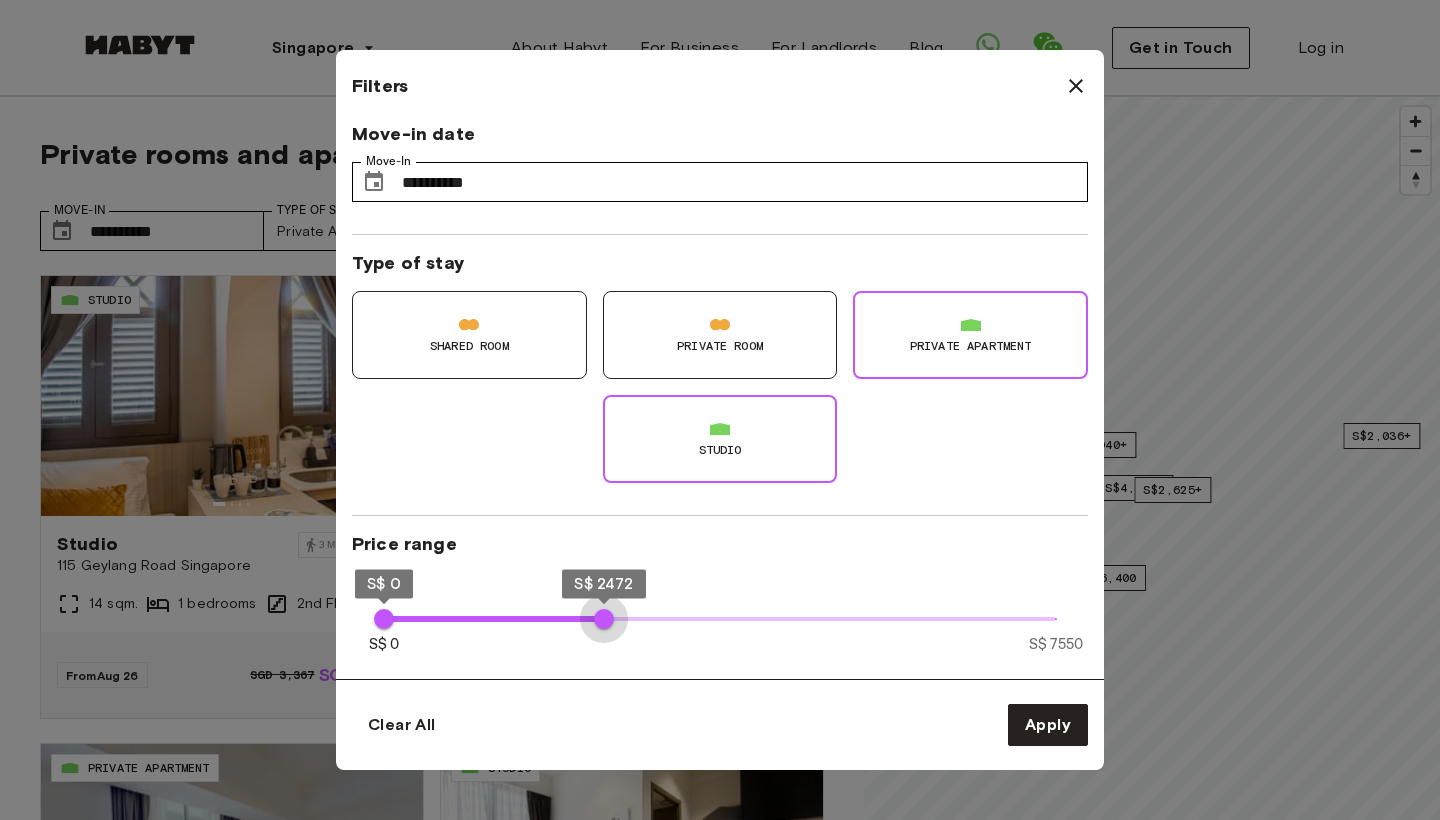 drag, startPoint x: 1053, startPoint y: 627, endPoint x: 604, endPoint y: 615, distance: 449.16034 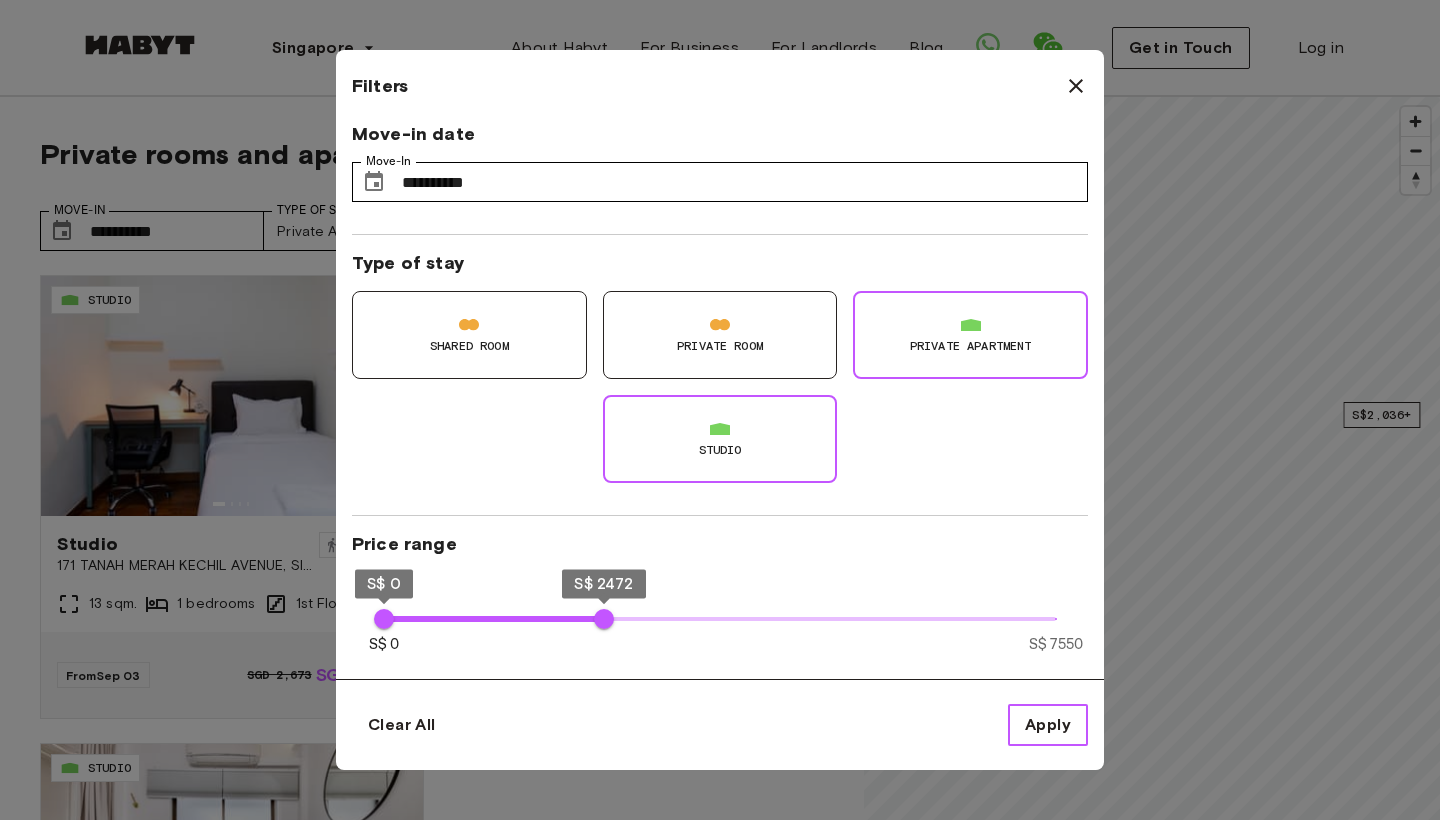 click on "Apply" at bounding box center [1048, 725] 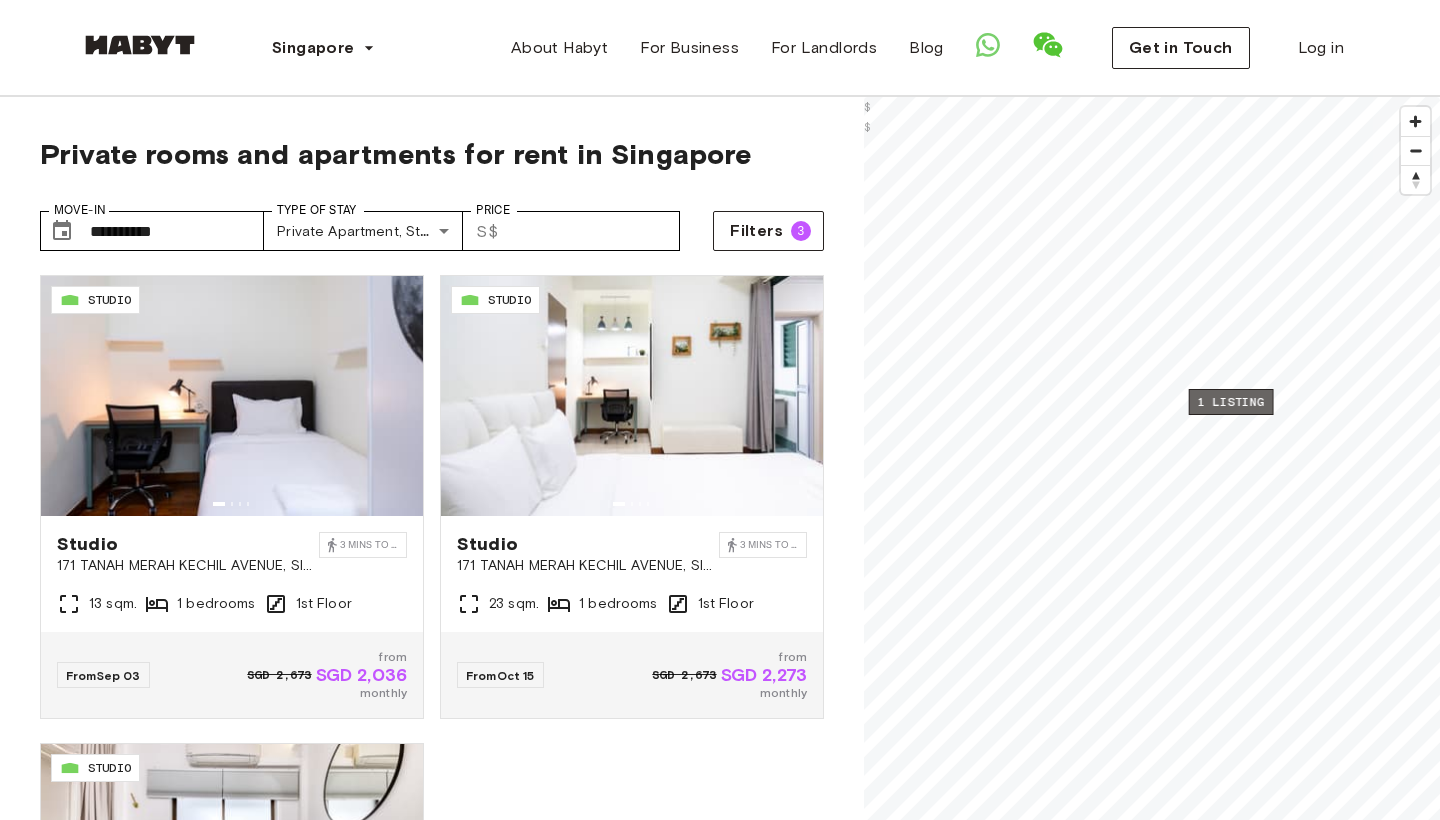 click on "1 listing" at bounding box center [1231, 402] 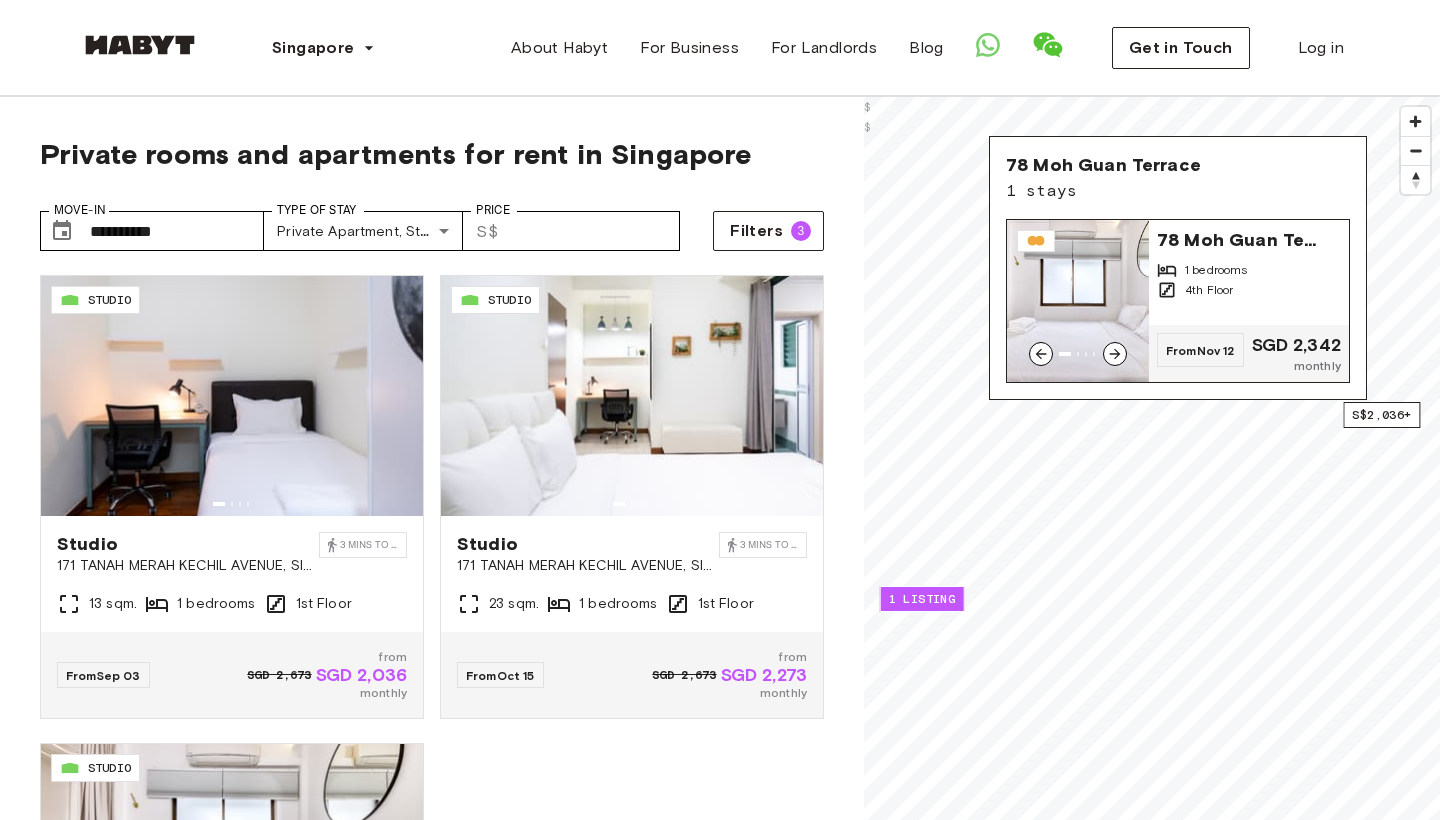 click at bounding box center [1078, 301] 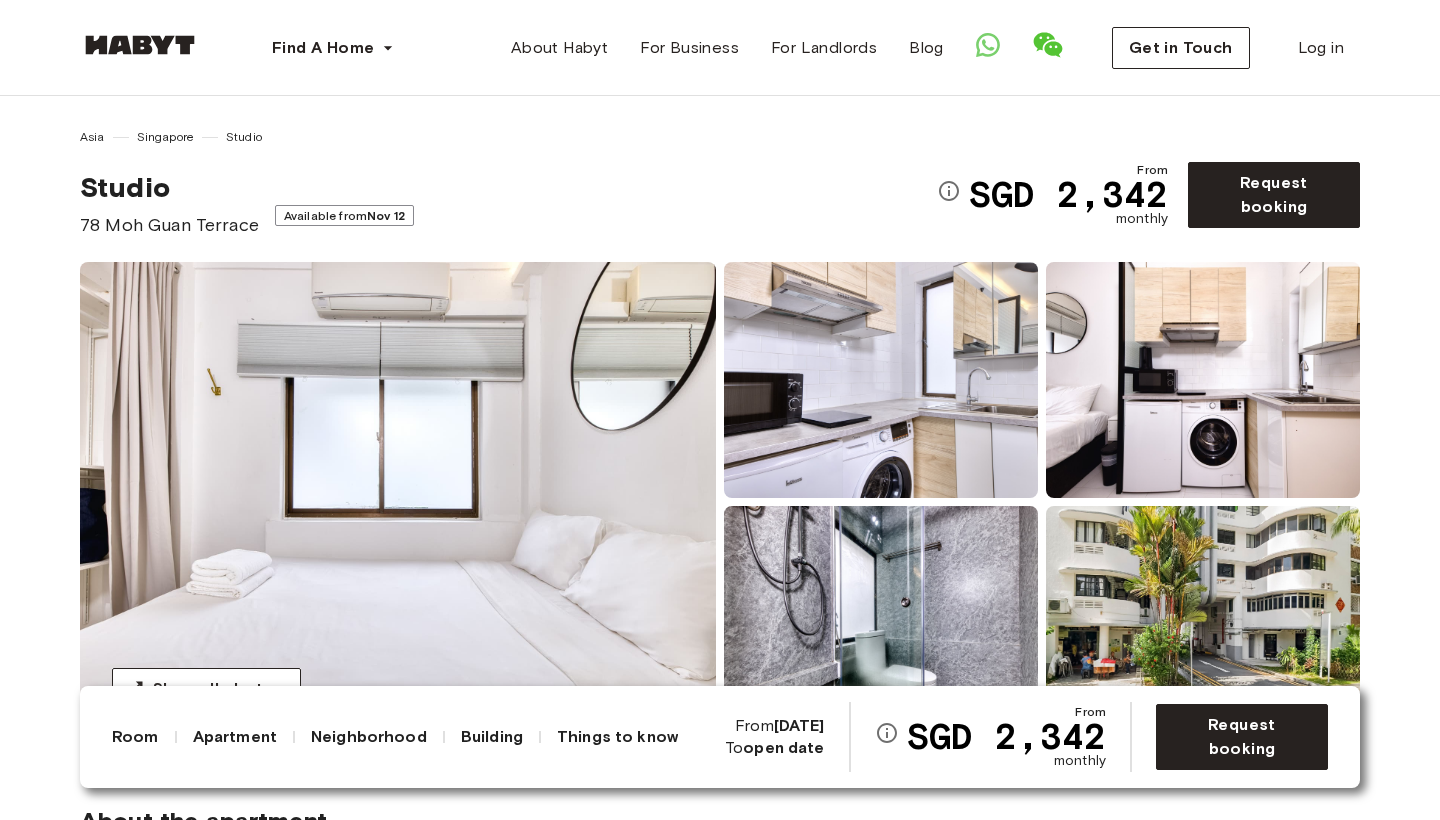 scroll, scrollTop: 0, scrollLeft: 0, axis: both 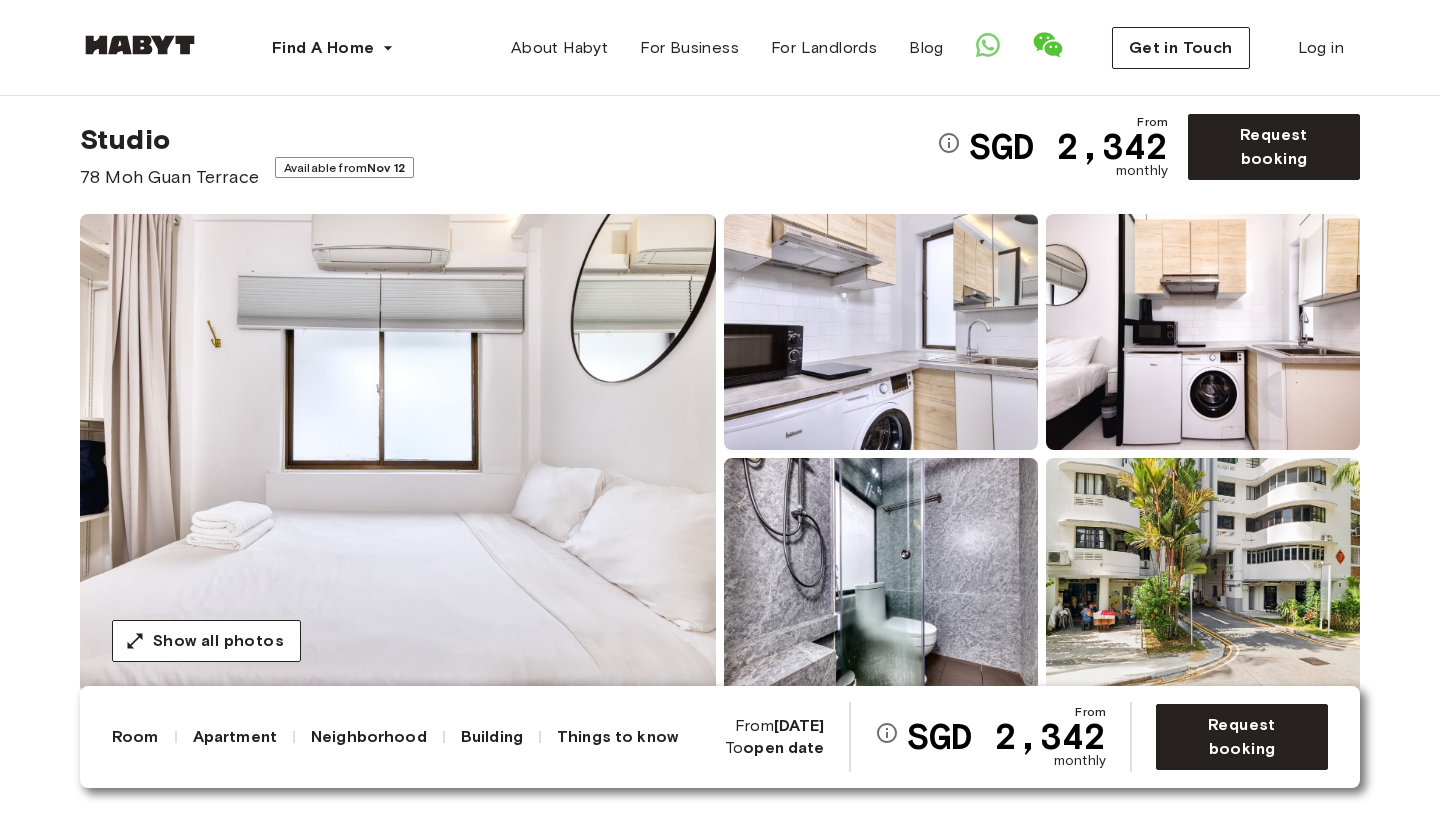 click at bounding box center [398, 454] 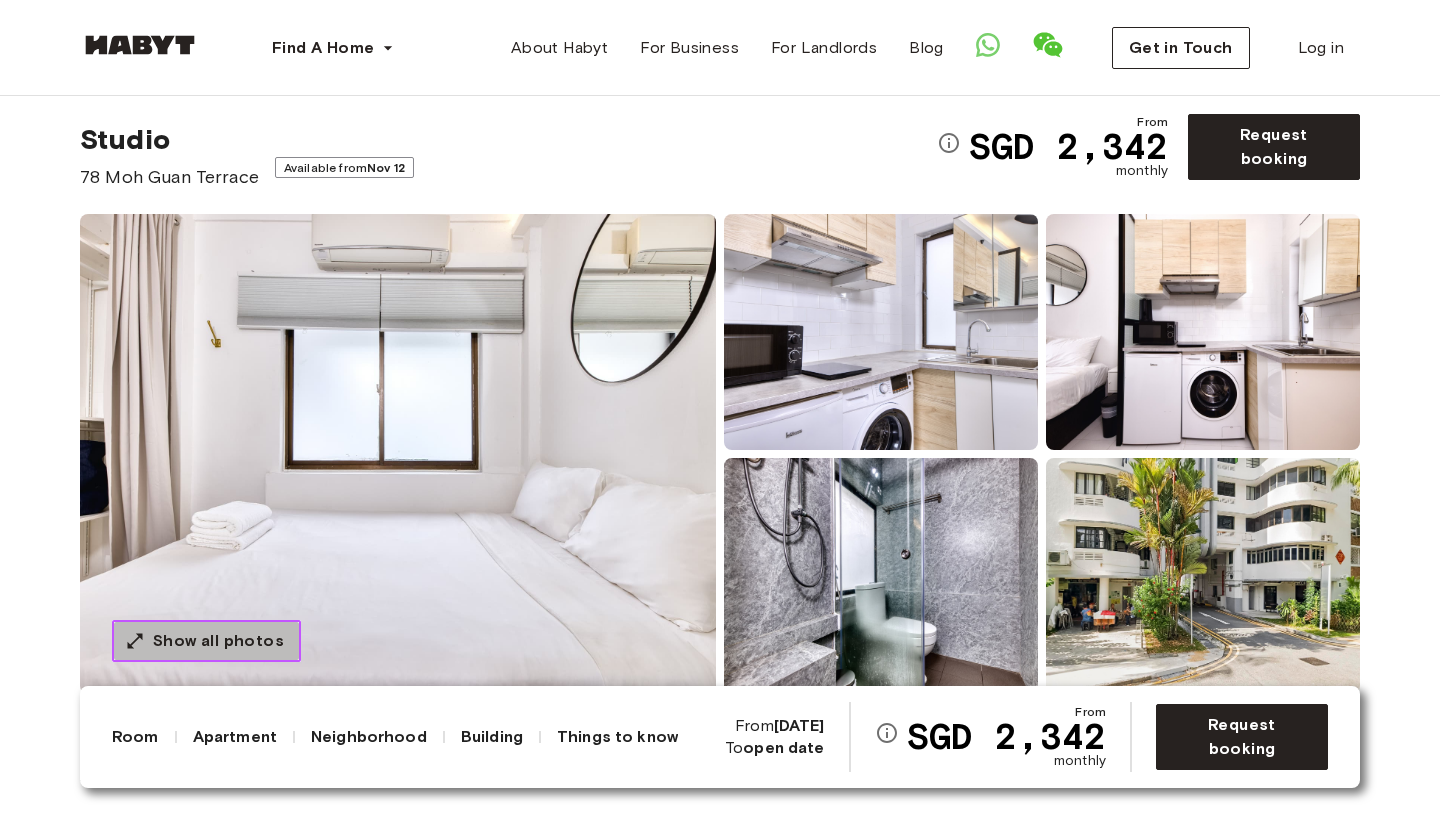 click on "Show all photos" at bounding box center [218, 641] 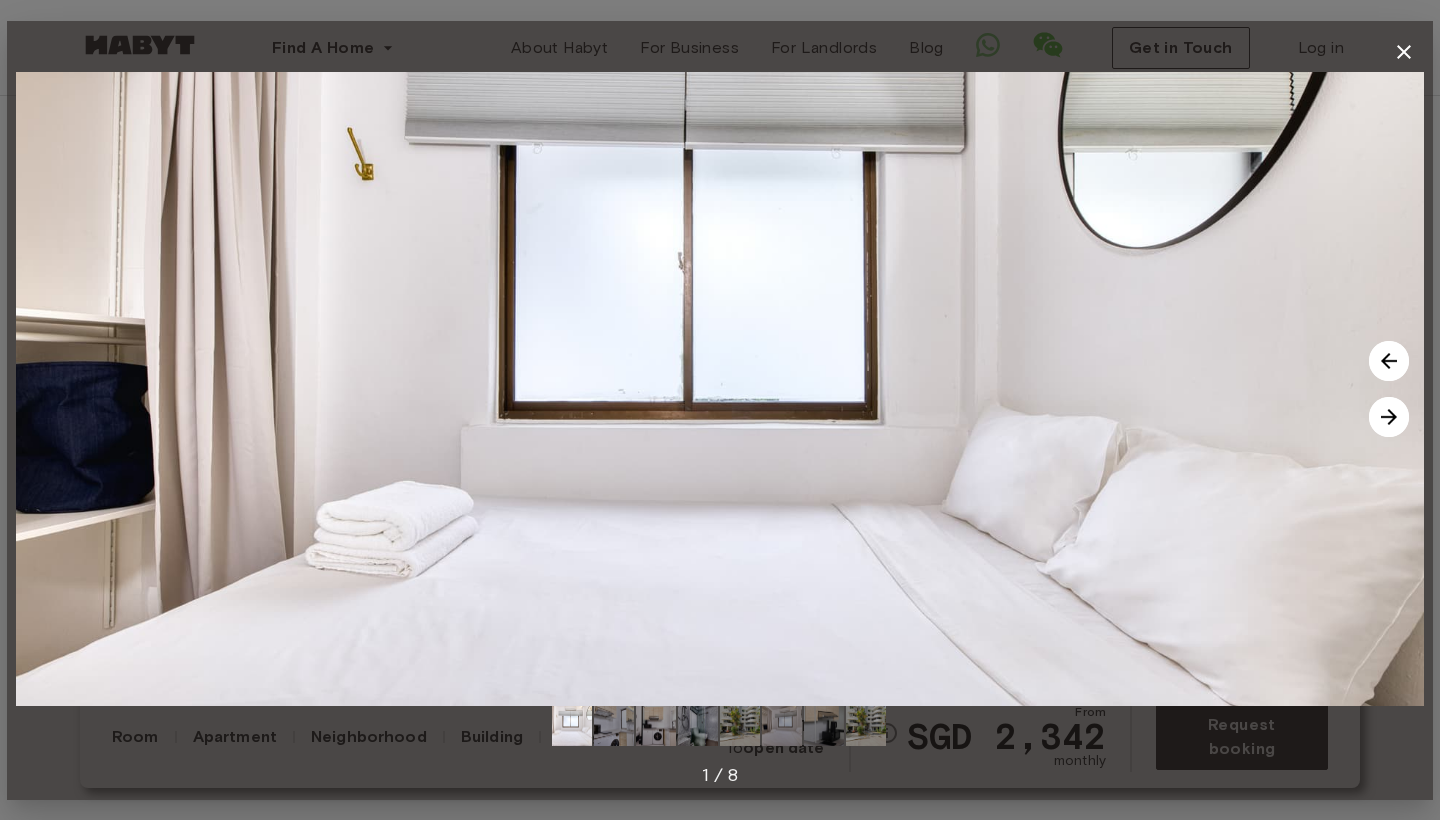click at bounding box center (1389, 417) 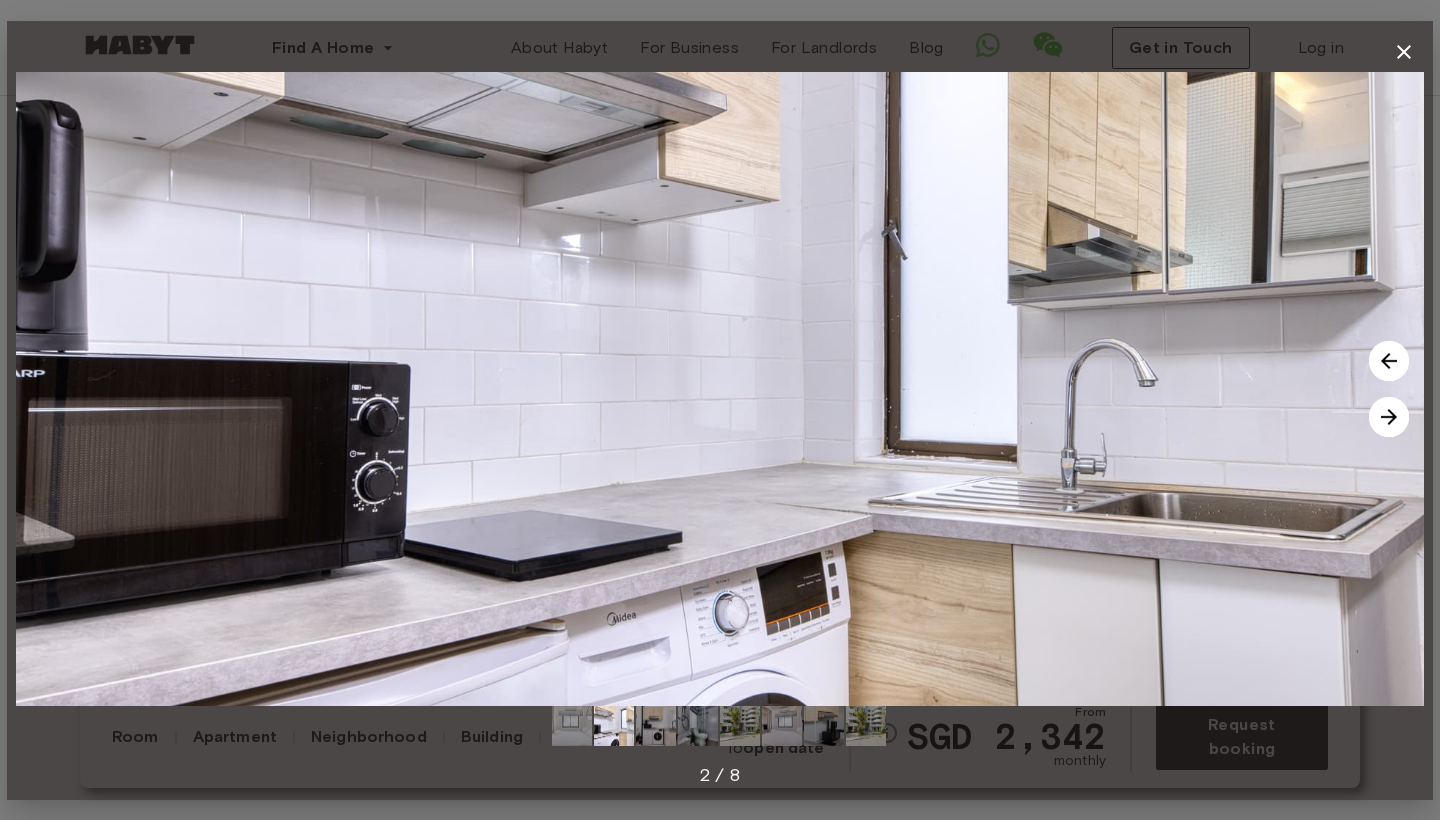 click at bounding box center (1389, 417) 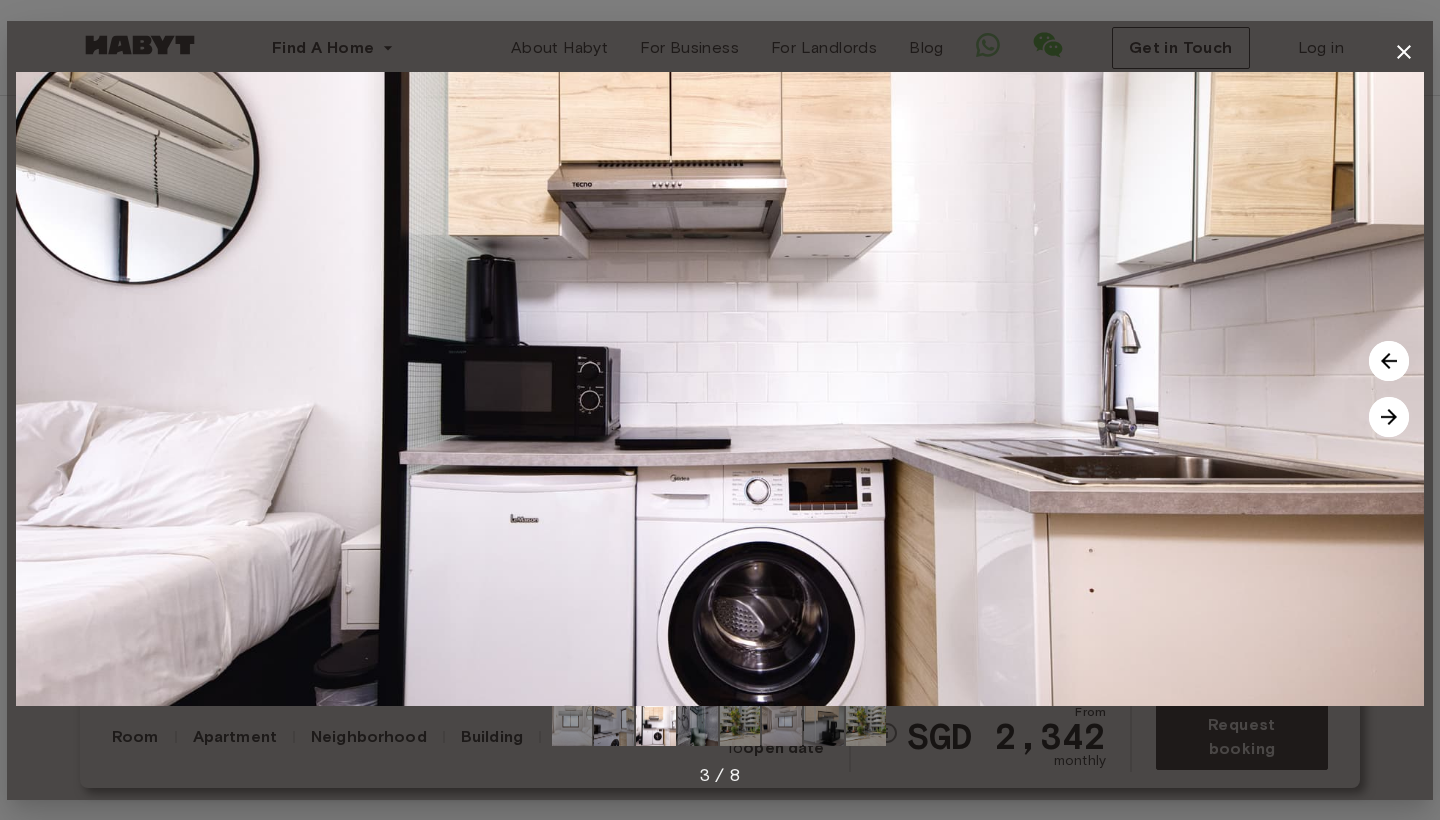 click at bounding box center (1389, 417) 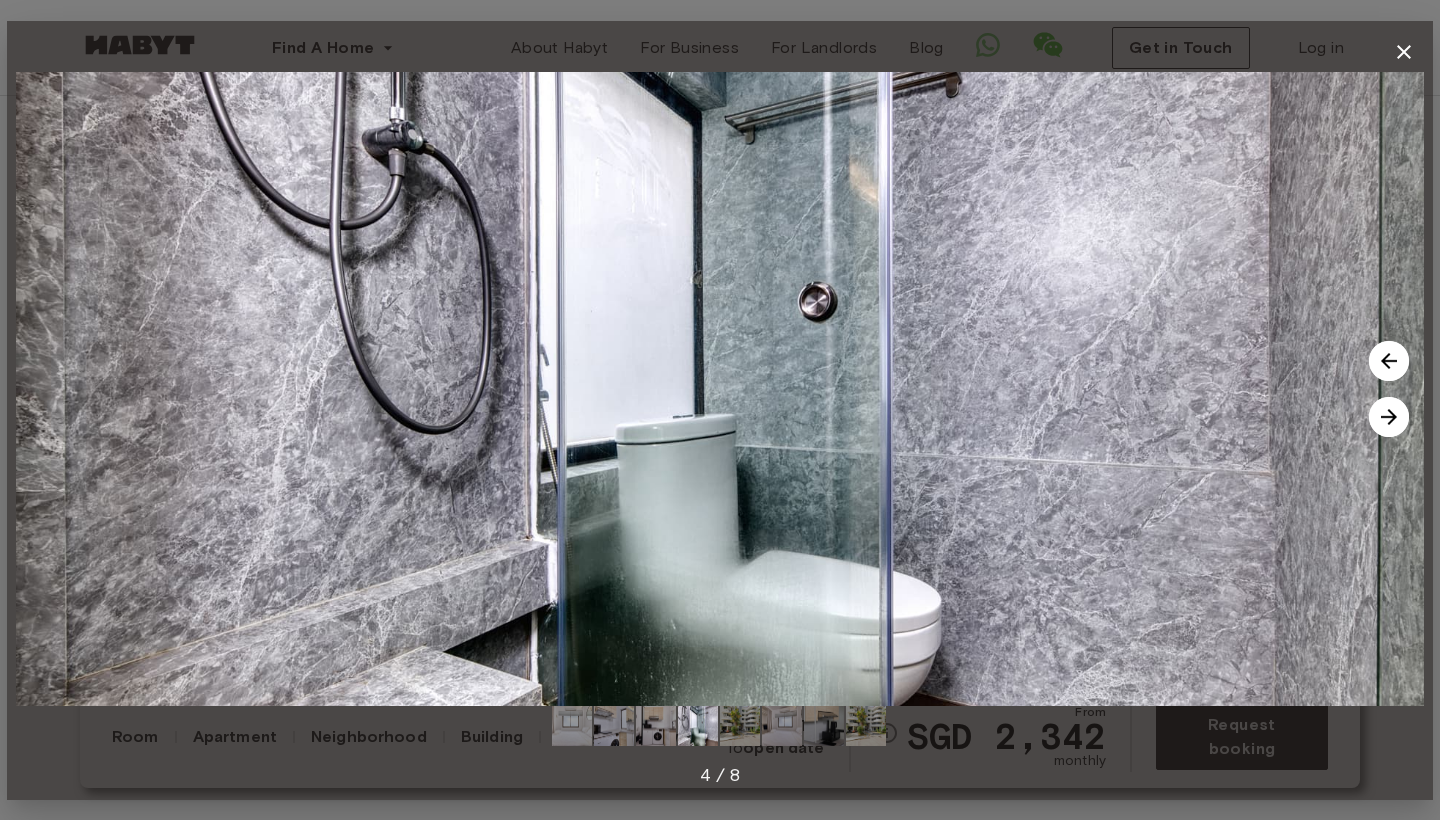 click at bounding box center (1389, 417) 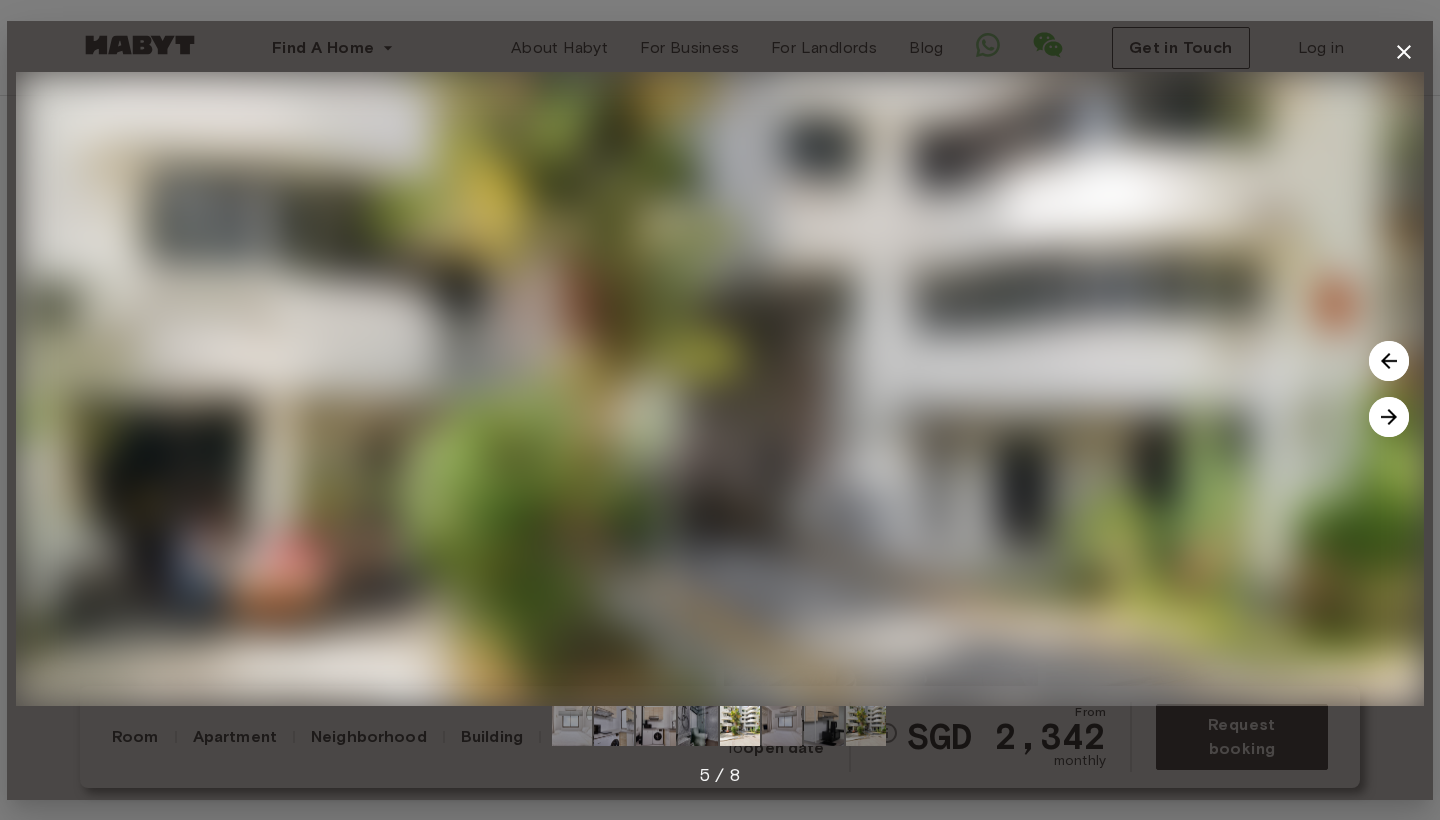 click at bounding box center [1404, 52] 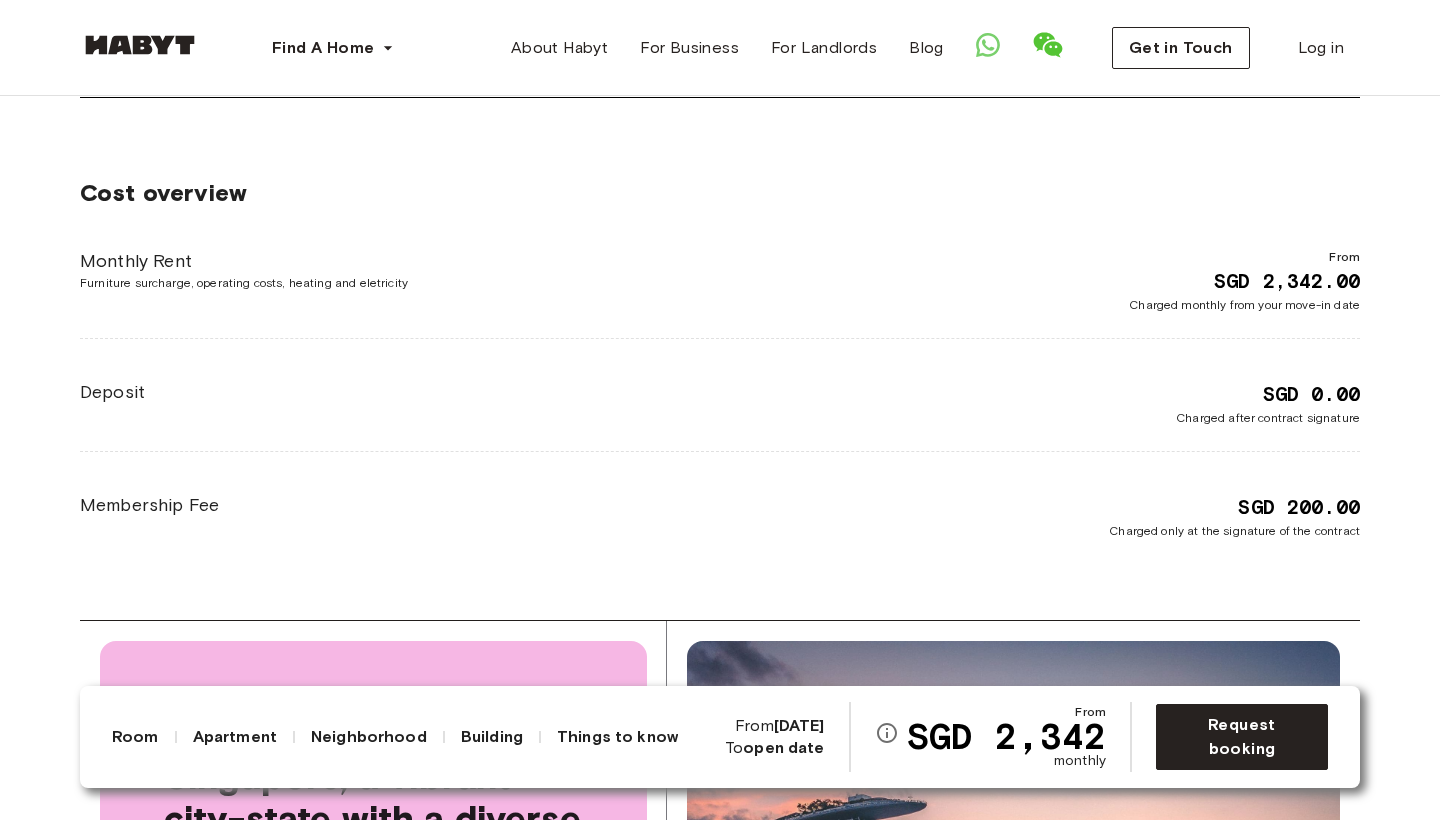 scroll, scrollTop: 2922, scrollLeft: 0, axis: vertical 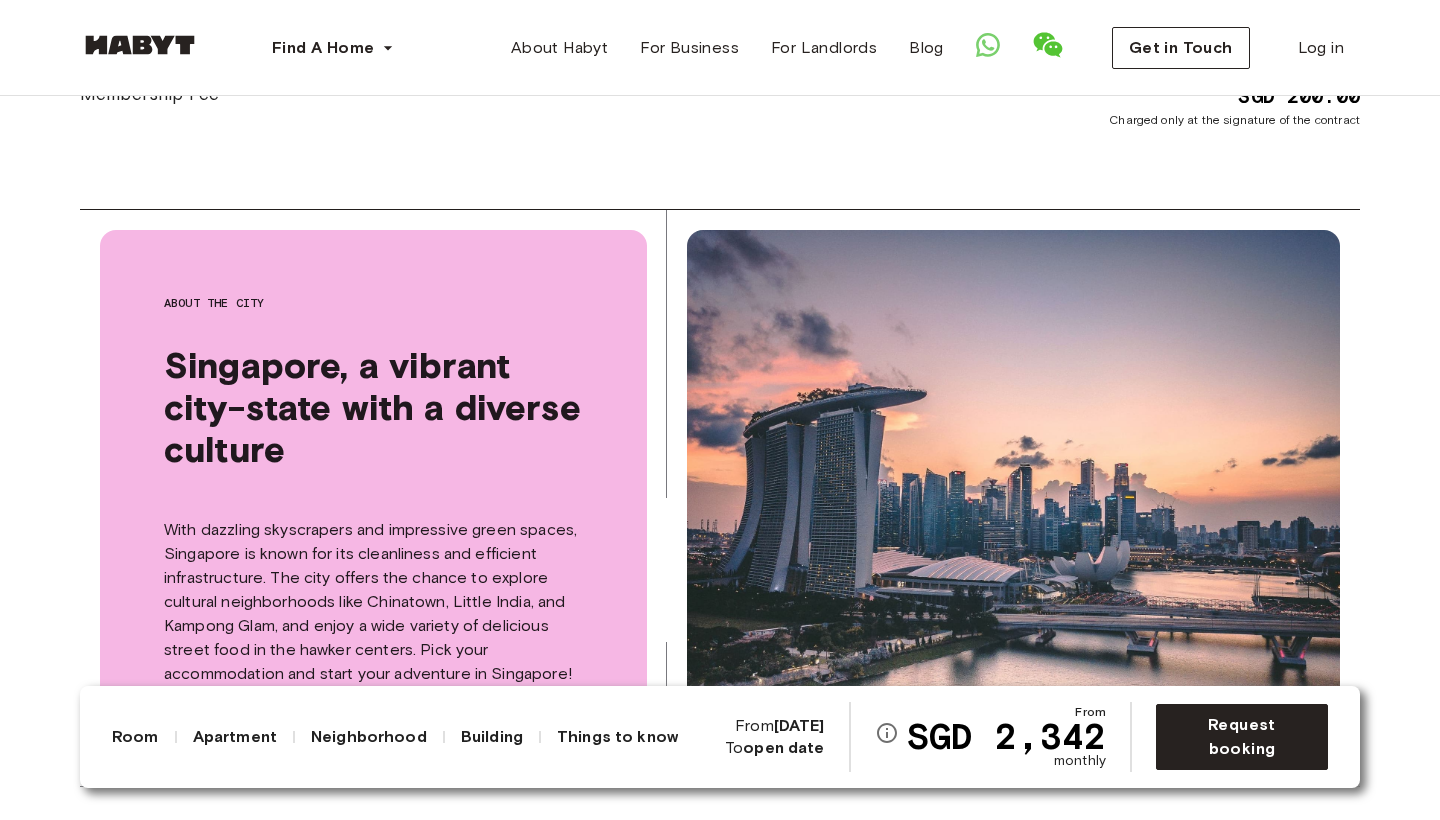 click on "Room" at bounding box center [135, 737] 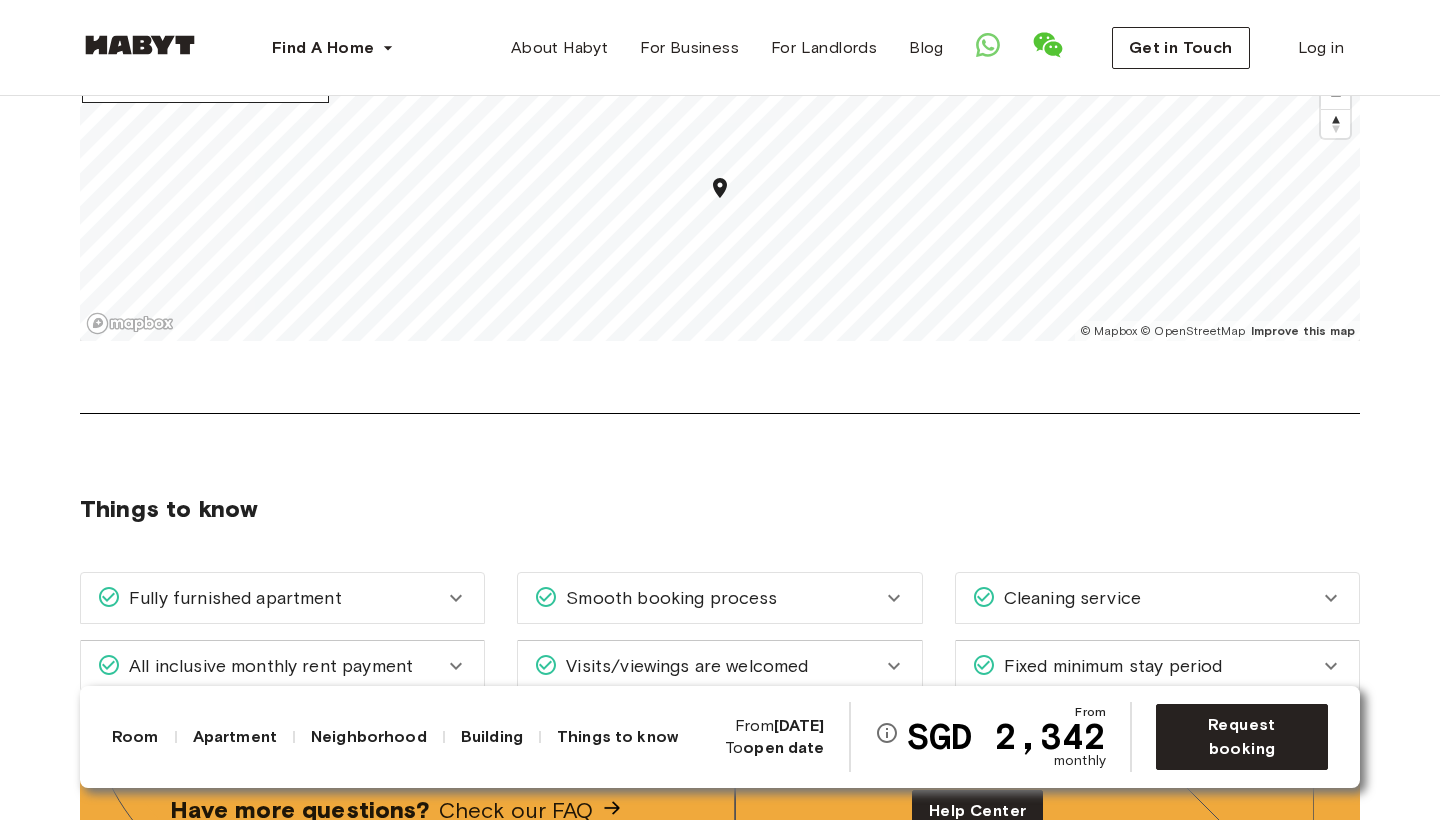 scroll, scrollTop: 1483, scrollLeft: 0, axis: vertical 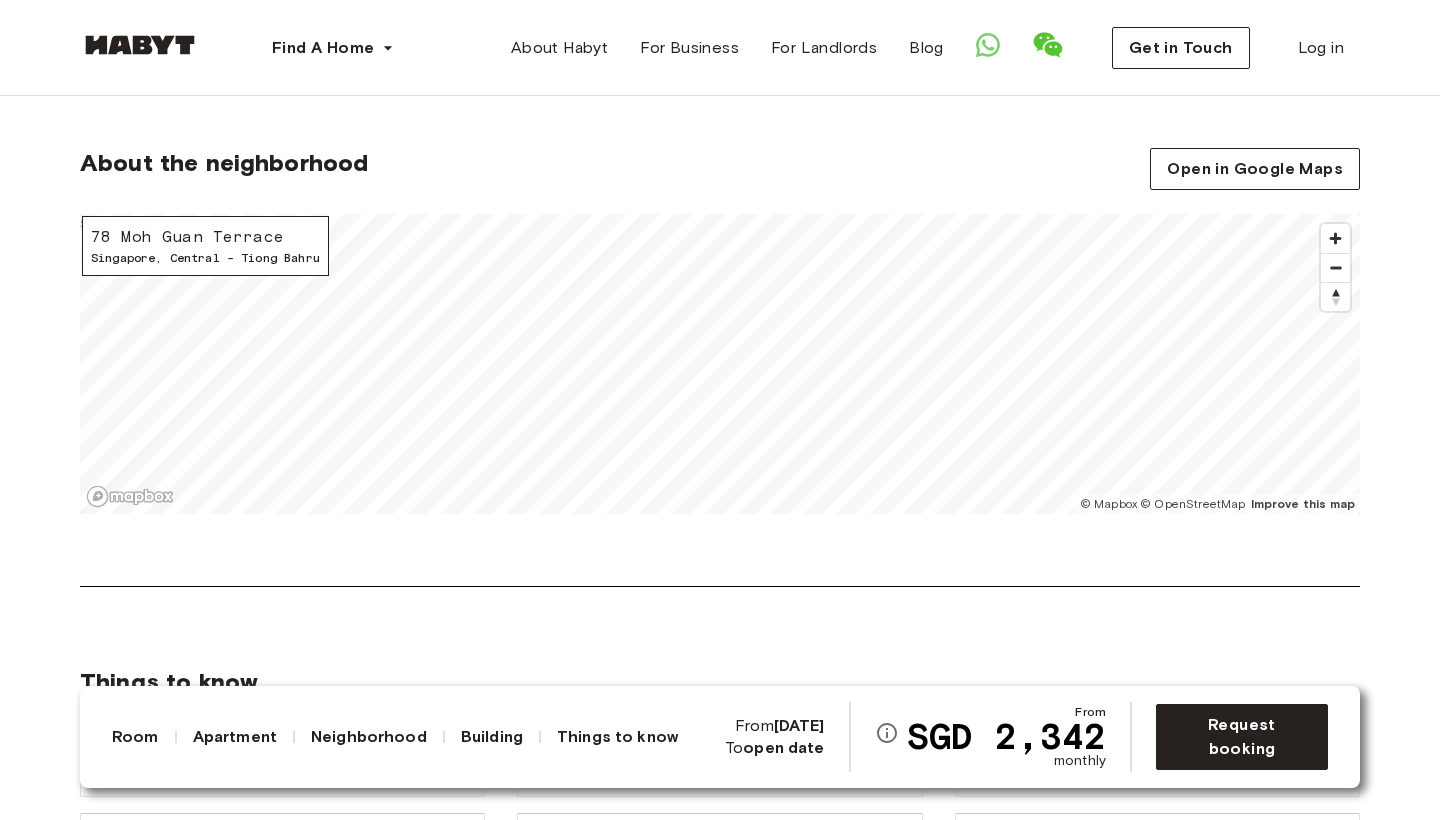 click on "About the neighborhood Open in Google Maps 78 Moh Guan Terrace Singapore ,   Central - Tiong Bahru © Mapbox   © OpenStreetMap   Improve this map $" at bounding box center (720, 367) 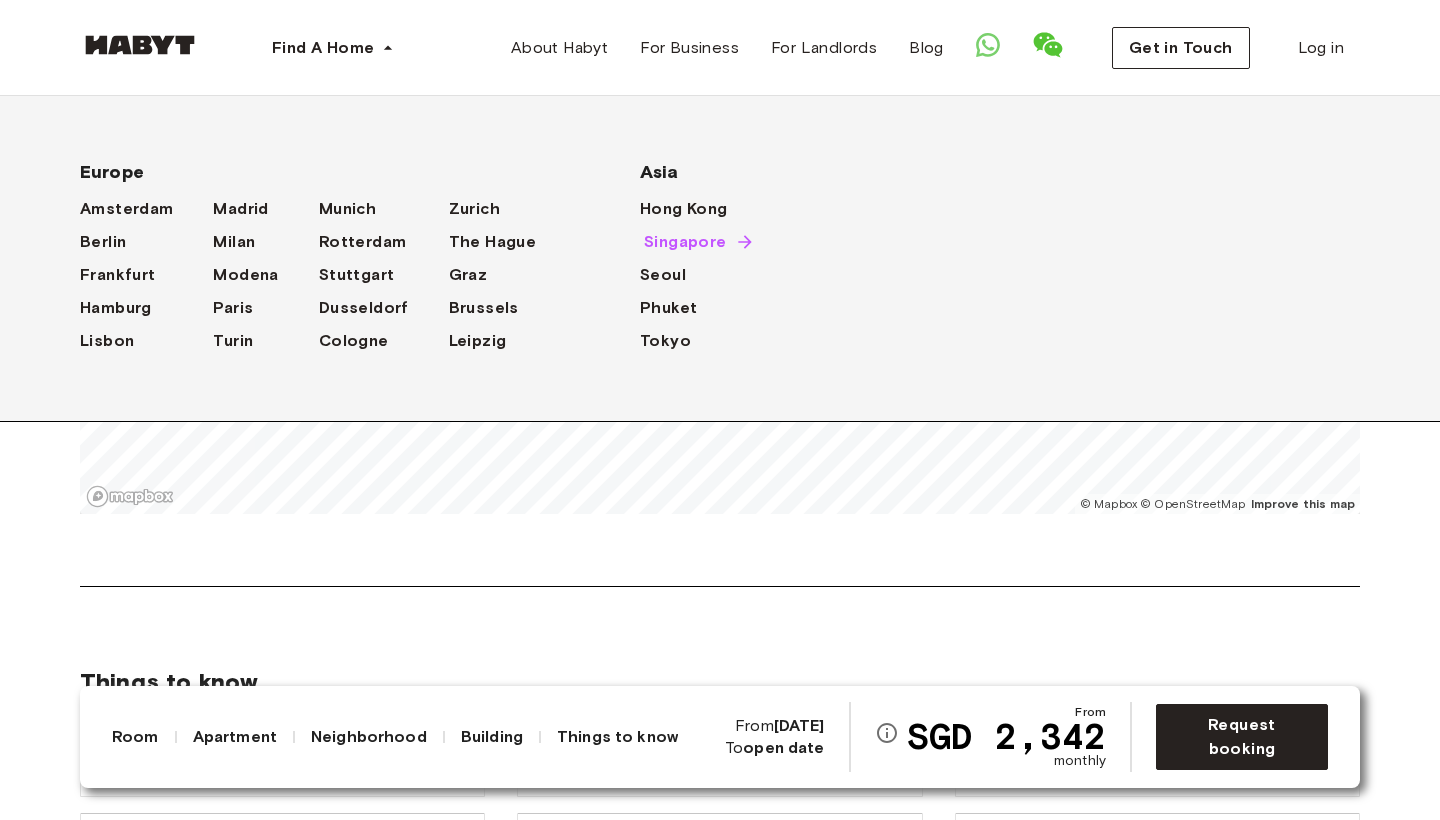 click on "Singapore" at bounding box center [685, 242] 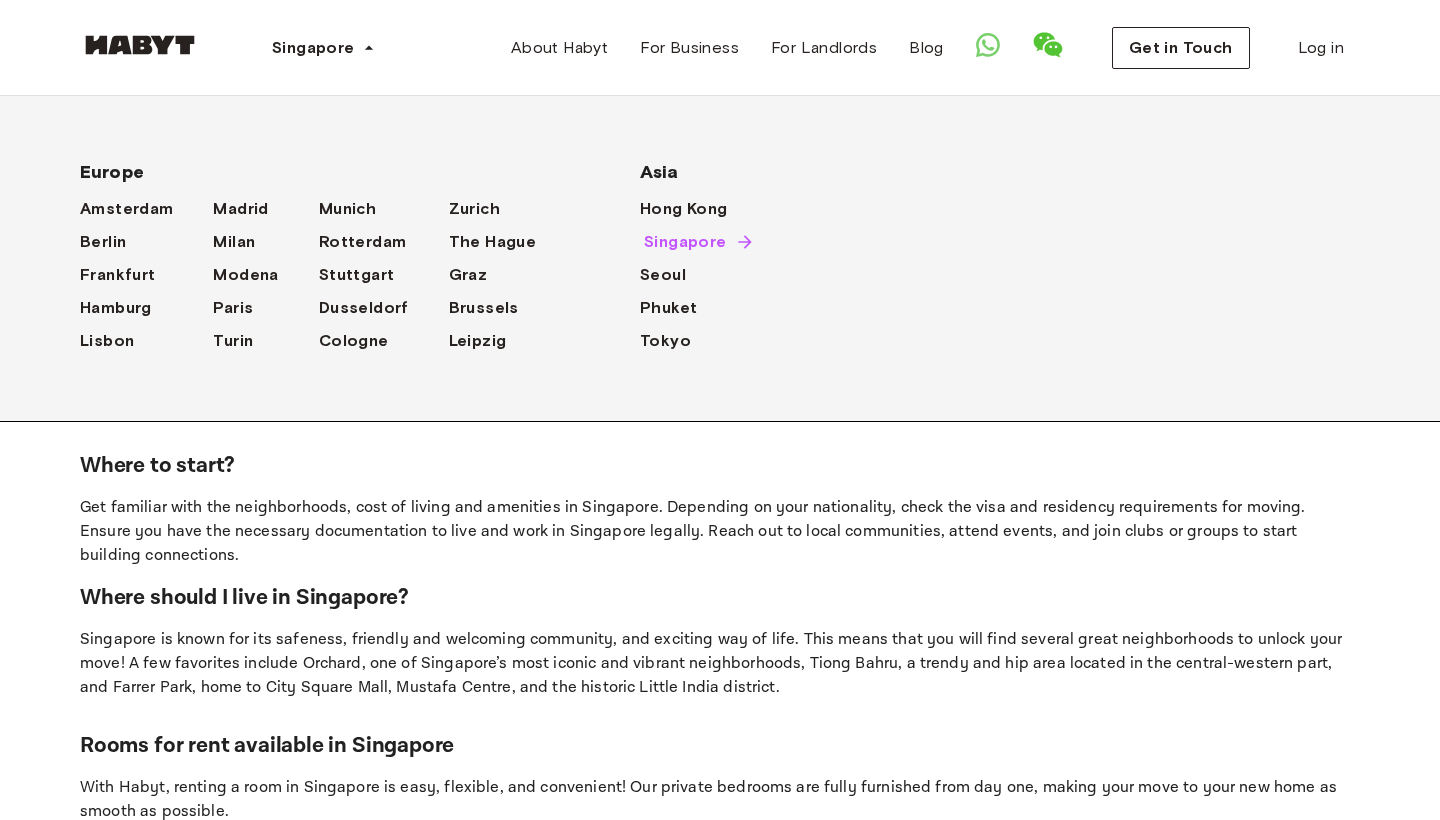 scroll, scrollTop: 0, scrollLeft: 0, axis: both 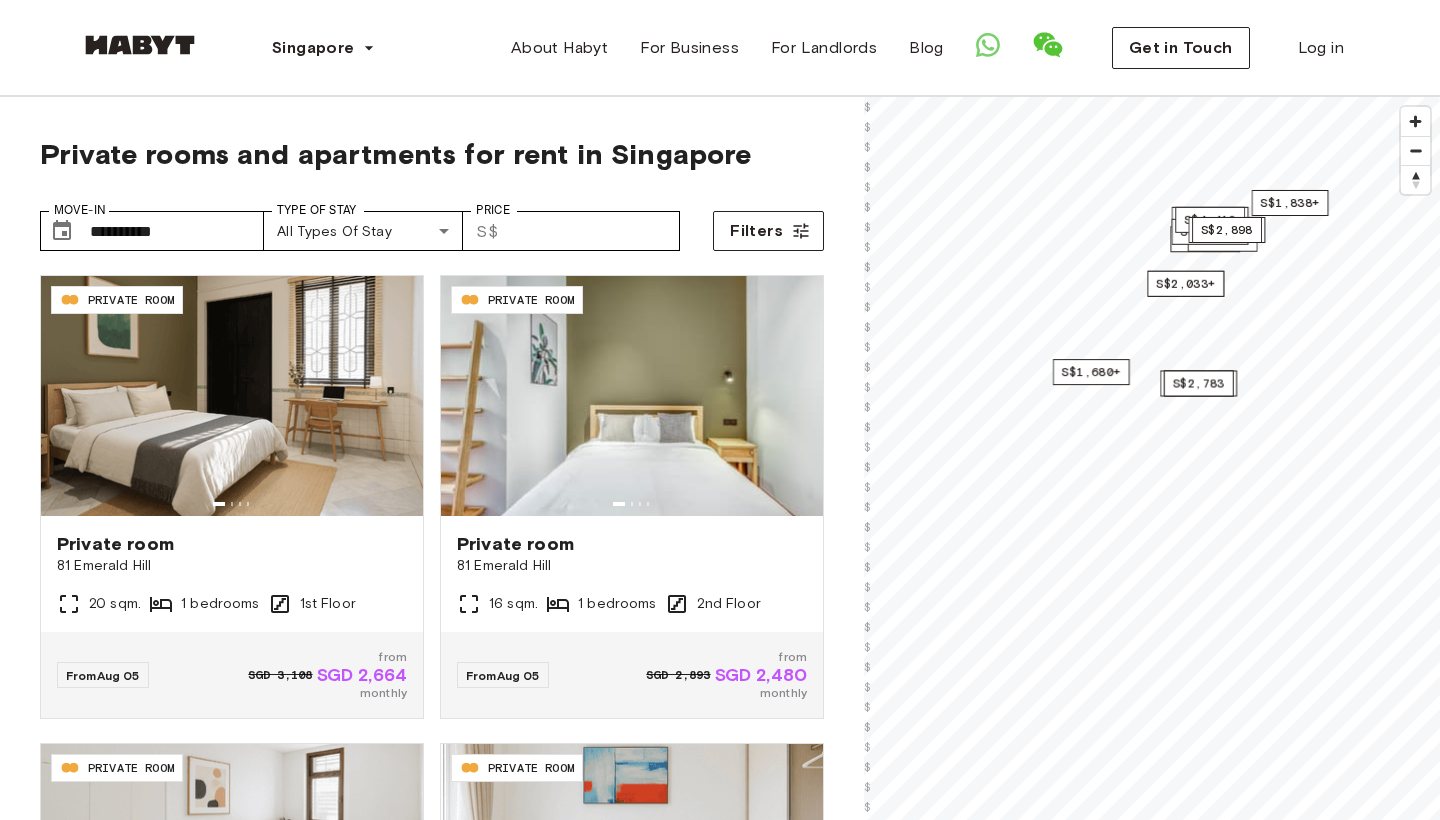 click on "**********" at bounding box center [720, 596] 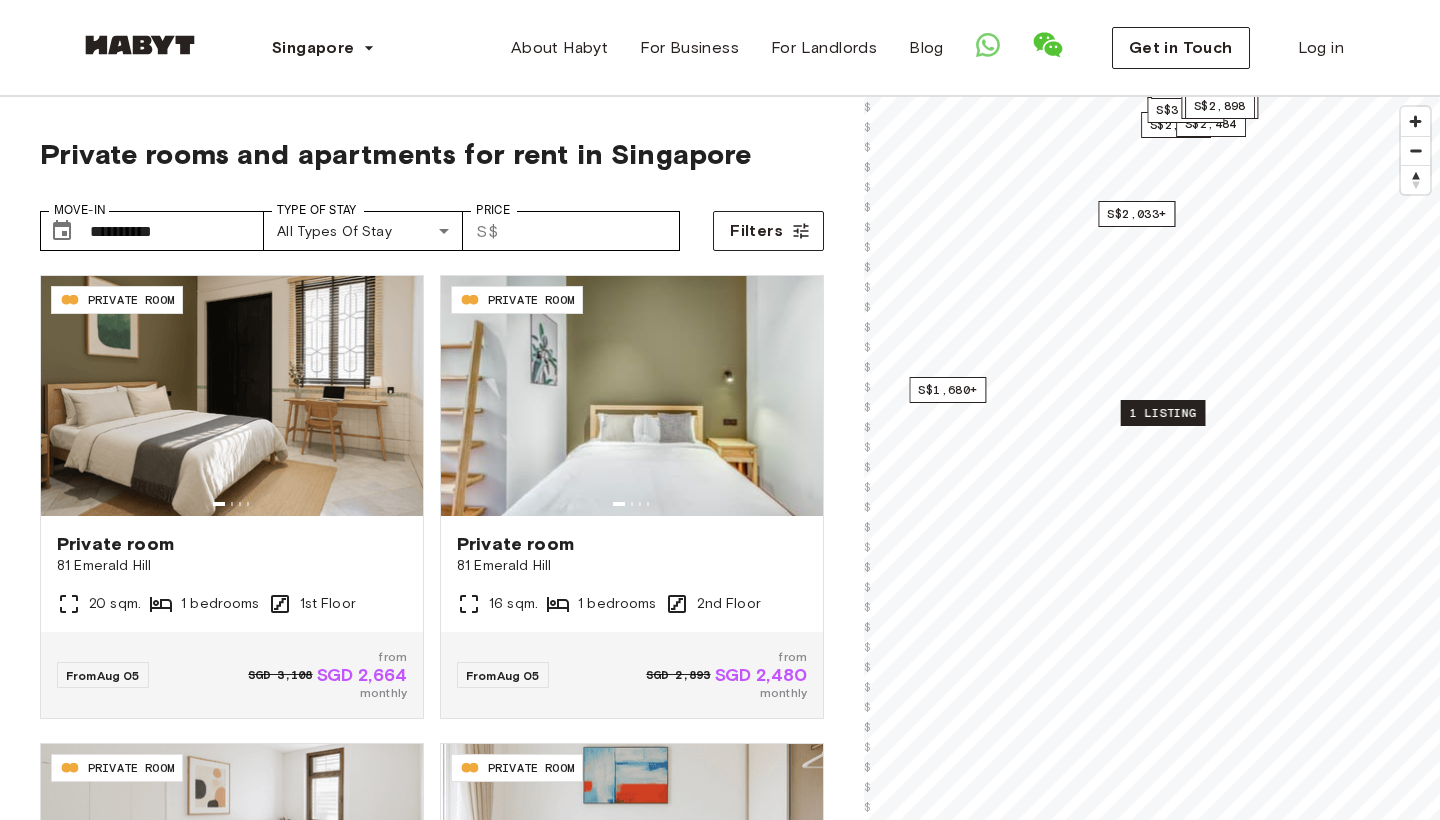 click on "1 listing" at bounding box center [1163, 413] 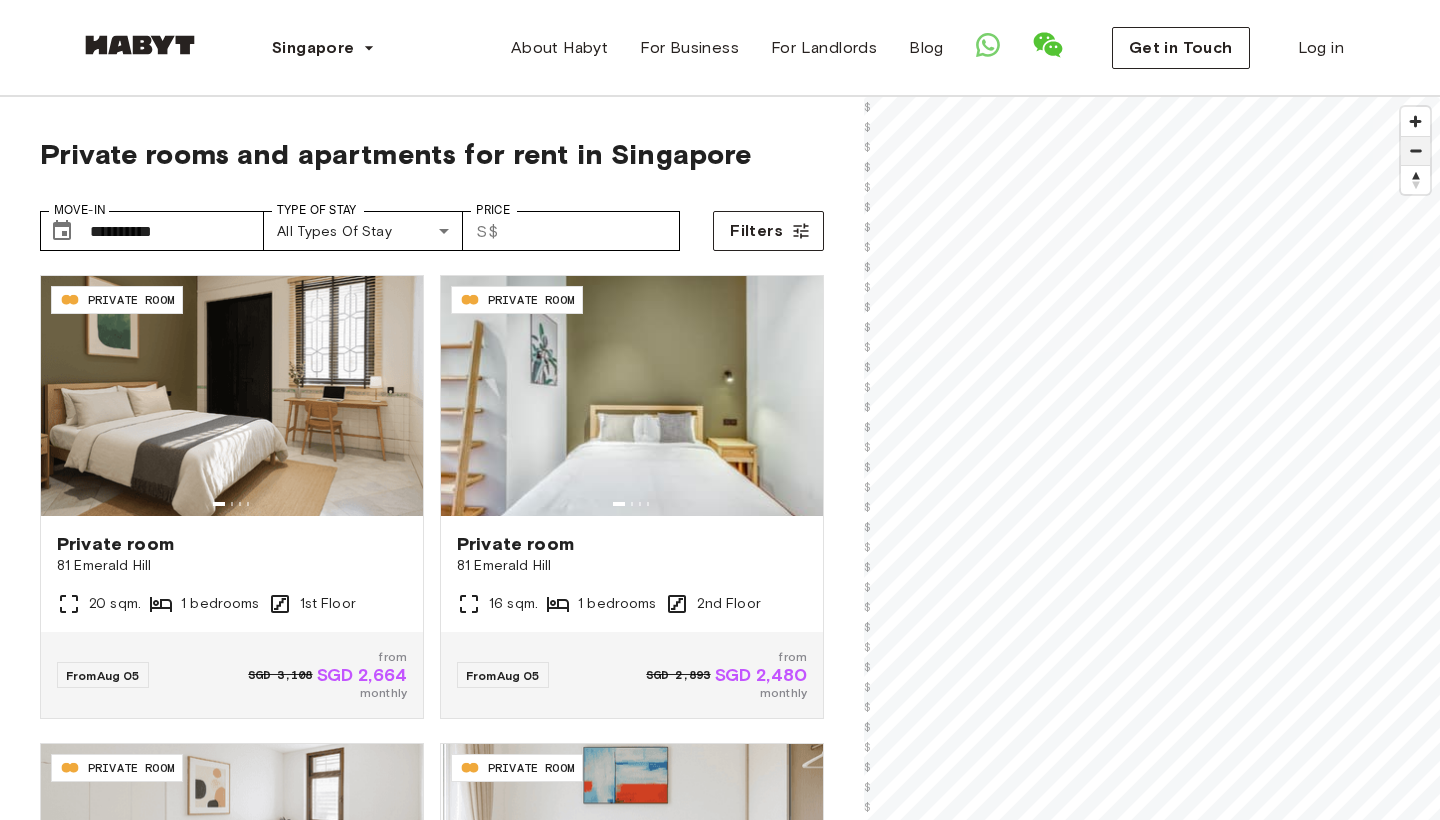 click at bounding box center [1415, 151] 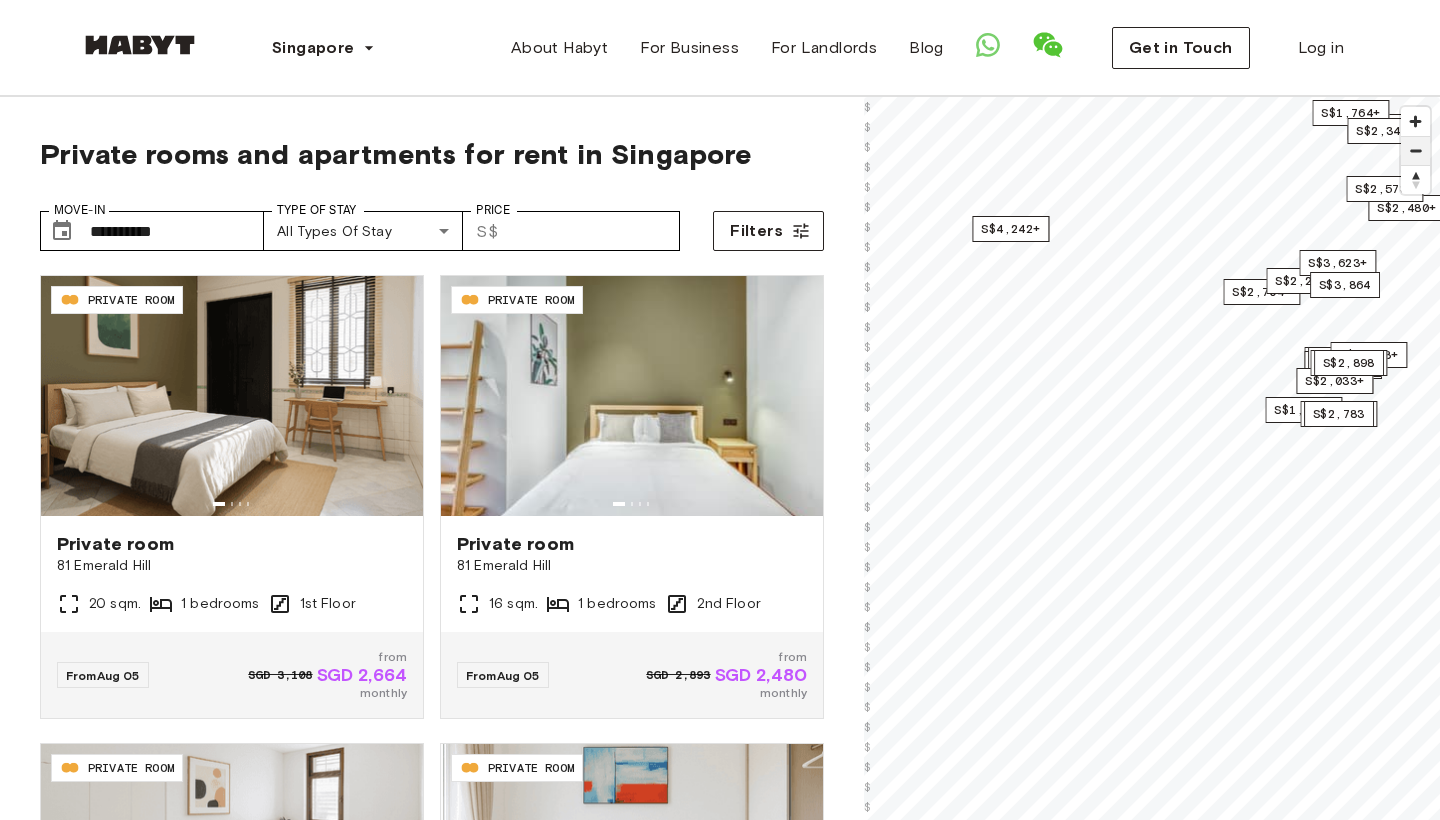 click at bounding box center [1415, 151] 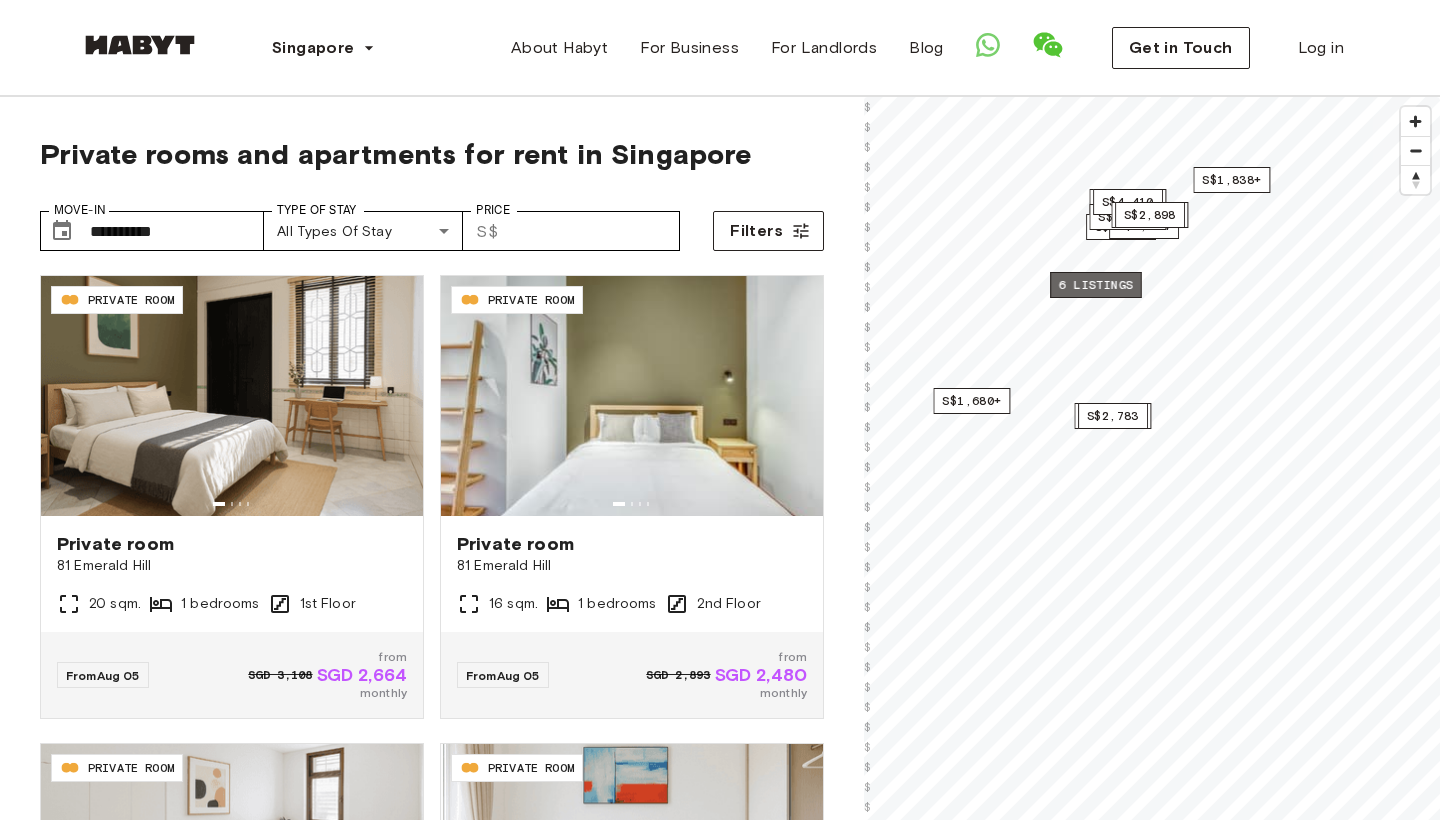 click on "6 listings" at bounding box center (1096, 285) 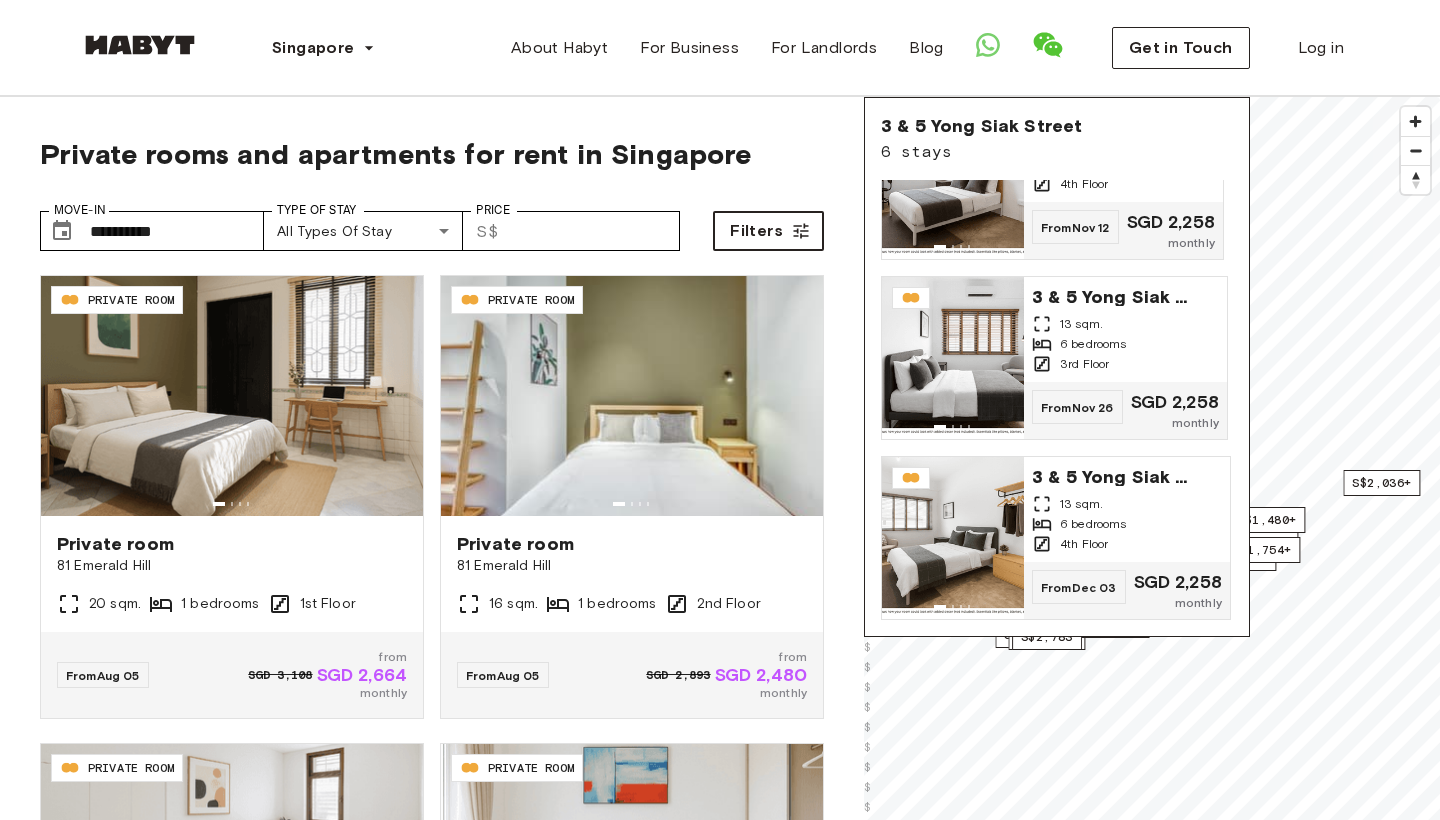 scroll, scrollTop: 624, scrollLeft: 0, axis: vertical 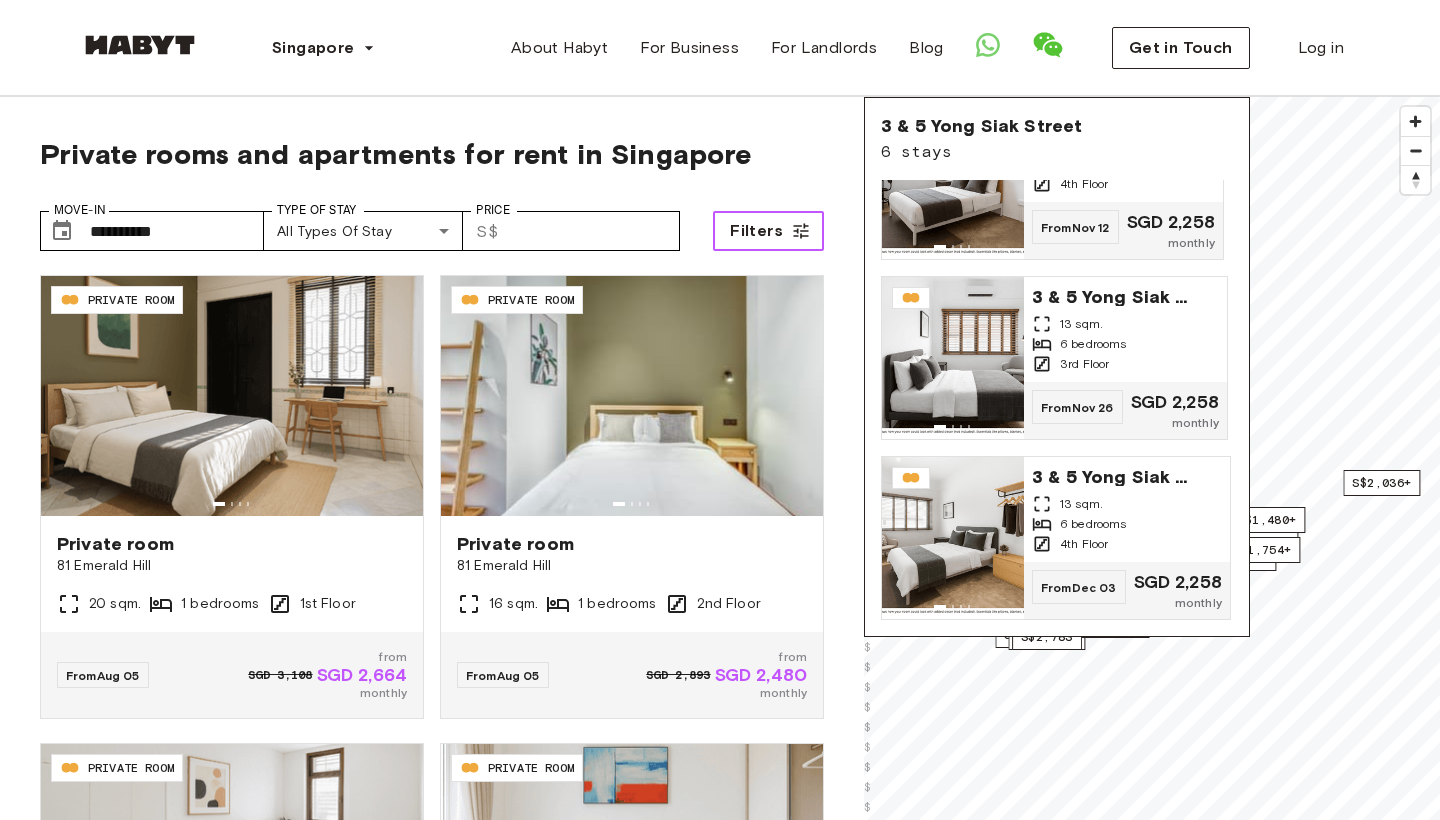 click 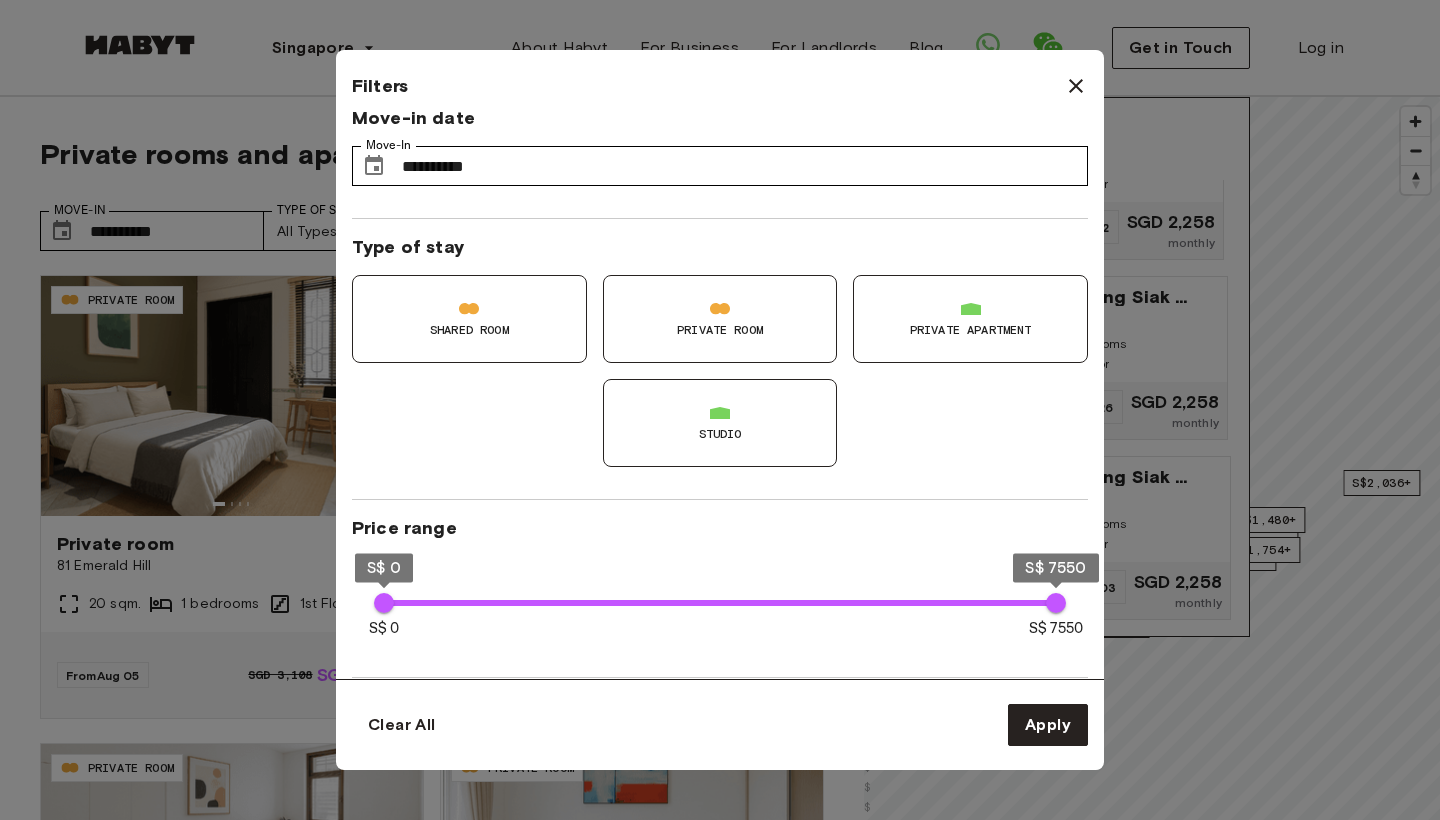 scroll, scrollTop: 18, scrollLeft: 0, axis: vertical 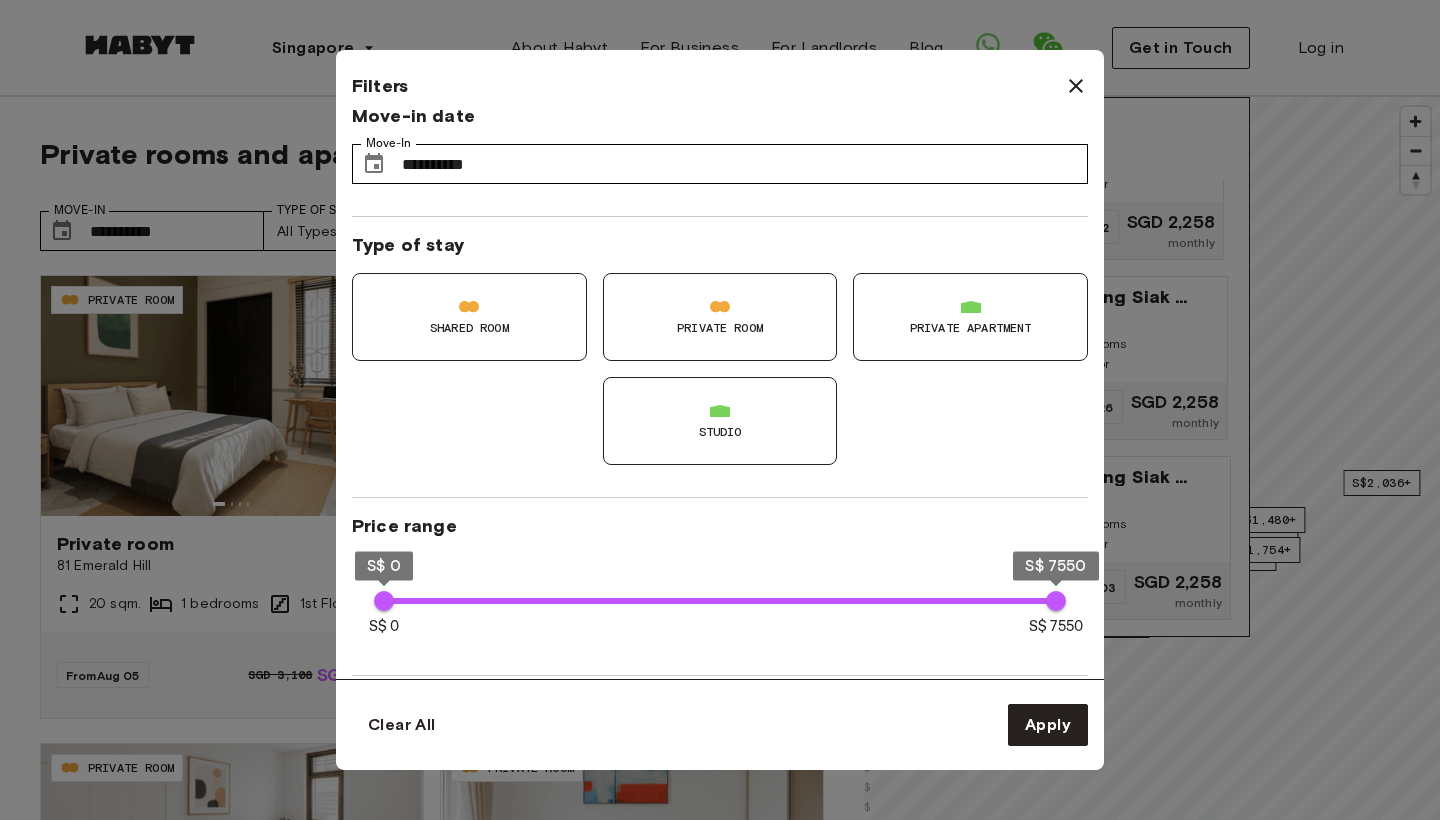 click on "Private Room" at bounding box center [720, 328] 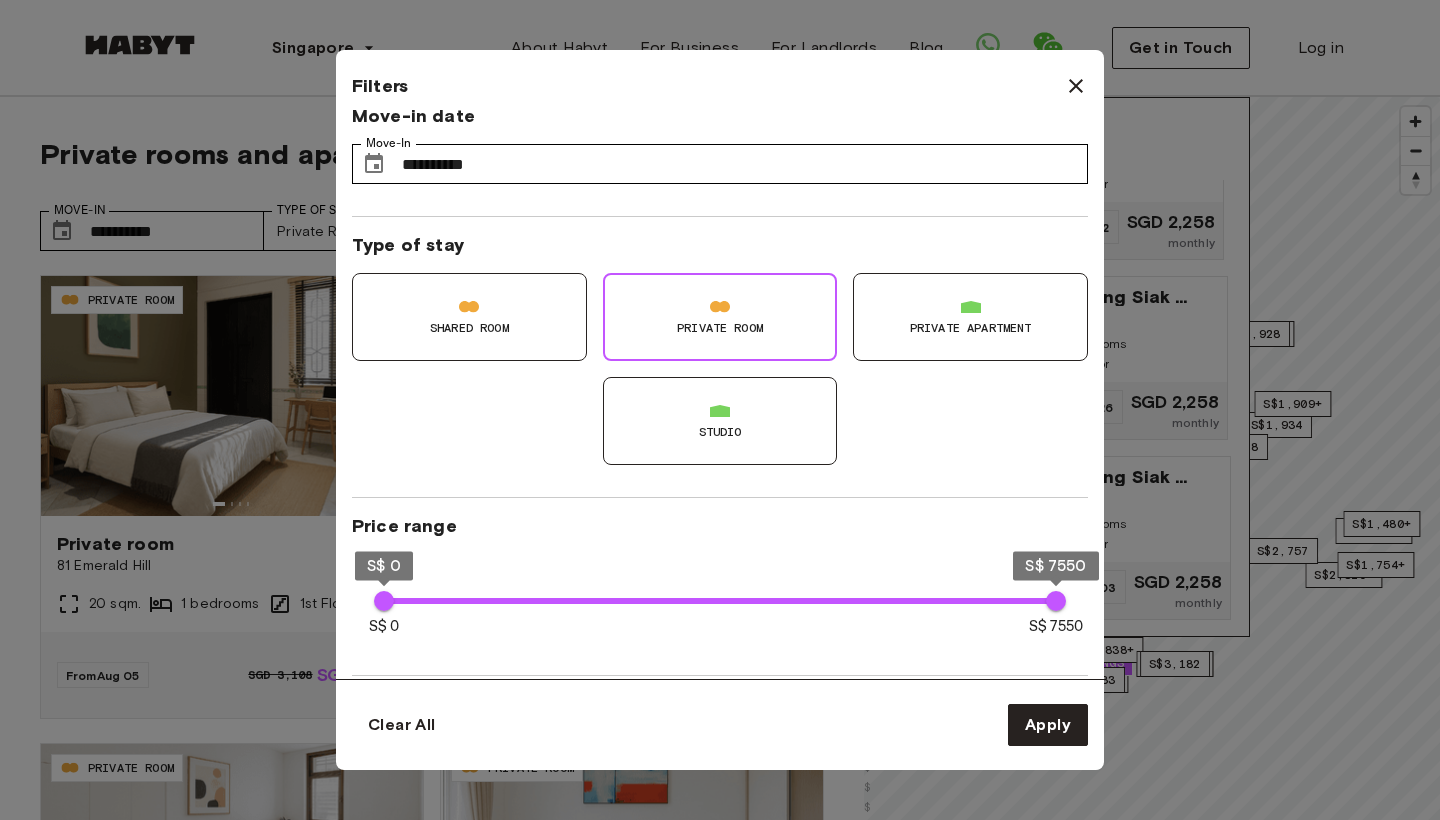 click on "Private apartment" at bounding box center (970, 317) 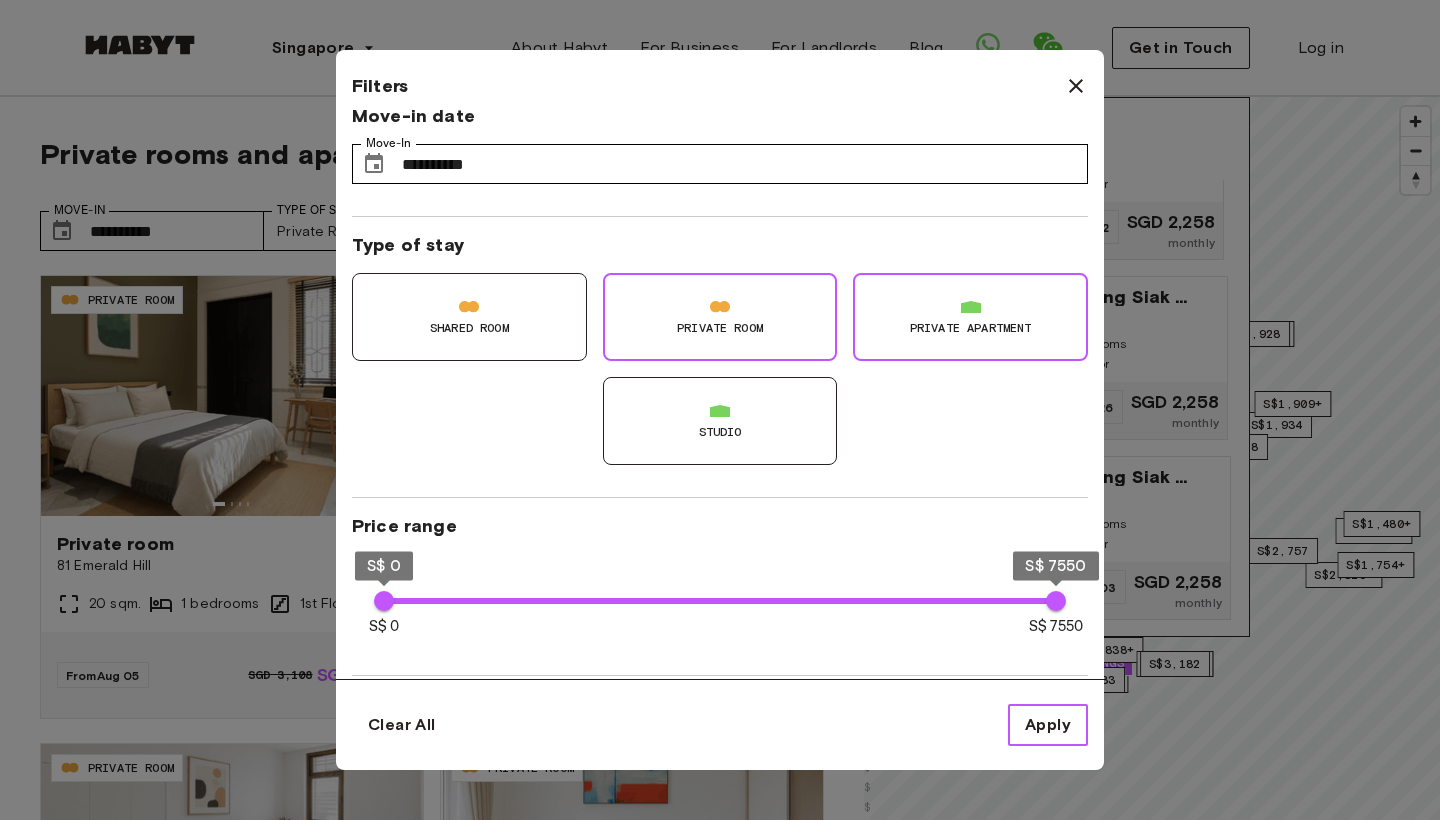 click on "Apply" at bounding box center (1048, 725) 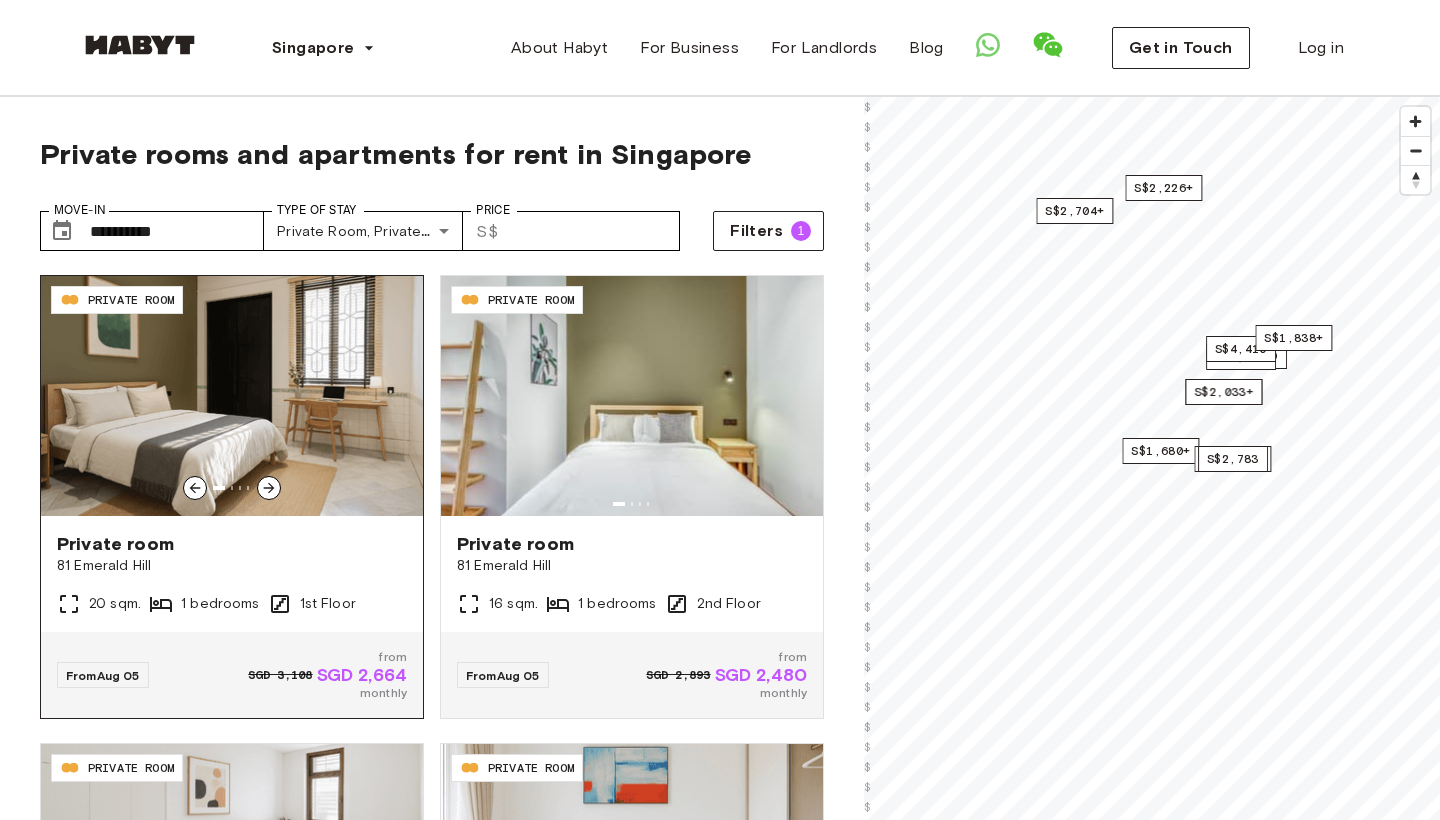 click 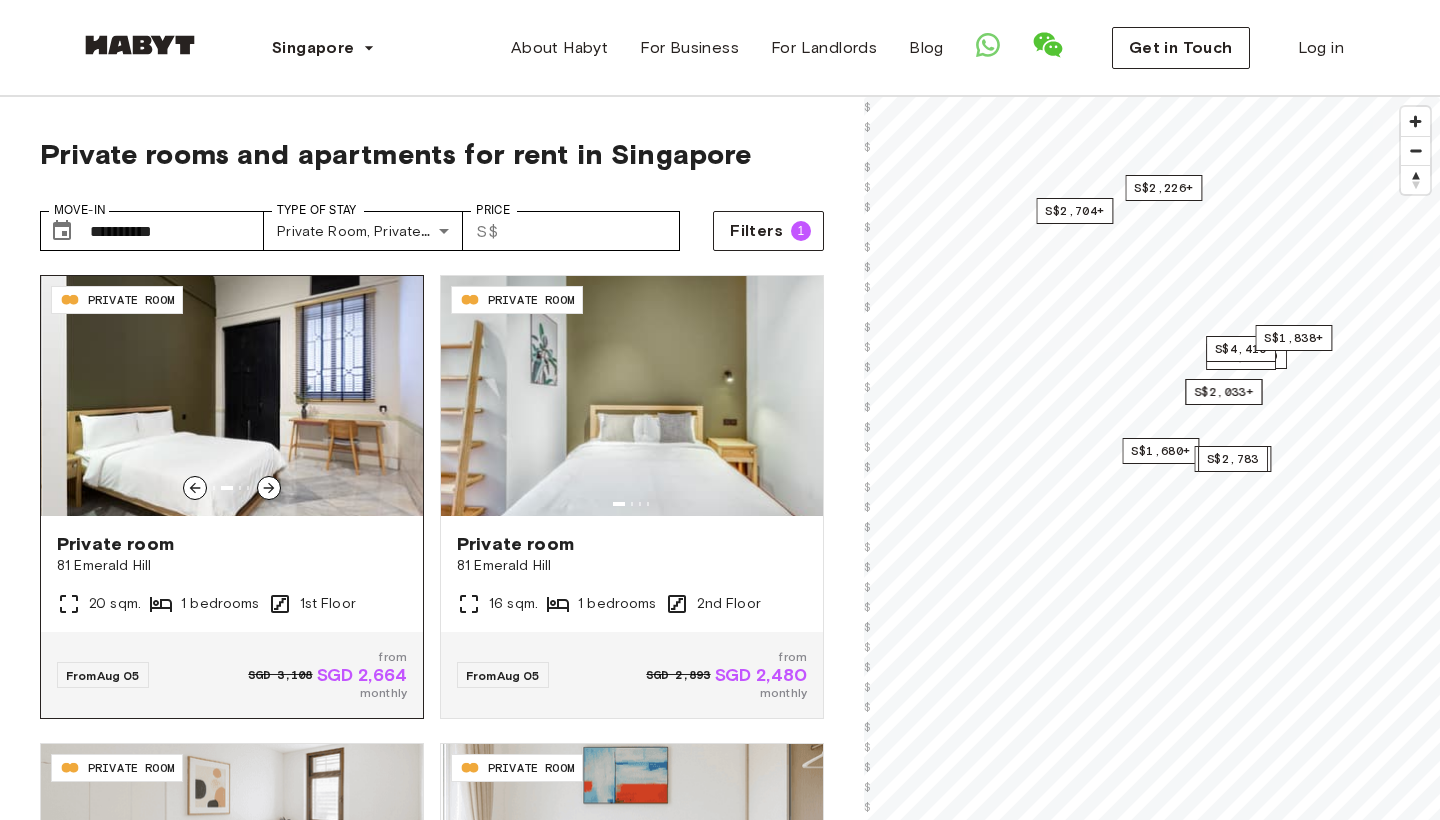 click 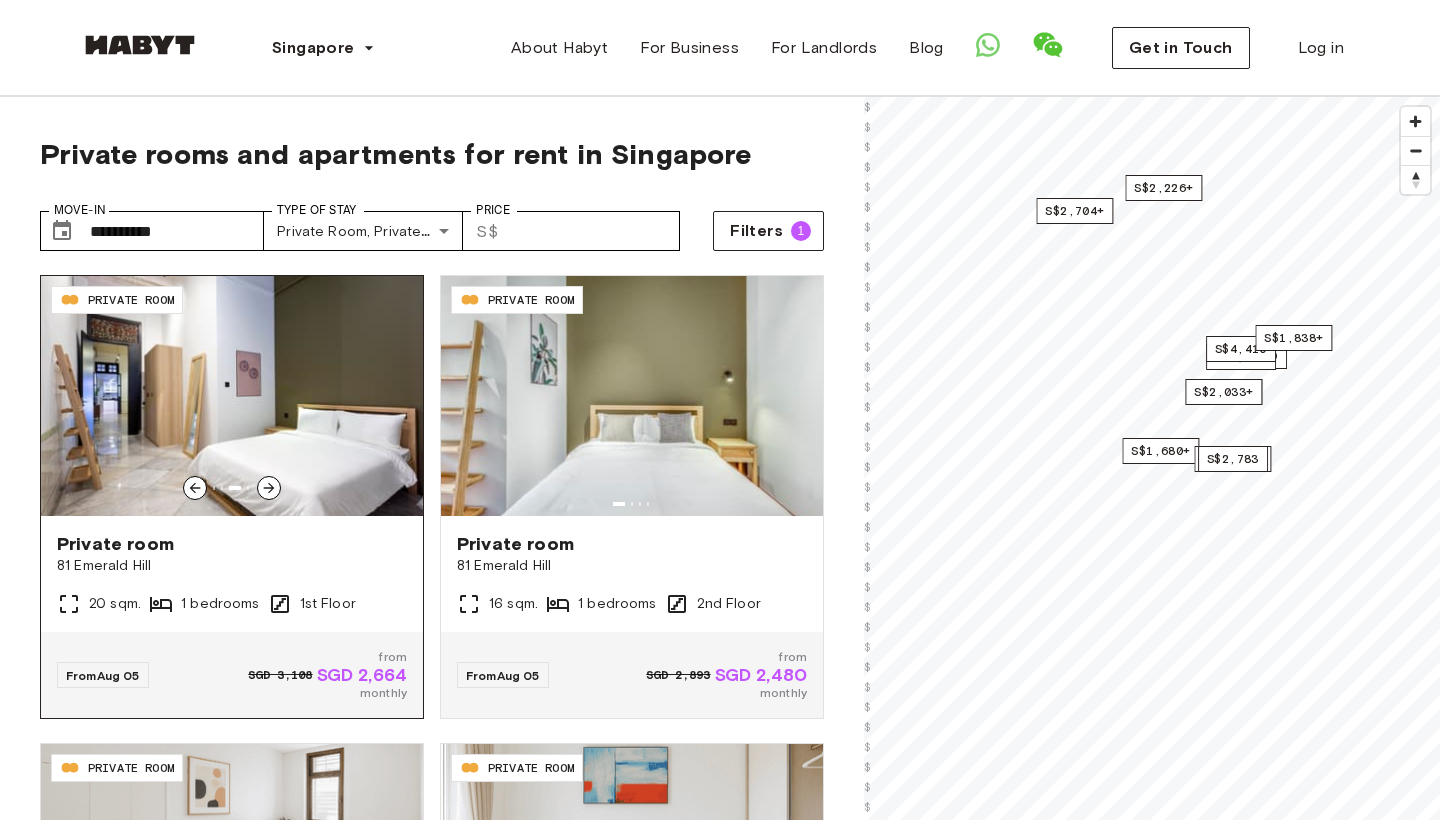 click 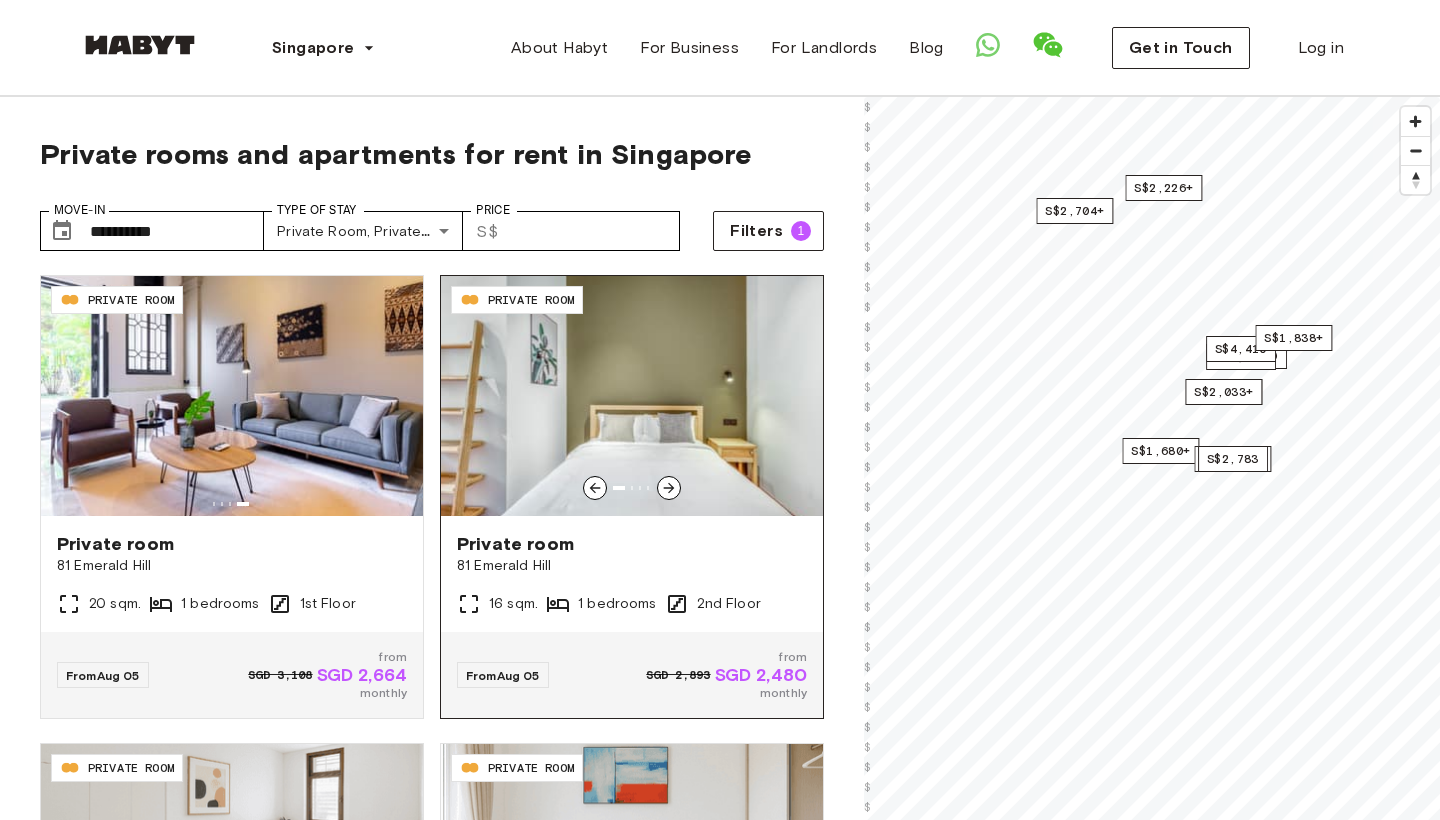click at bounding box center [632, 396] 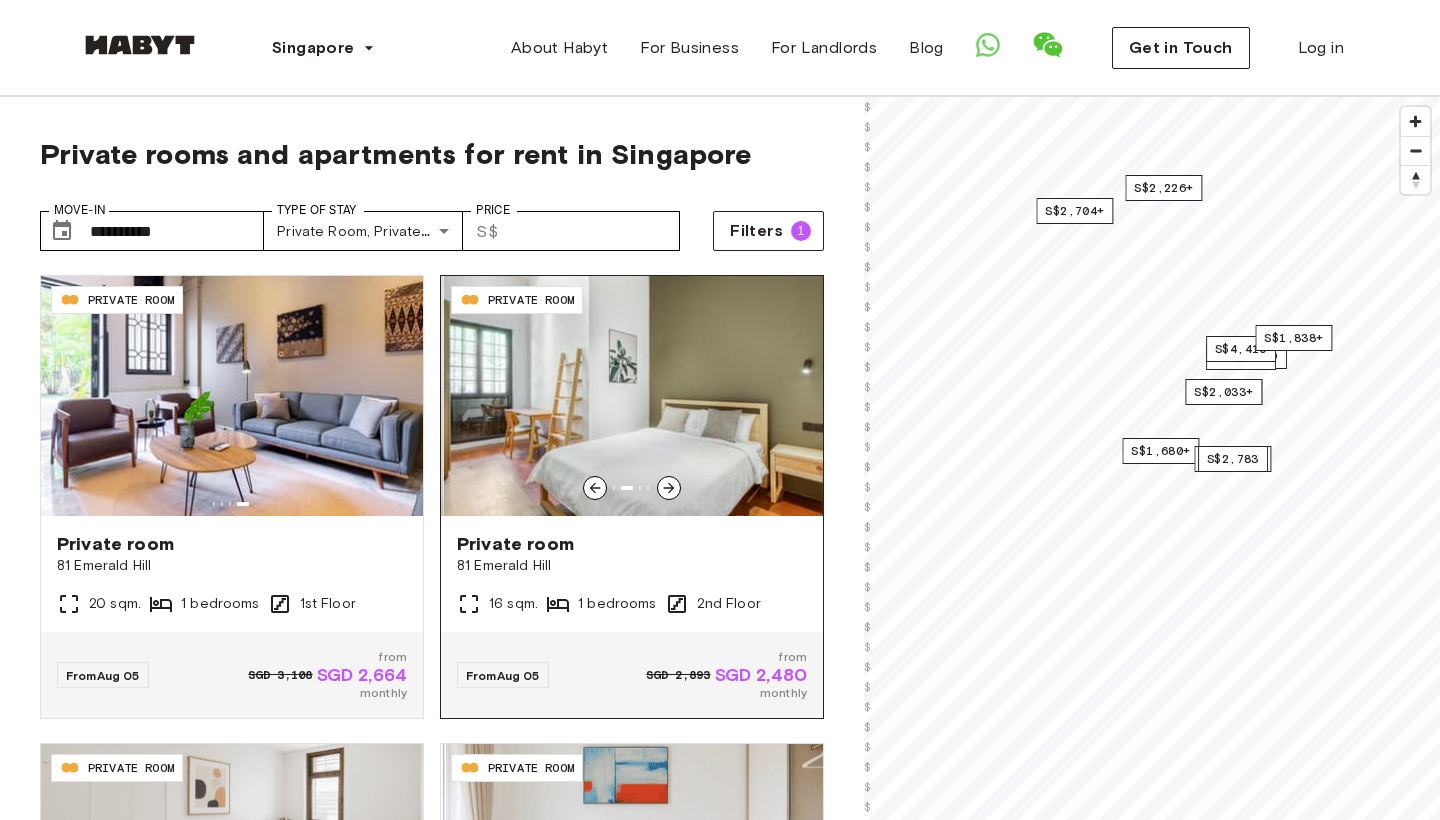 click 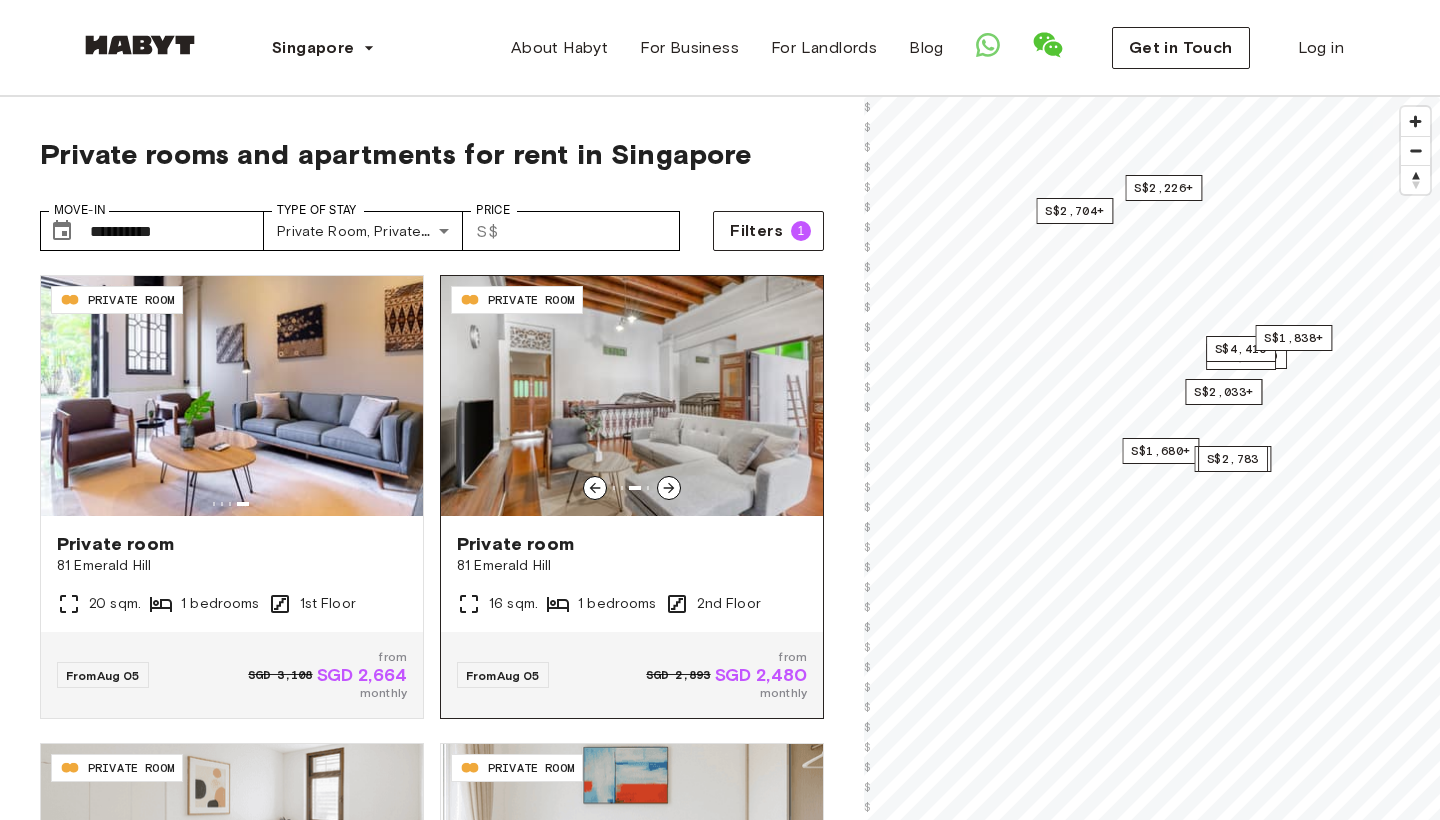 click 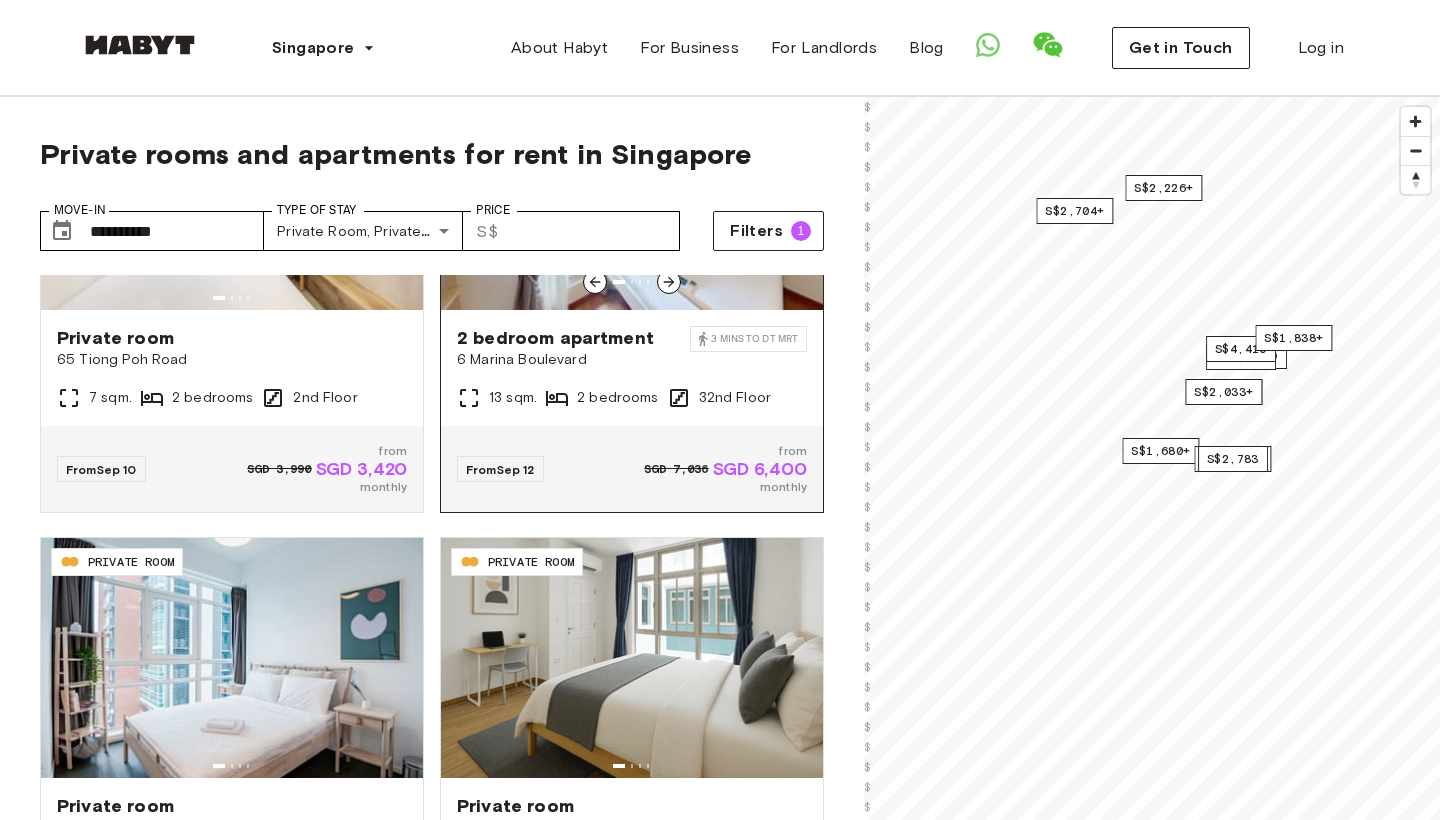 scroll, scrollTop: 3950, scrollLeft: 0, axis: vertical 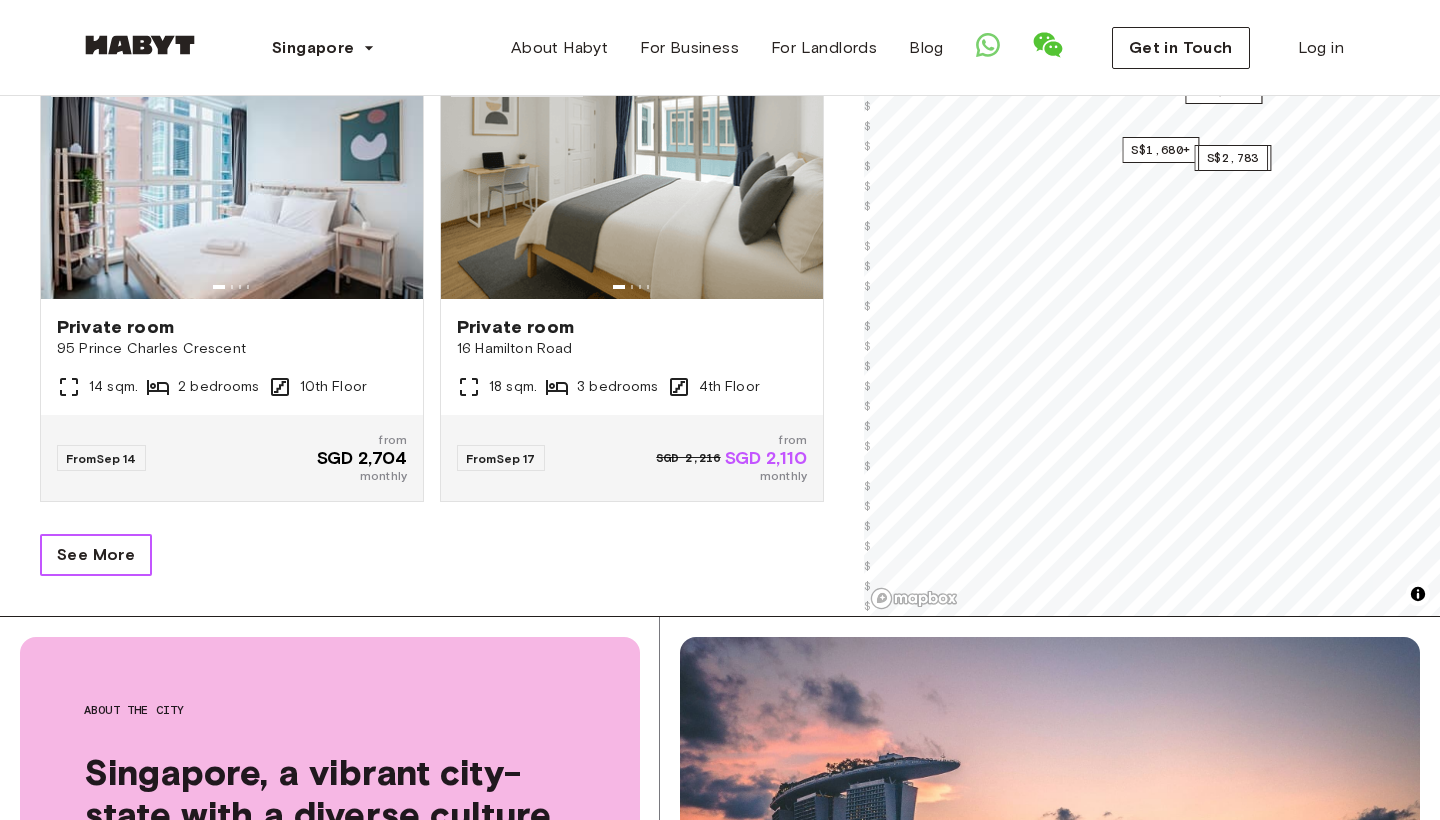 click on "See More" at bounding box center [96, 555] 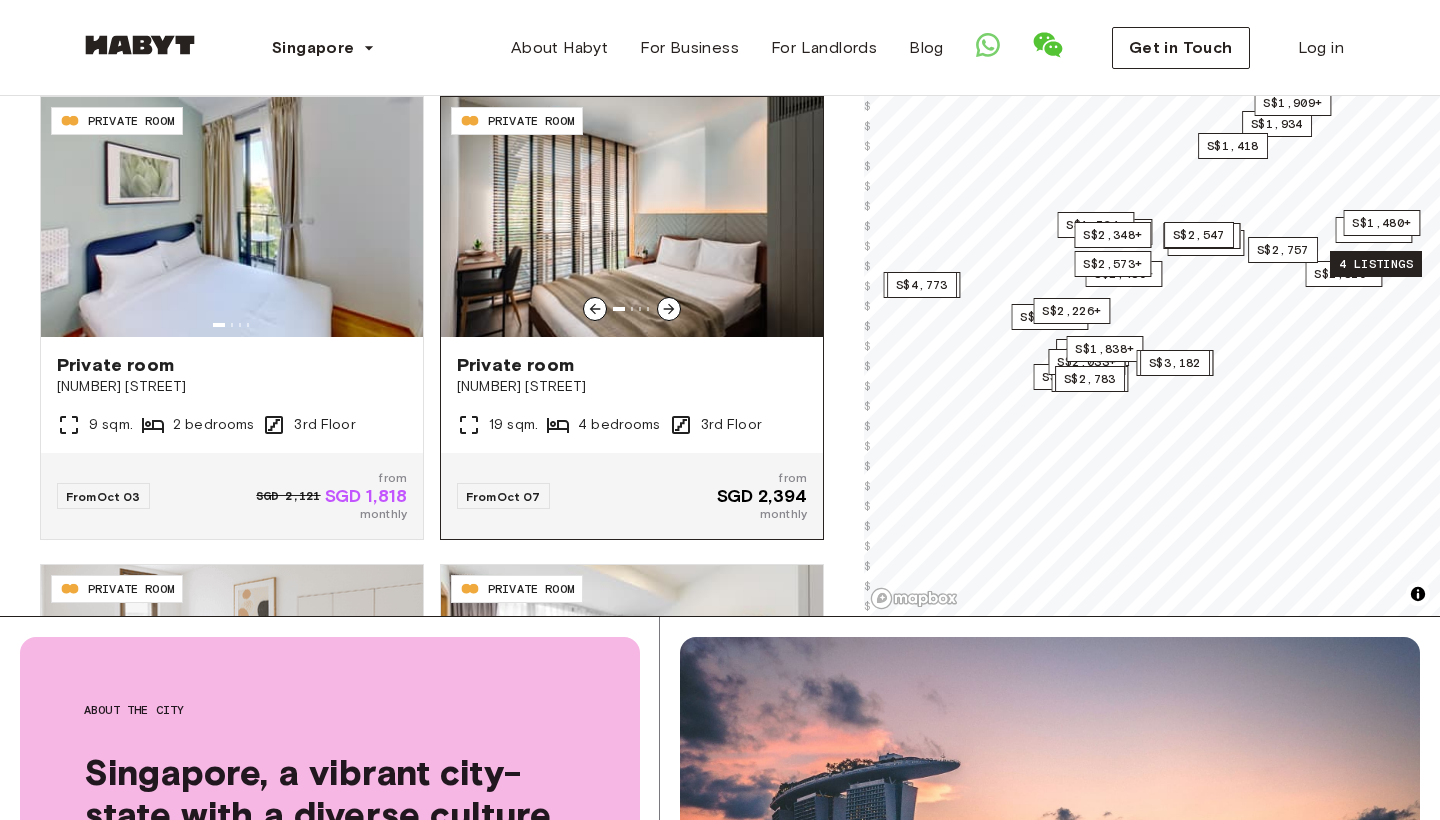 scroll, scrollTop: 6695, scrollLeft: 0, axis: vertical 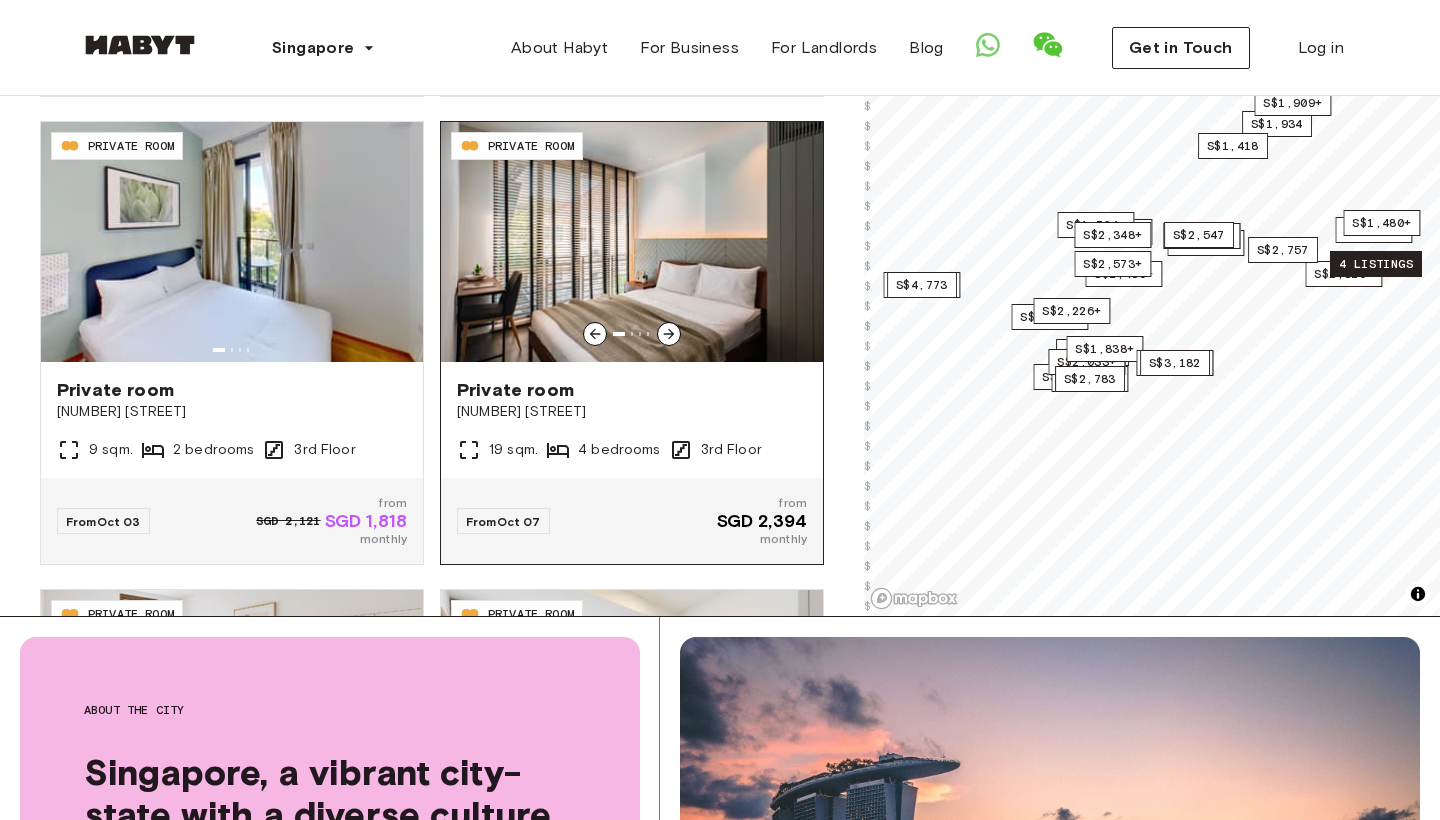 click 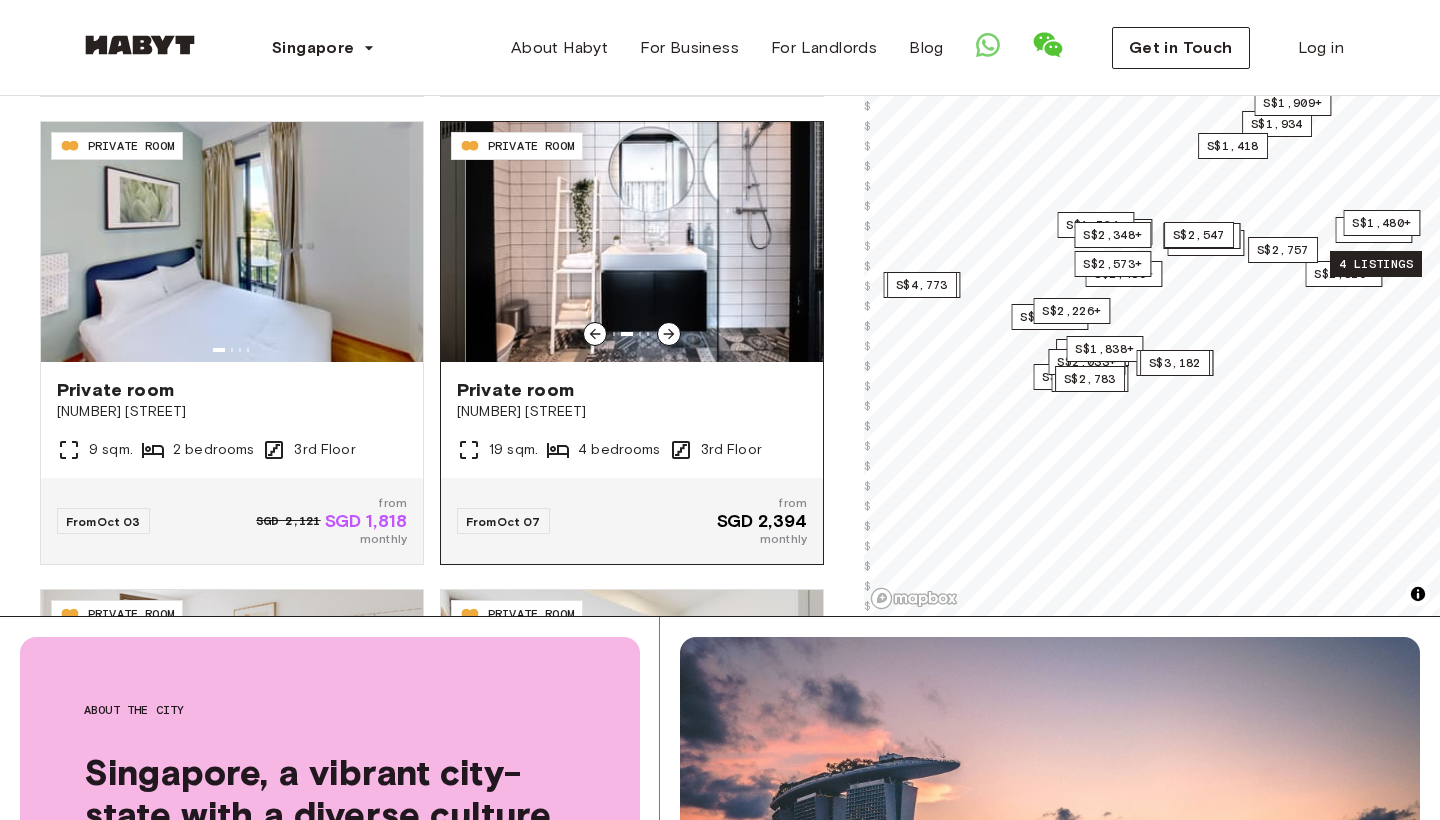 click 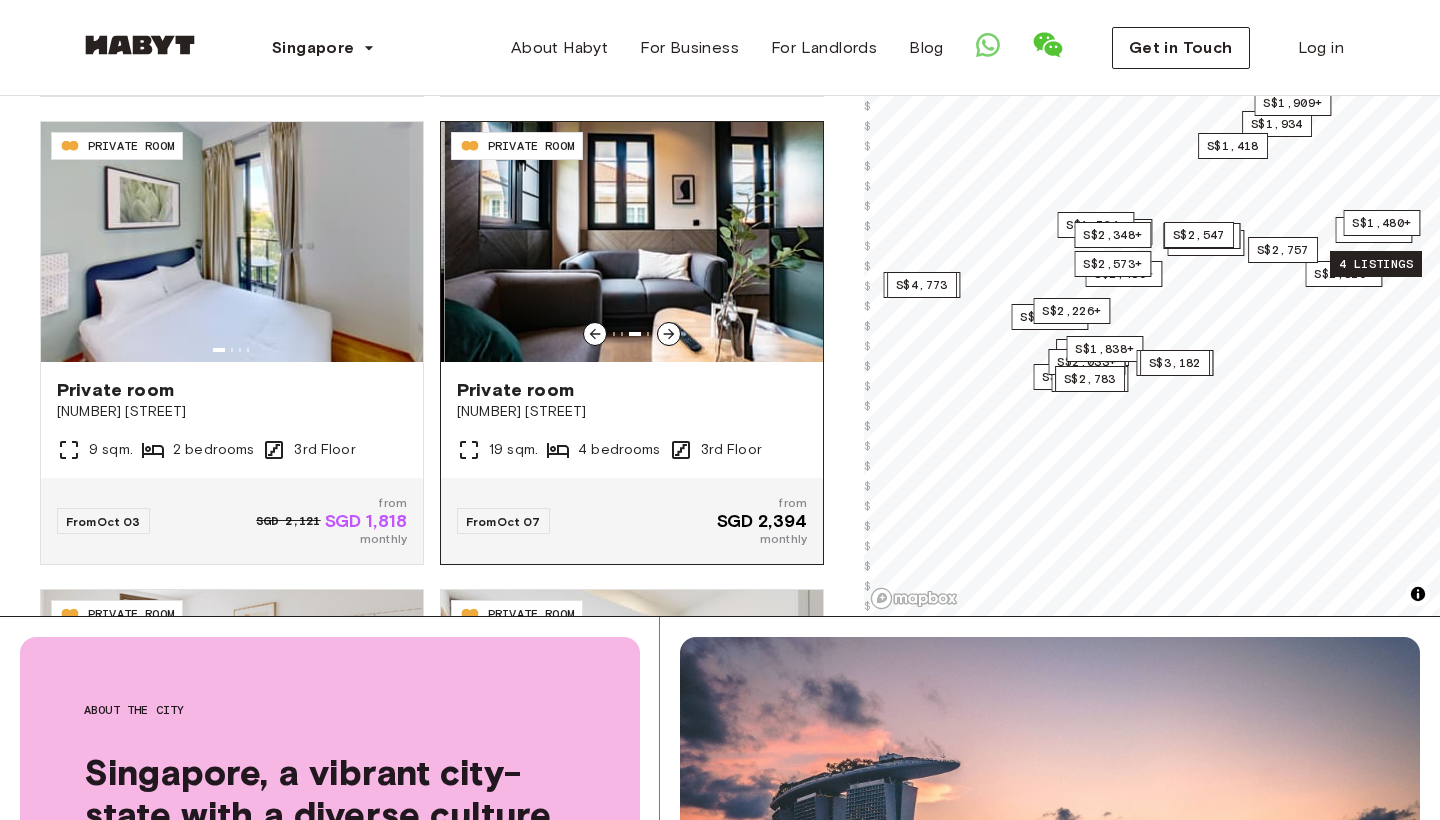 click 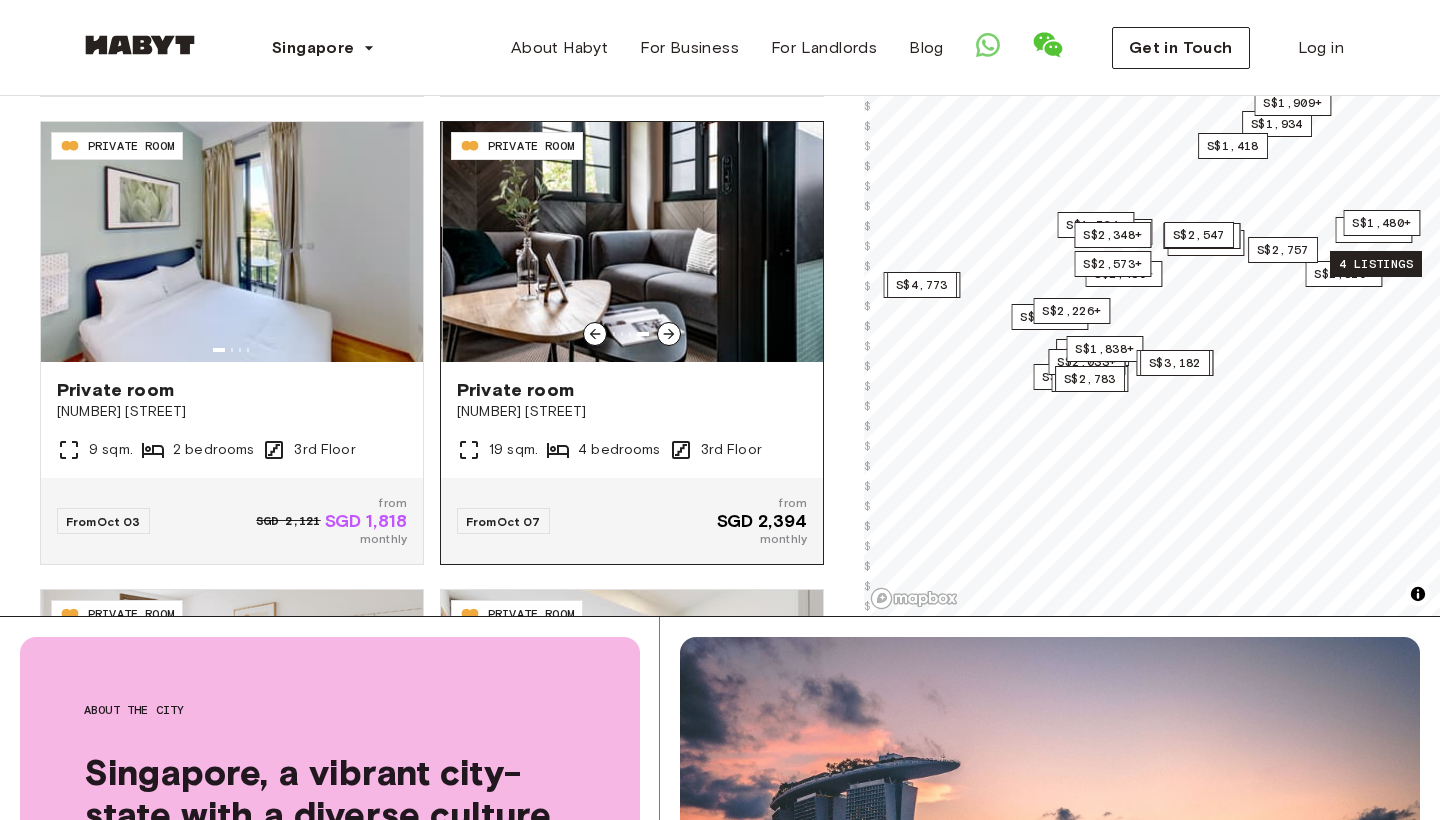 click 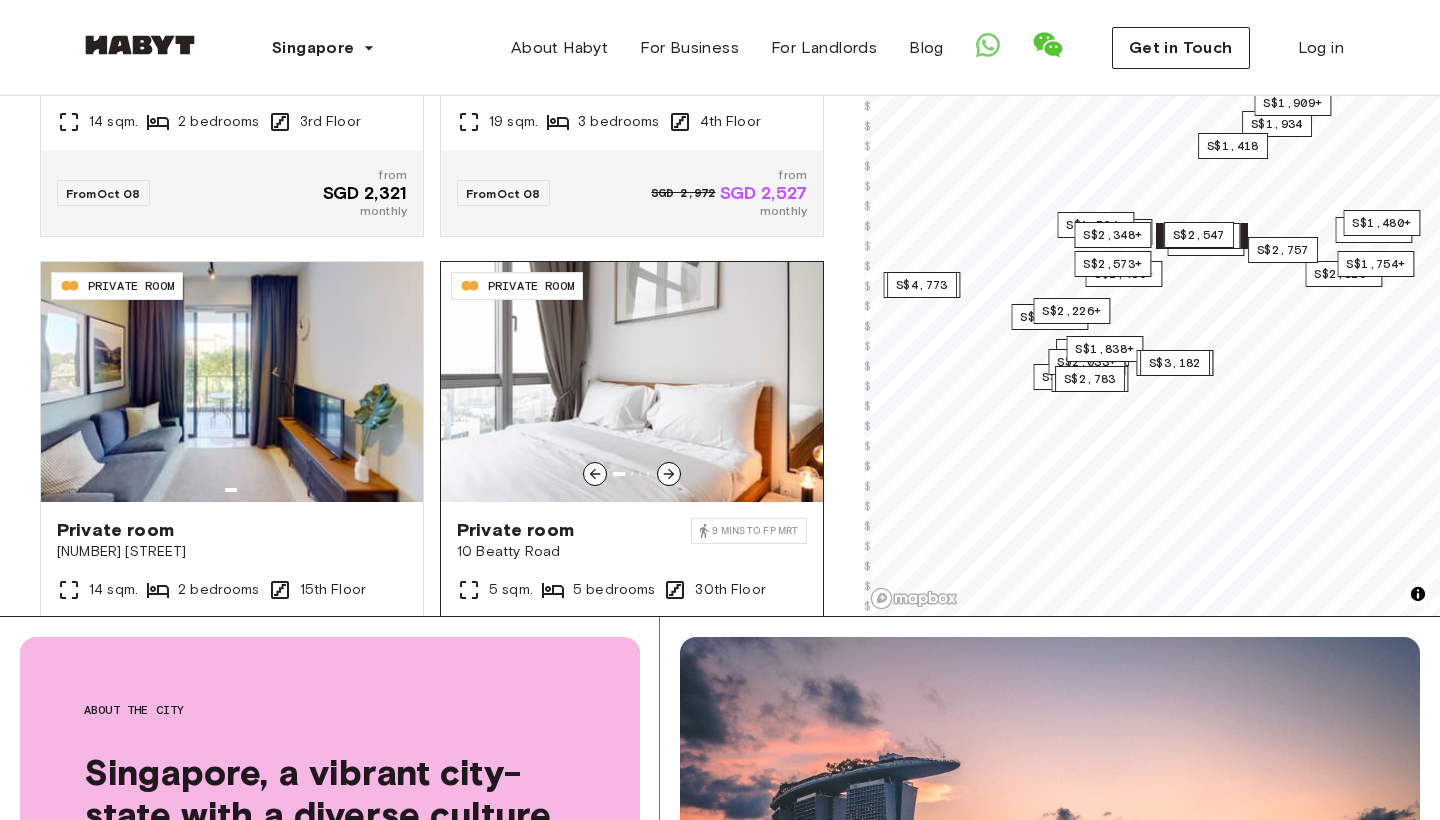 scroll, scrollTop: 7514, scrollLeft: 0, axis: vertical 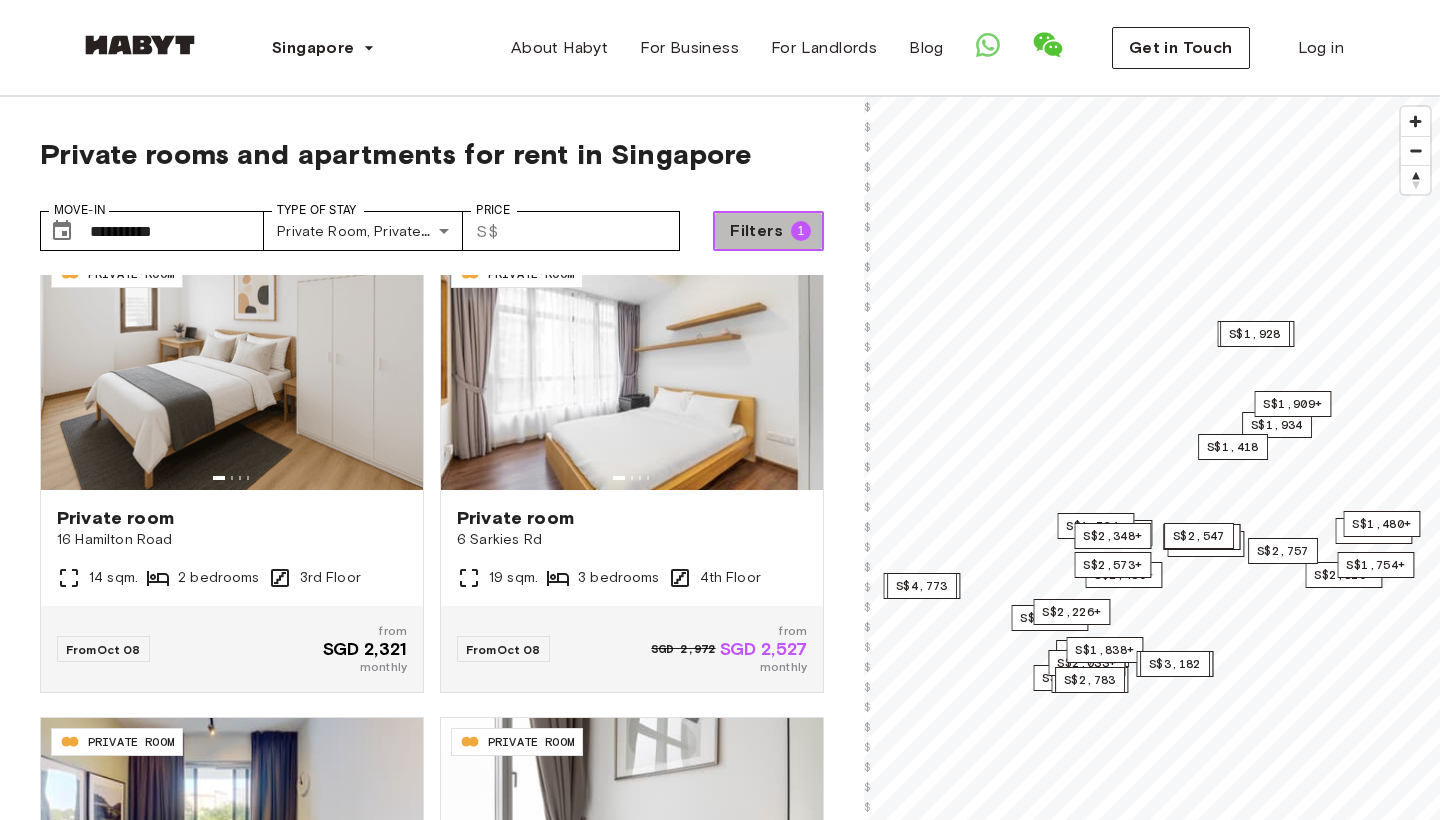 click on "Filters 1" at bounding box center [768, 231] 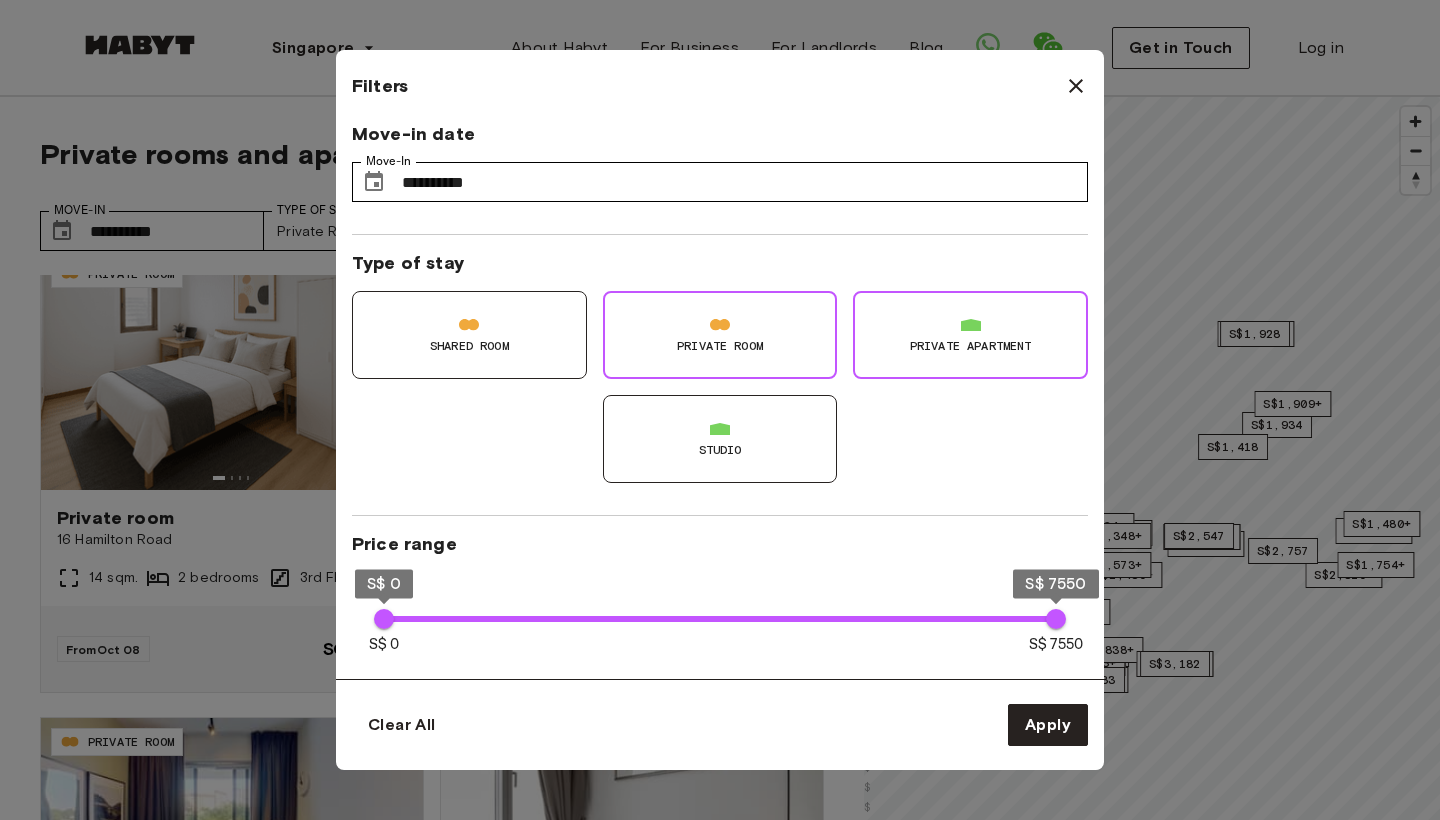click on "Studio" at bounding box center (720, 439) 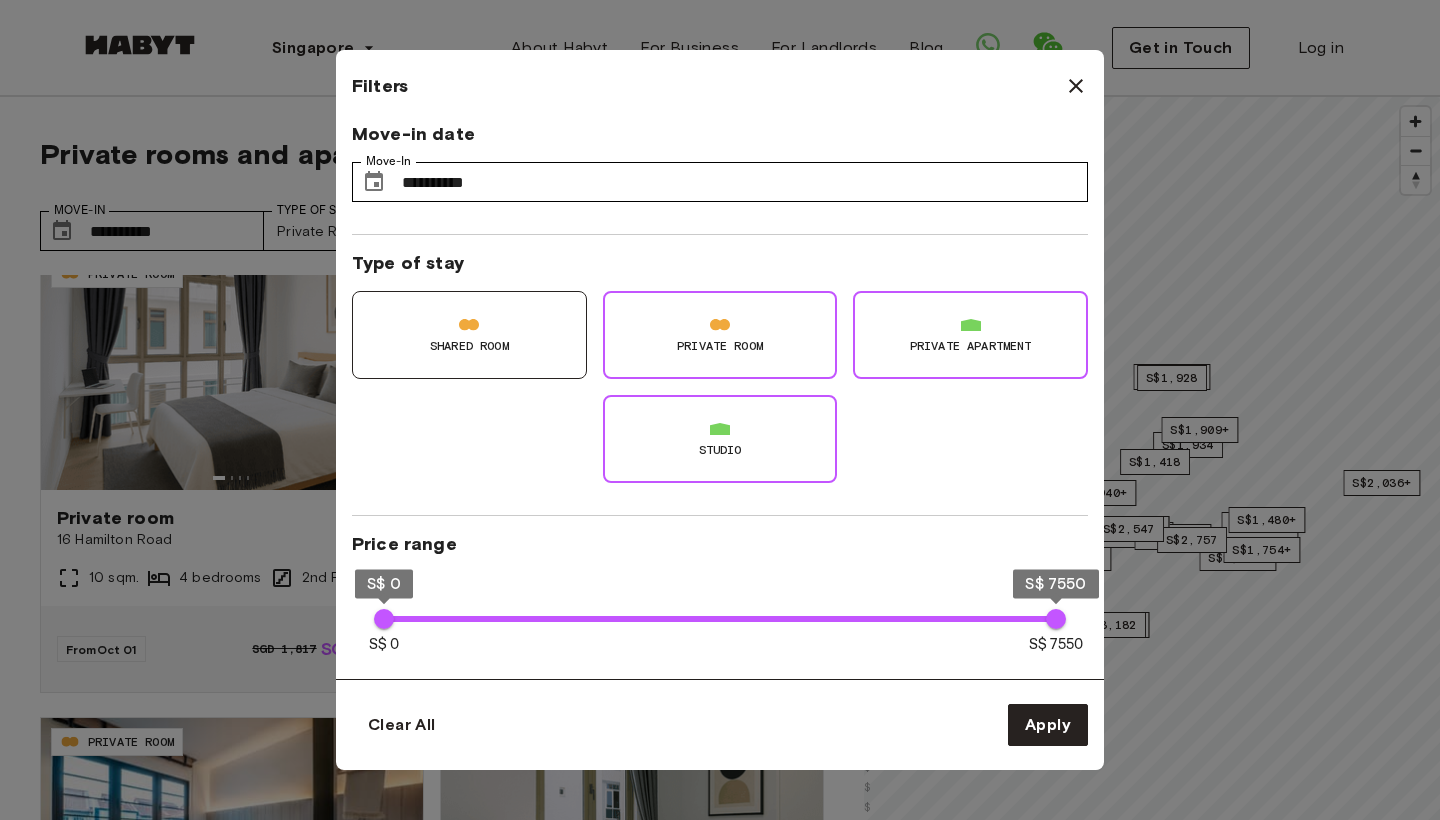 click on "Private Room" at bounding box center [720, 335] 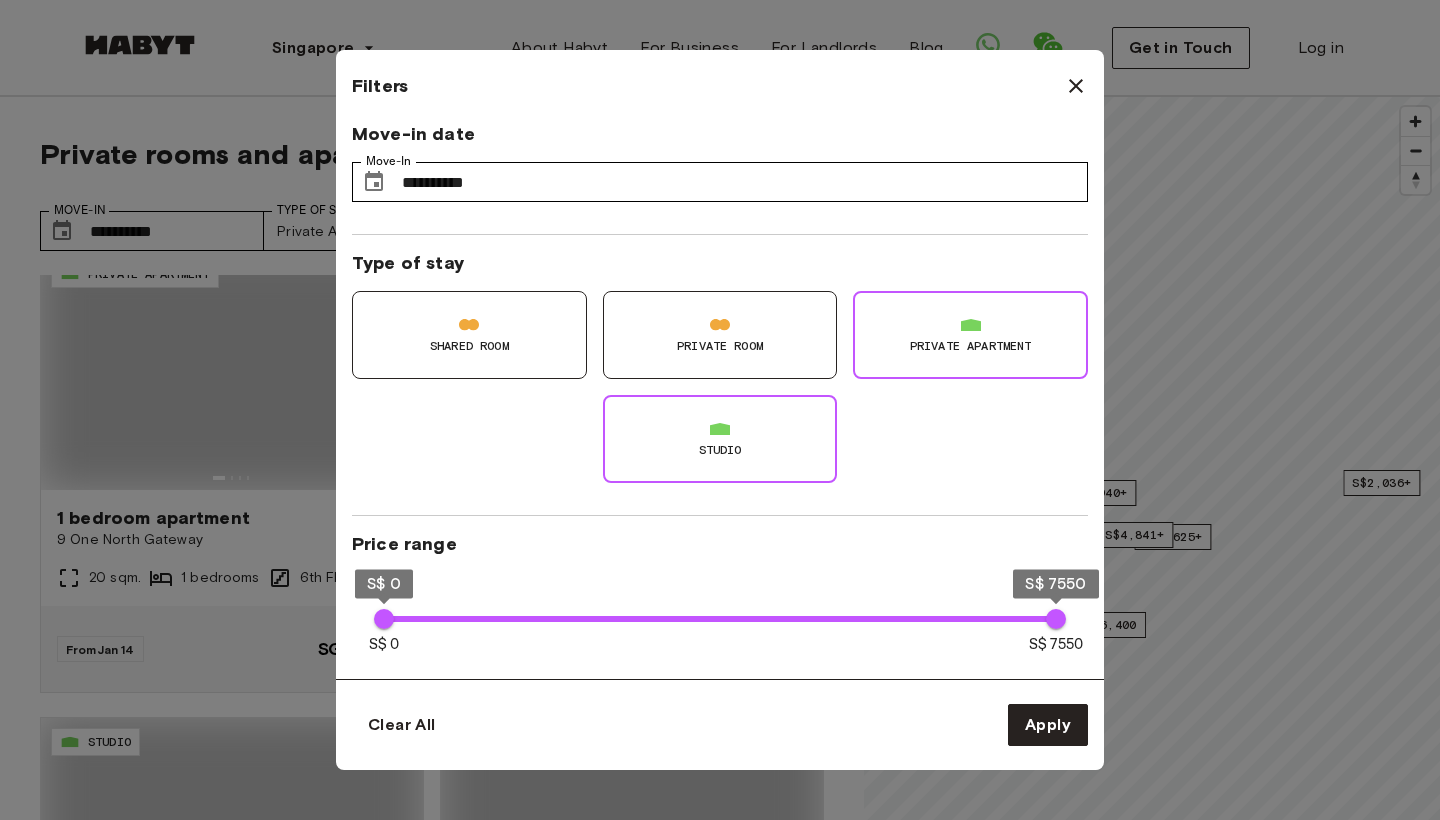 type on "**********" 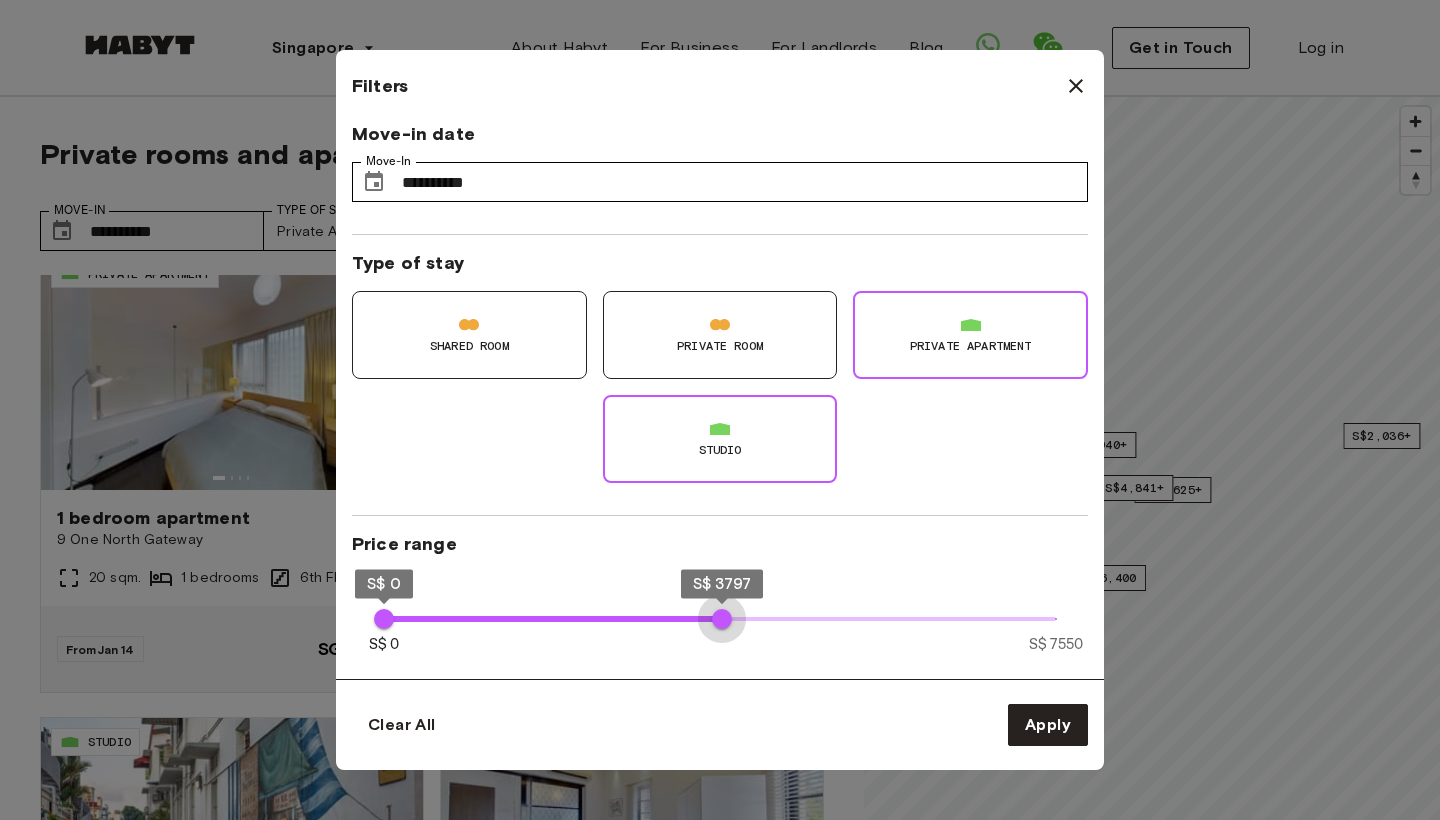 type on "****" 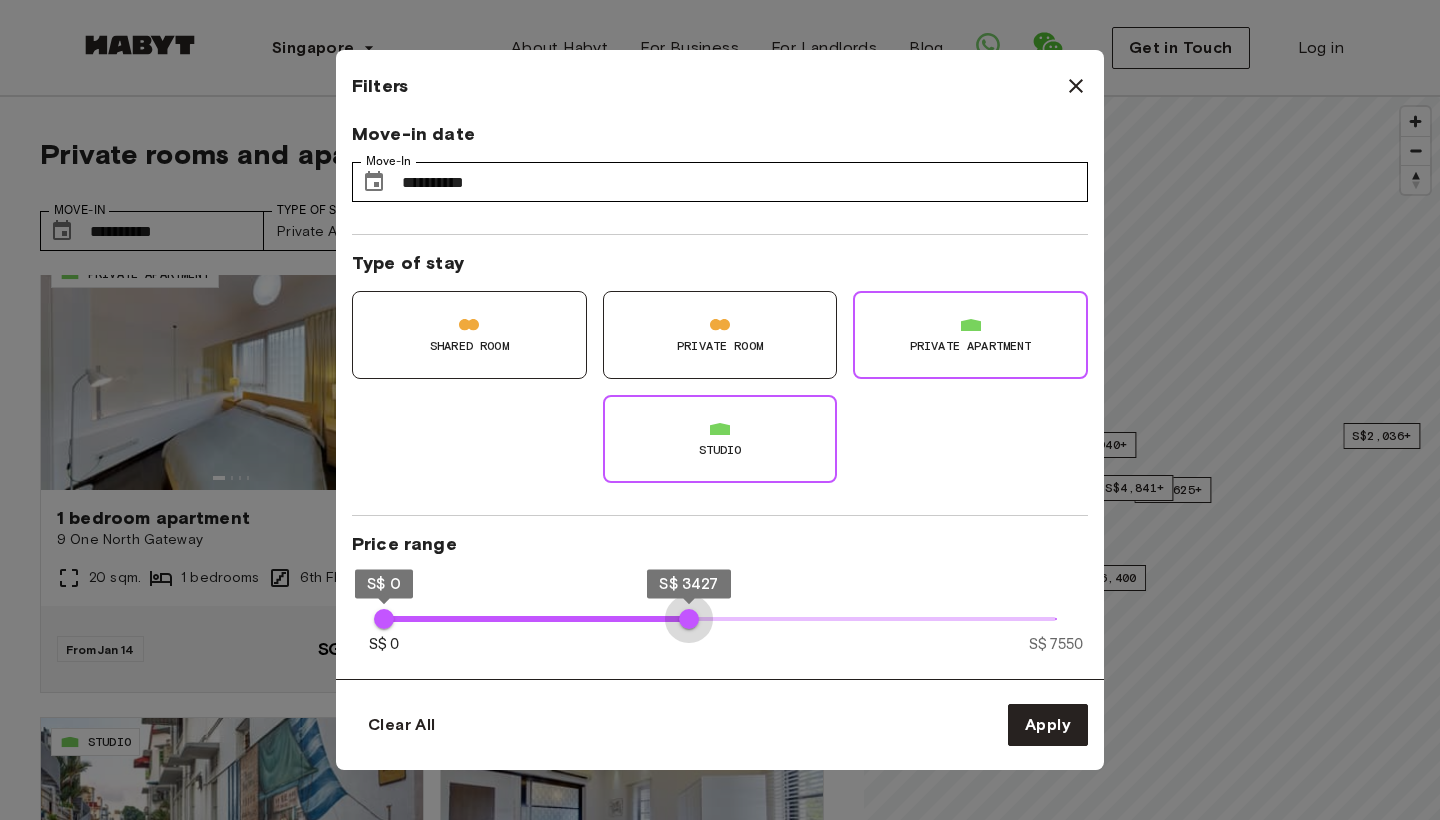 drag, startPoint x: 1055, startPoint y: 620, endPoint x: 689, endPoint y: 619, distance: 366.00137 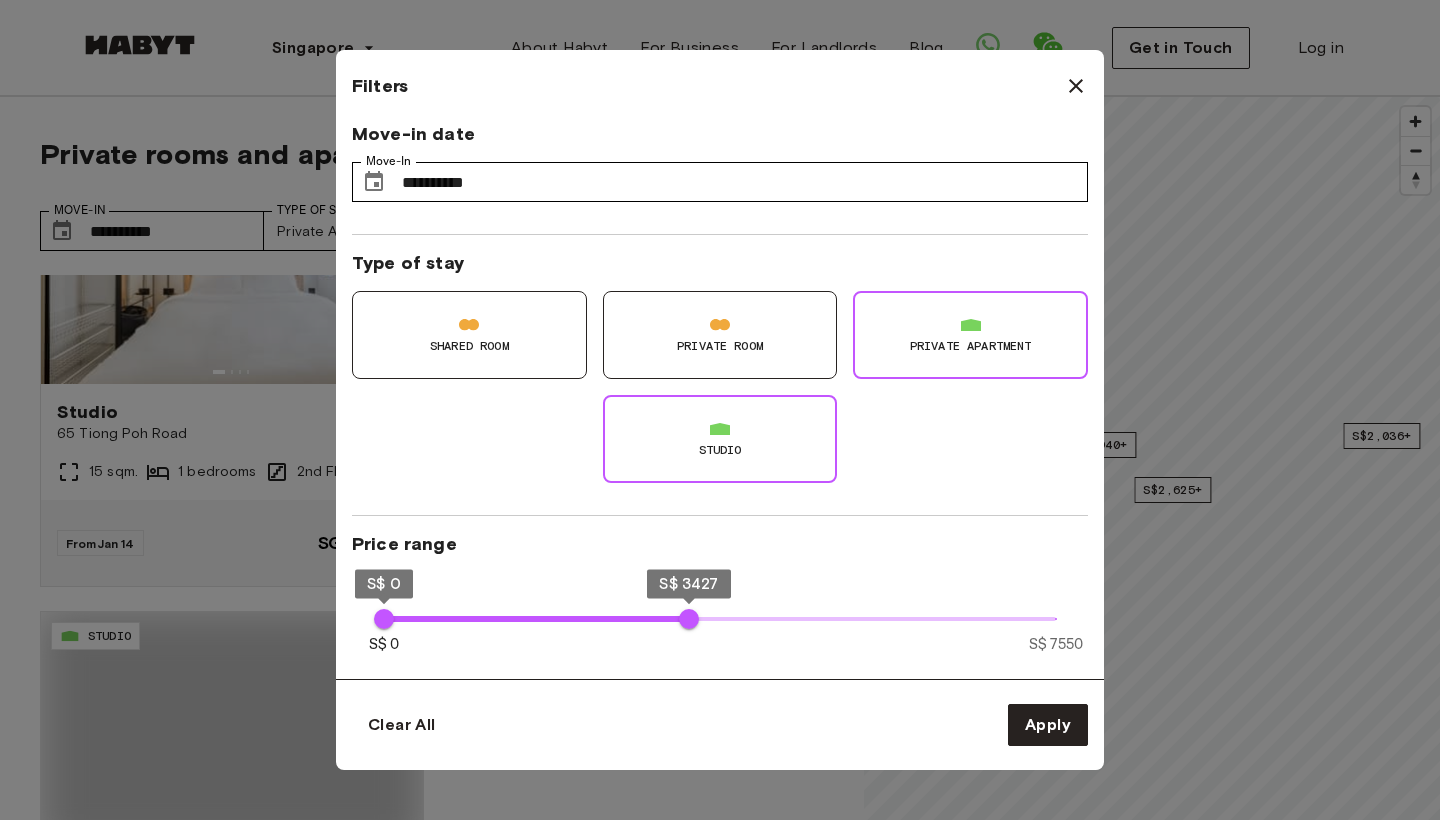 type on "****" 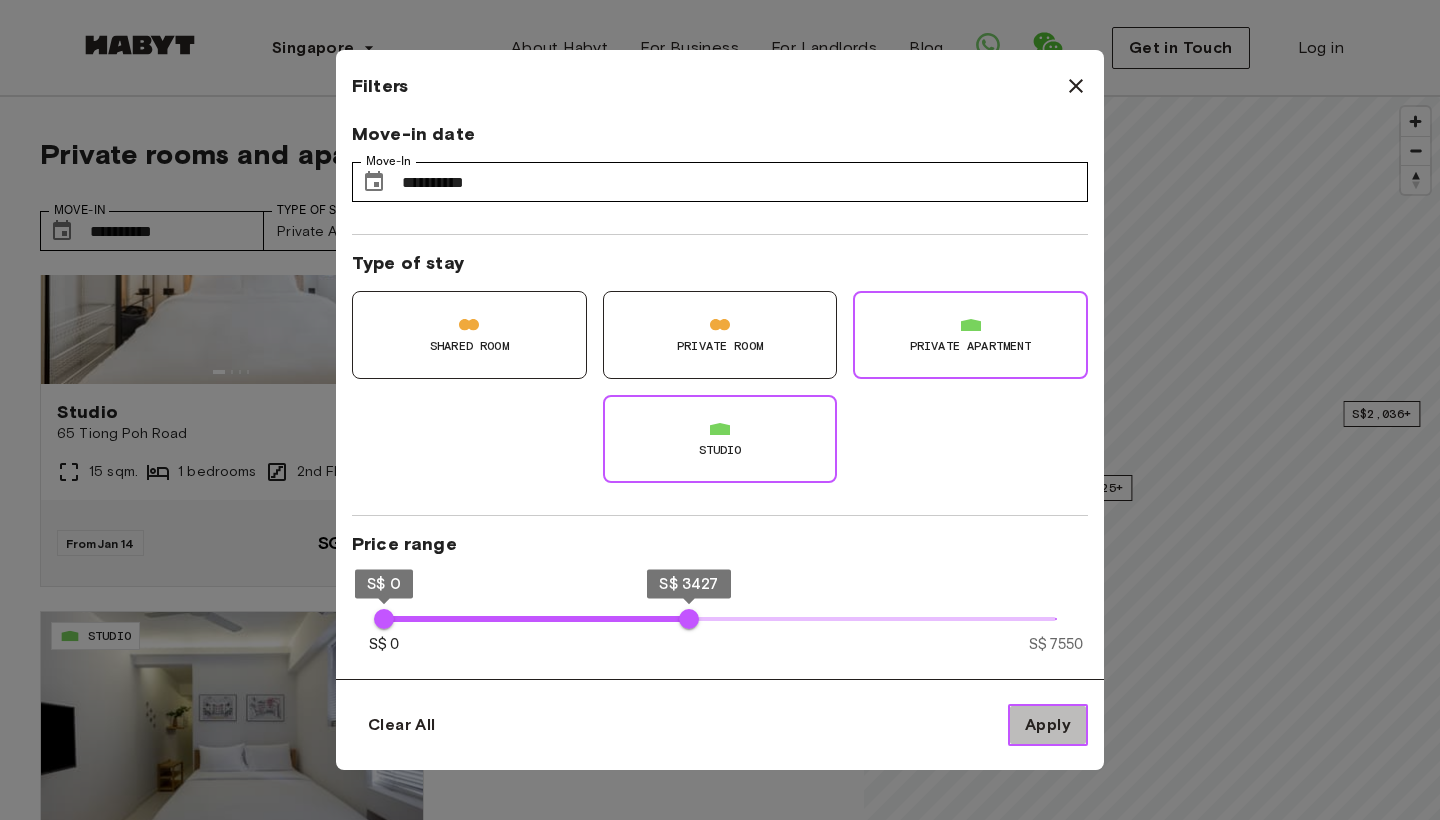 click on "Apply" at bounding box center [1048, 725] 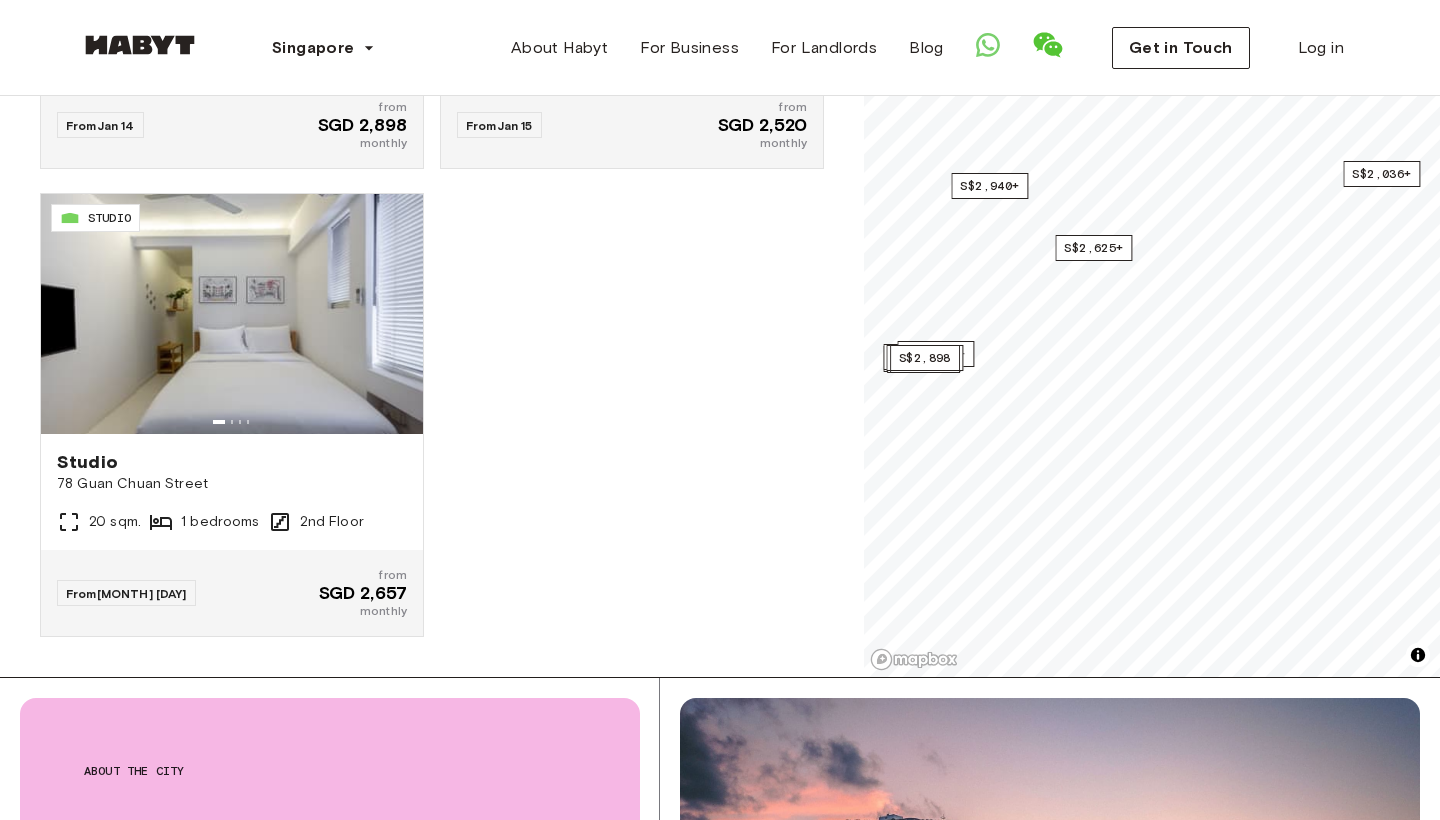 scroll, scrollTop: 399, scrollLeft: 0, axis: vertical 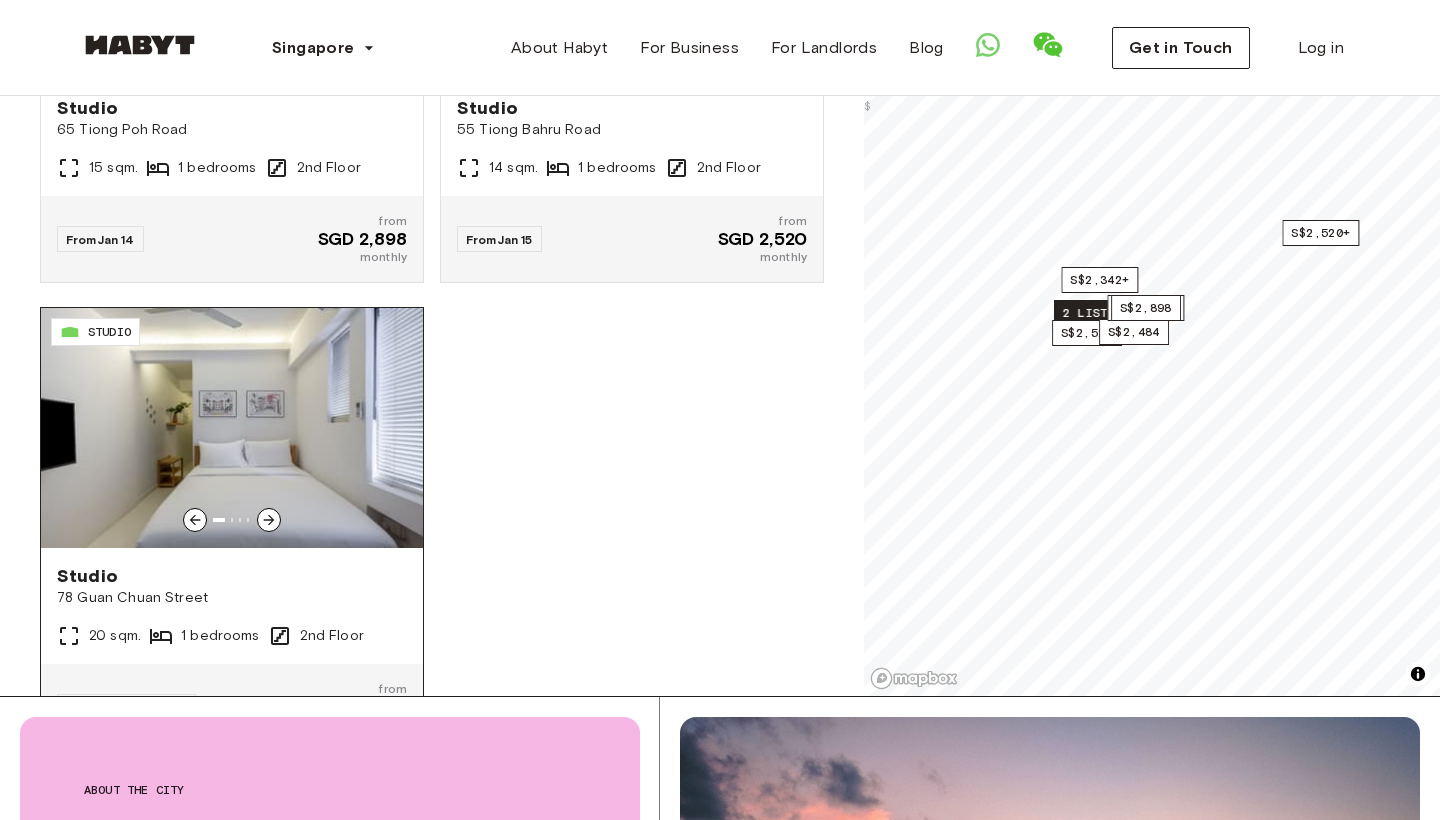 click at bounding box center [232, 428] 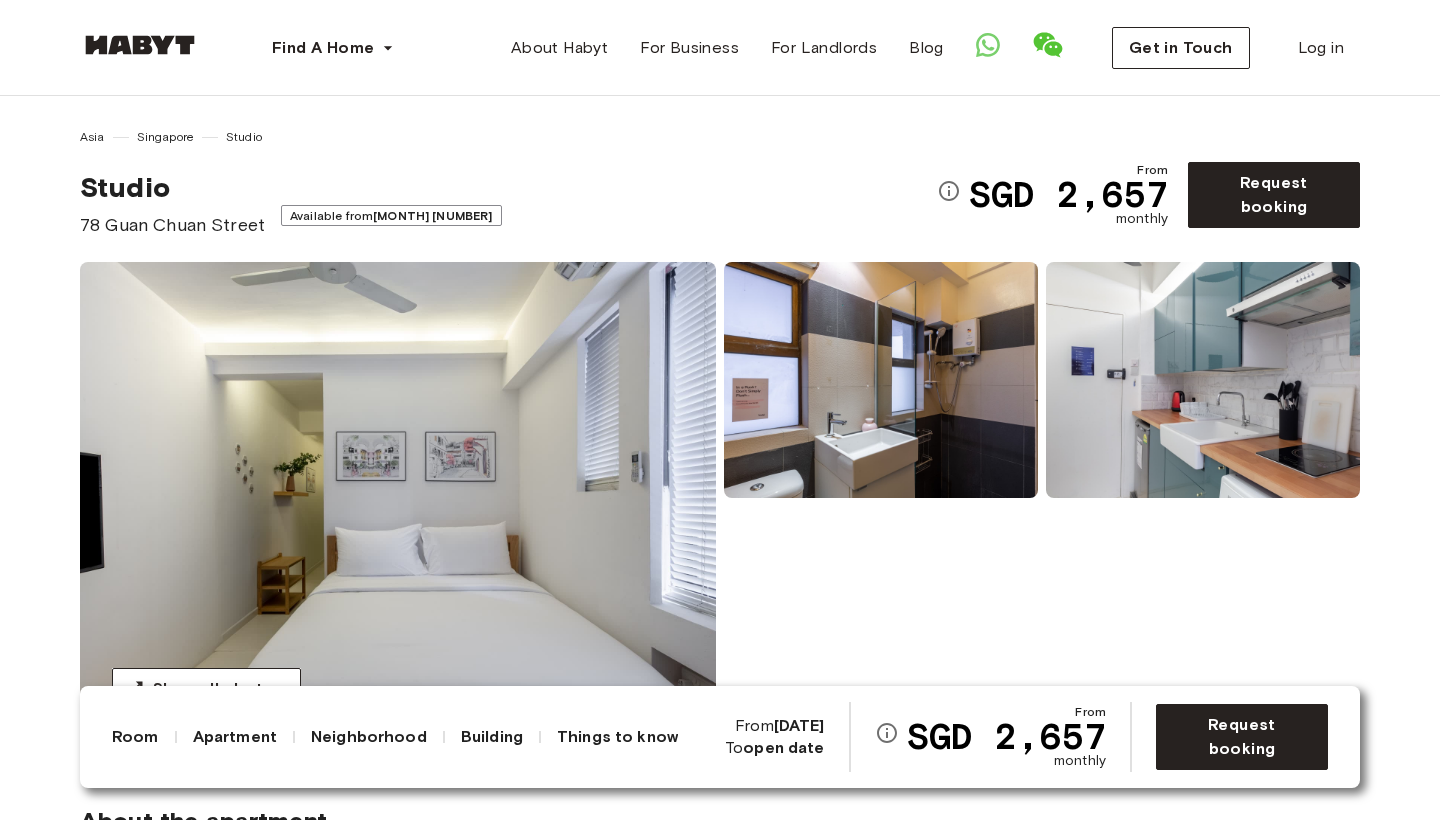 scroll, scrollTop: 0, scrollLeft: 0, axis: both 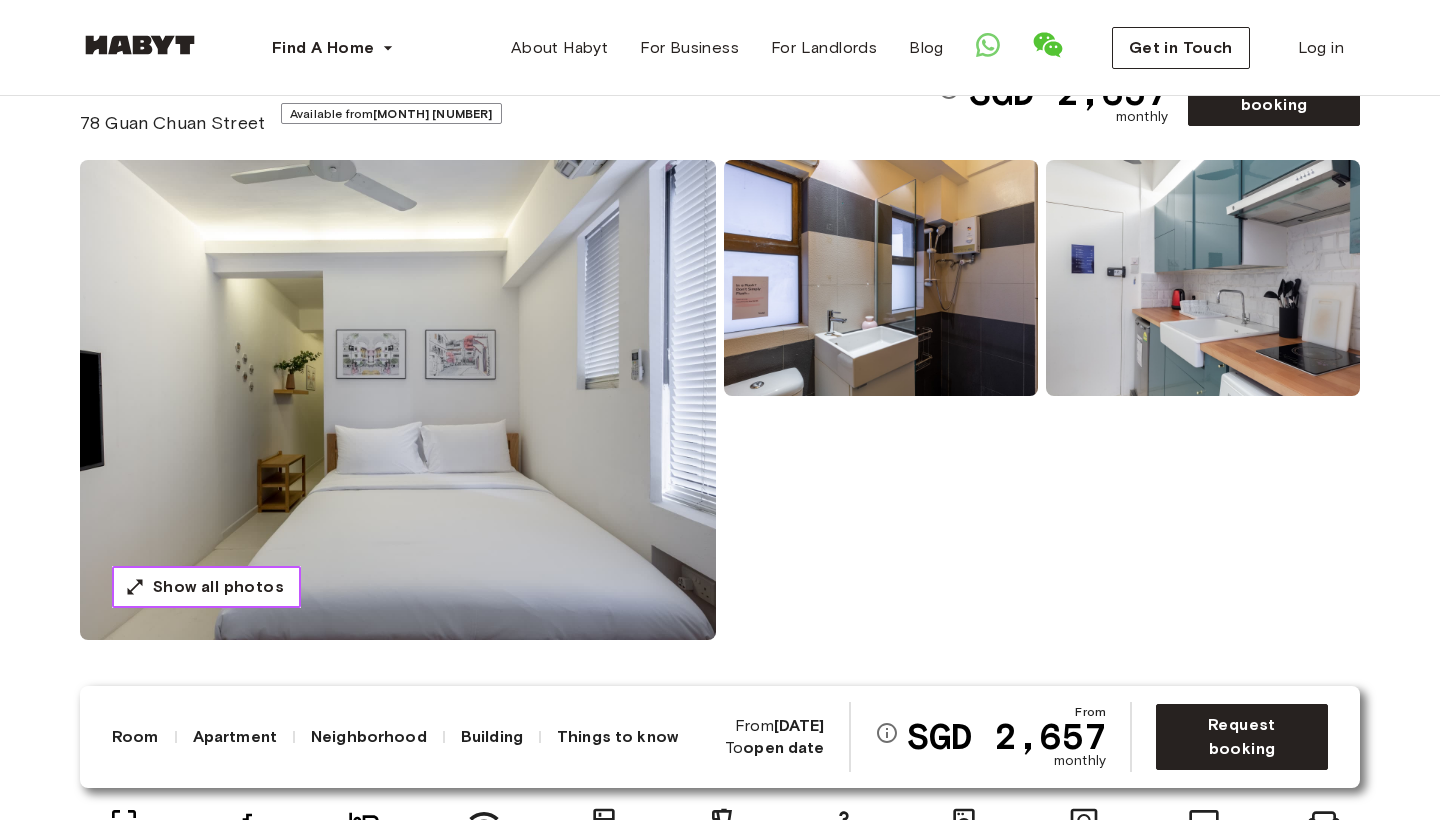 click 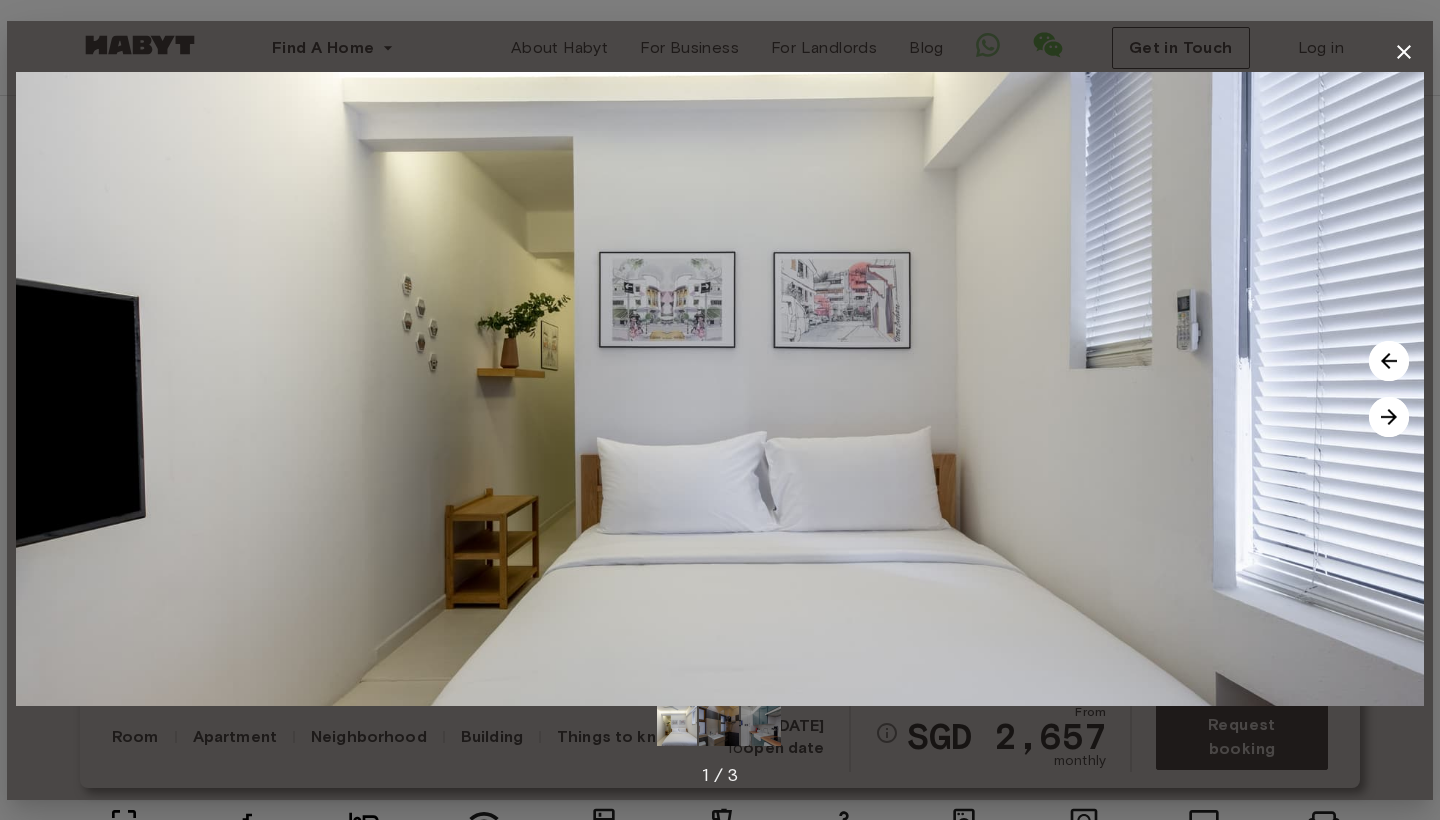 click at bounding box center (1389, 417) 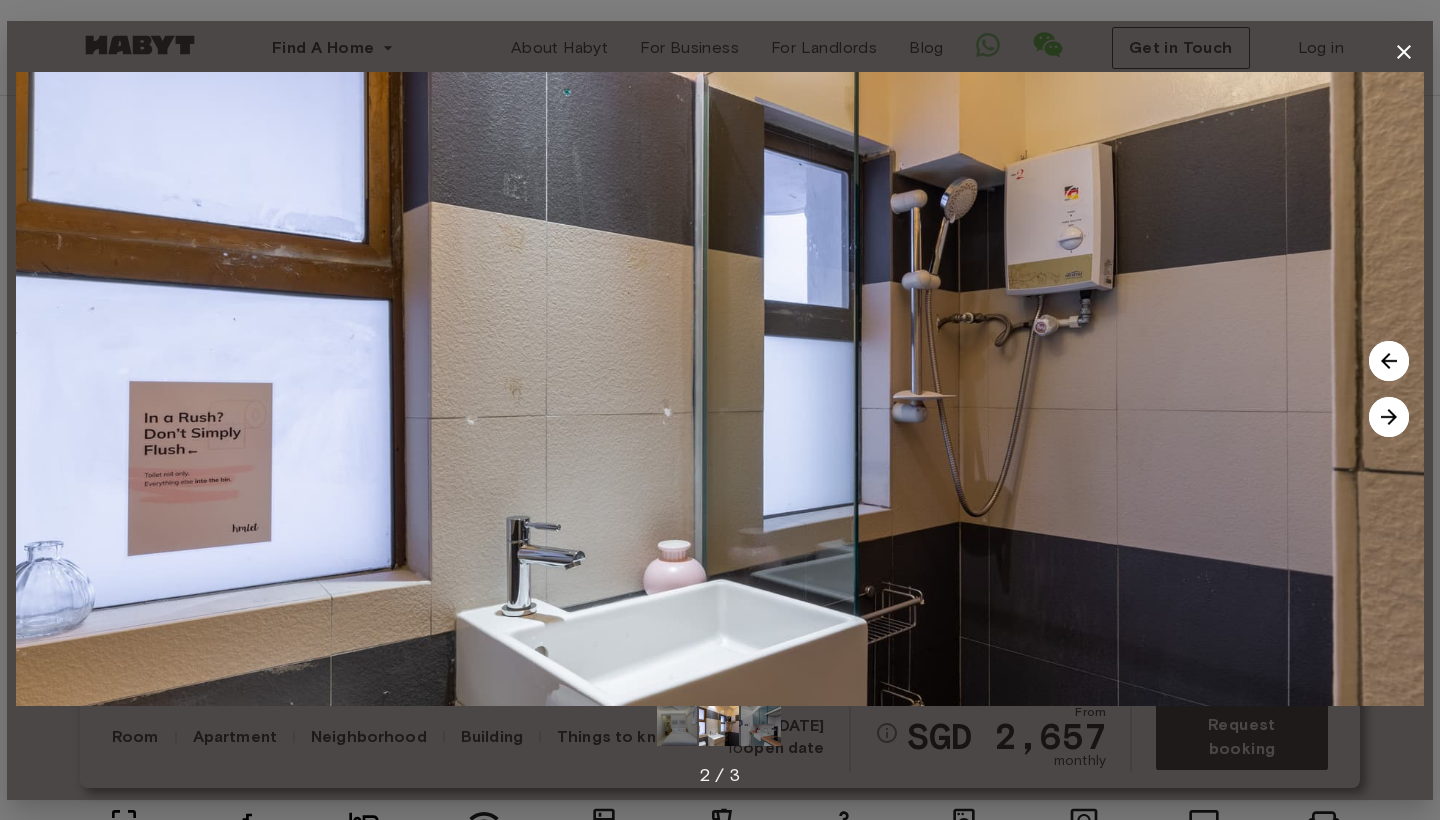 click at bounding box center [1389, 417] 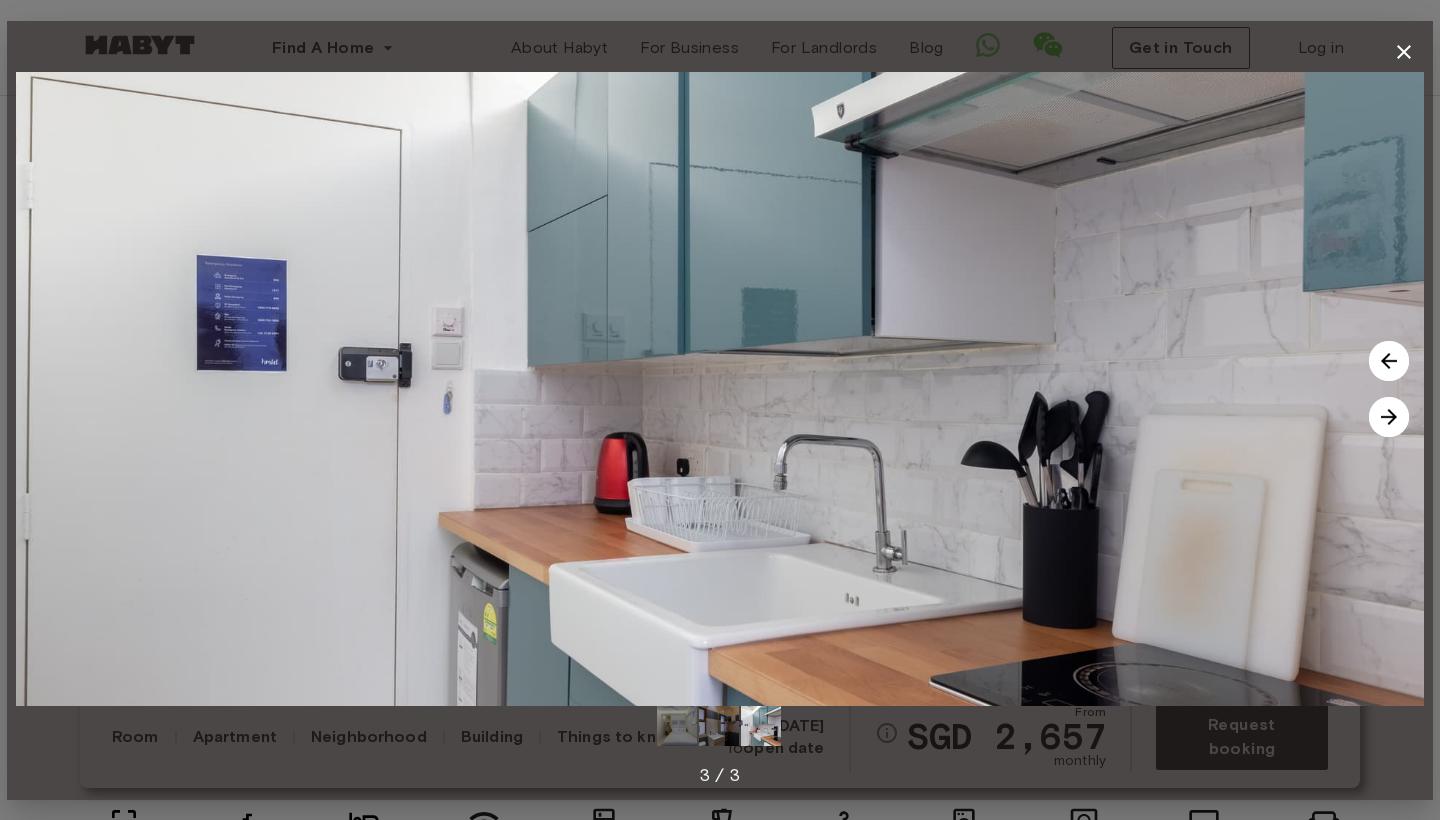 click at bounding box center [1389, 417] 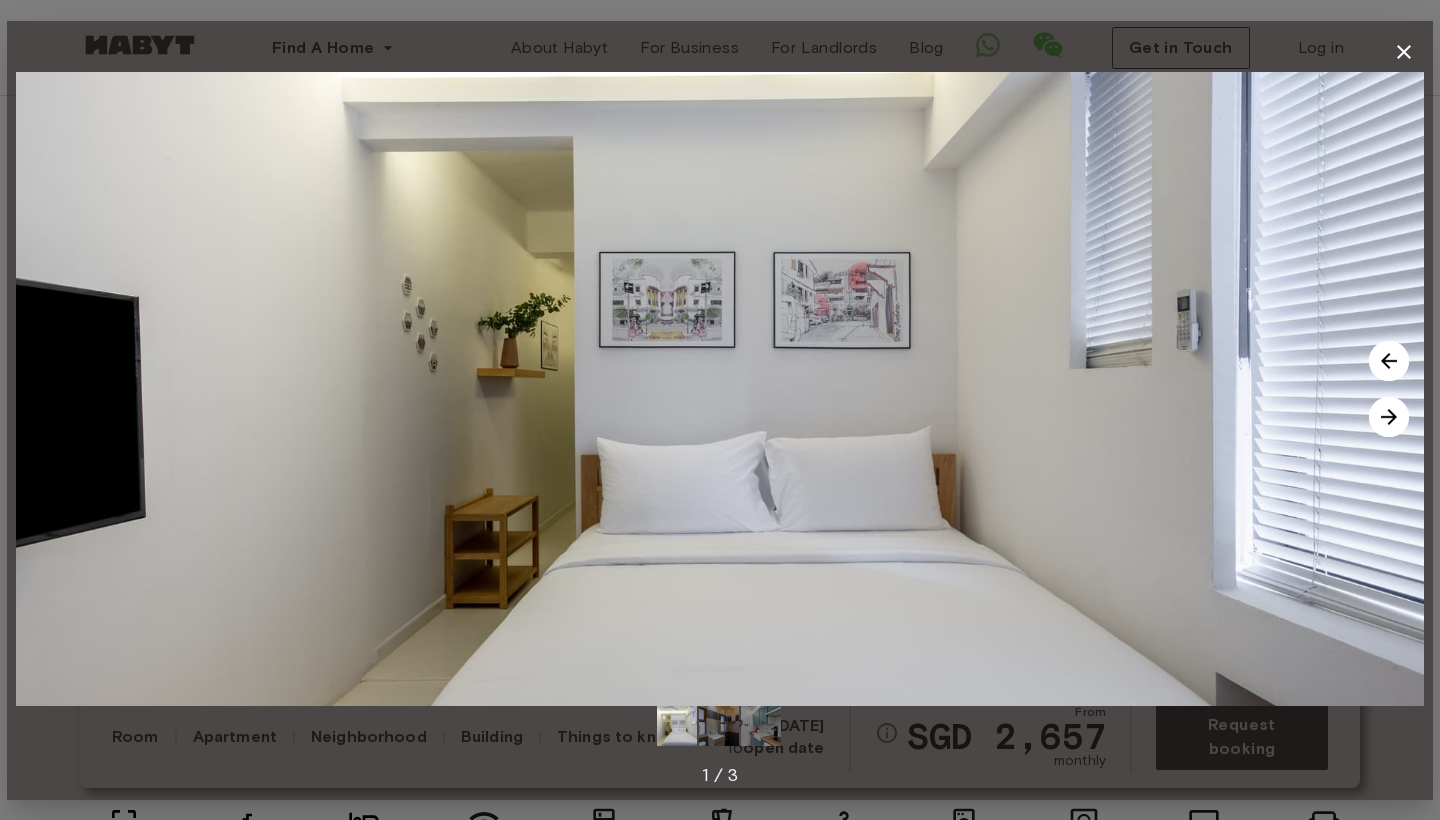 click at bounding box center (1389, 417) 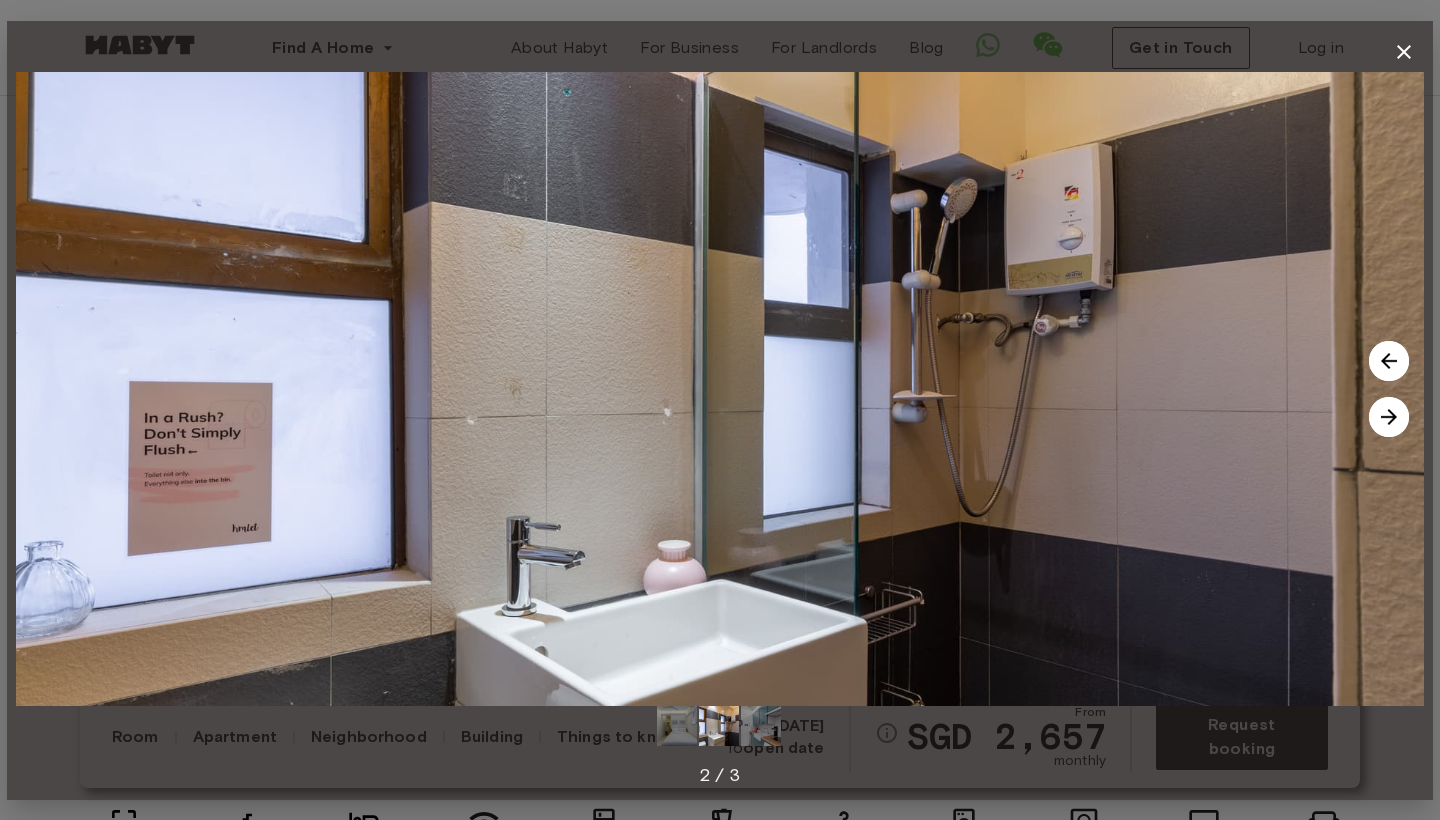 click 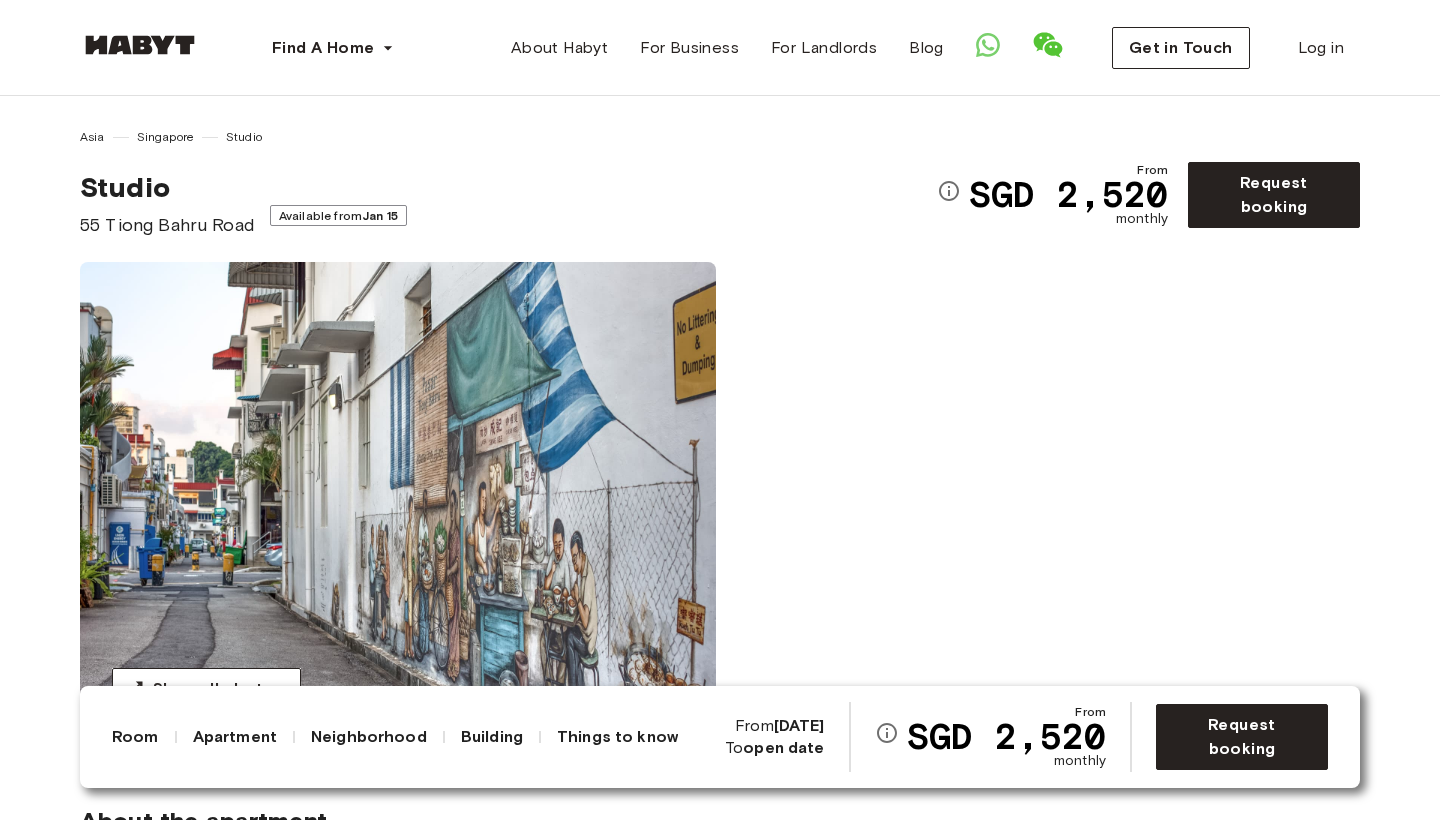 scroll, scrollTop: 0, scrollLeft: 0, axis: both 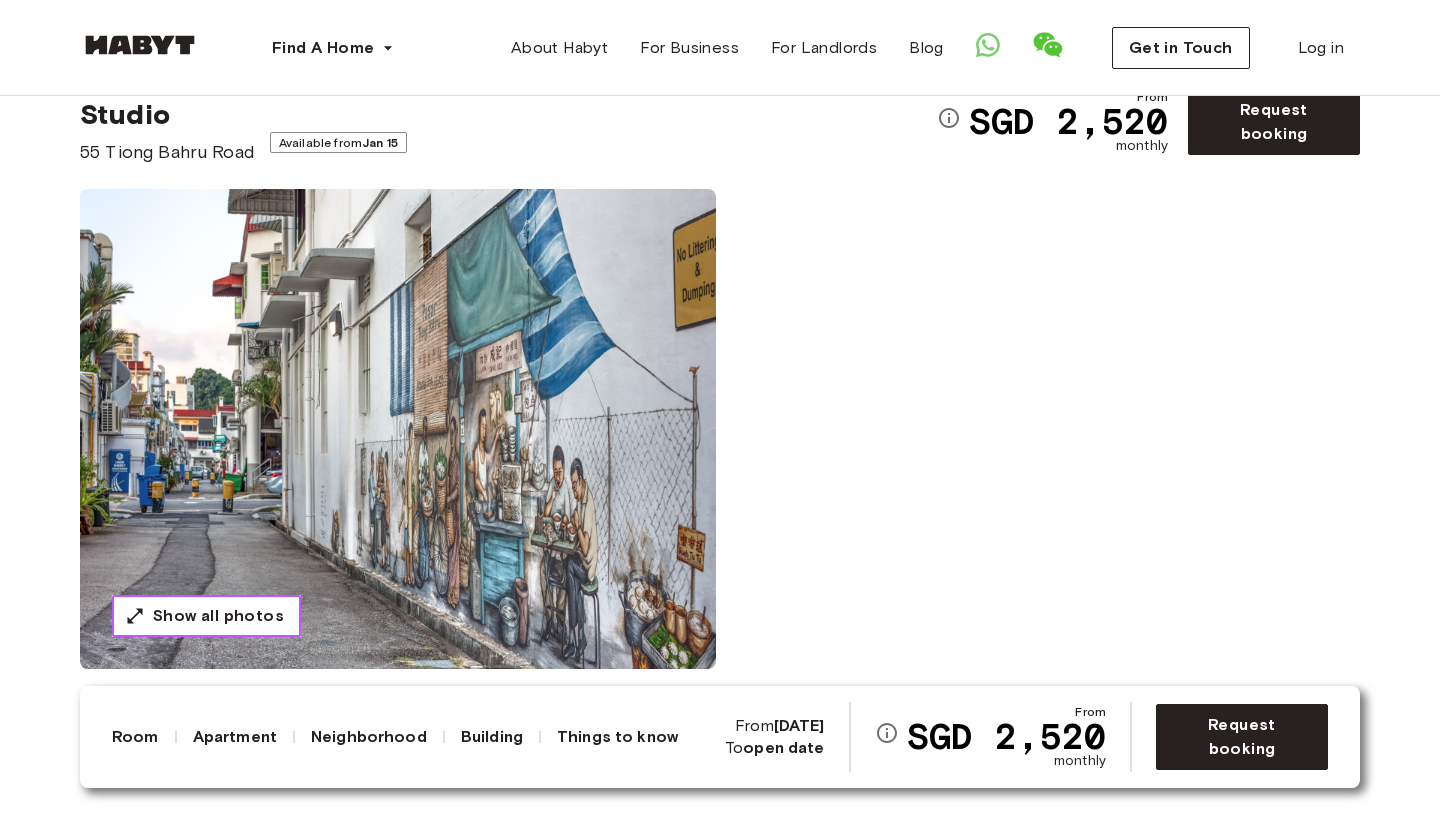 click on "Show all photos" at bounding box center [218, 616] 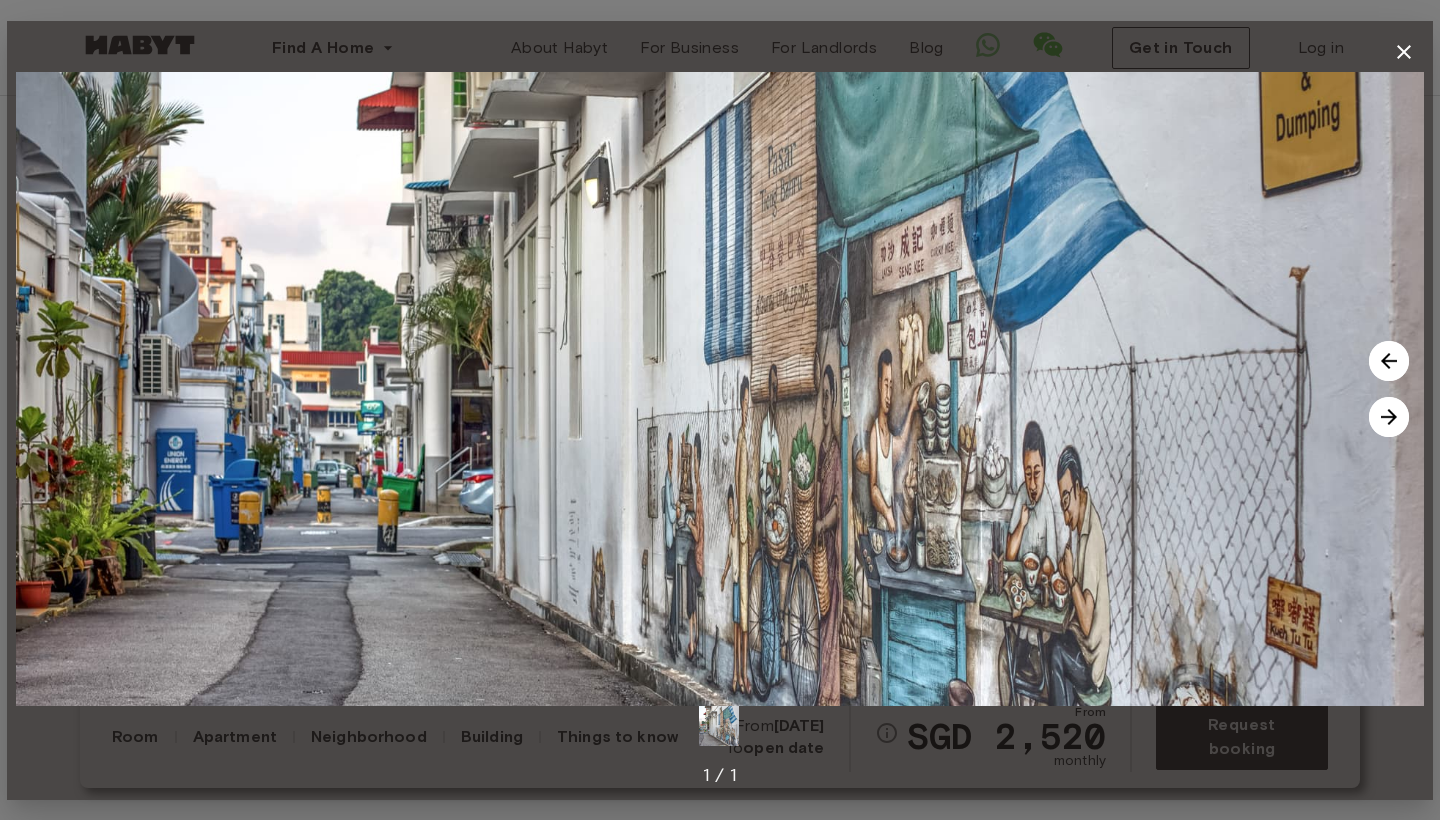 click 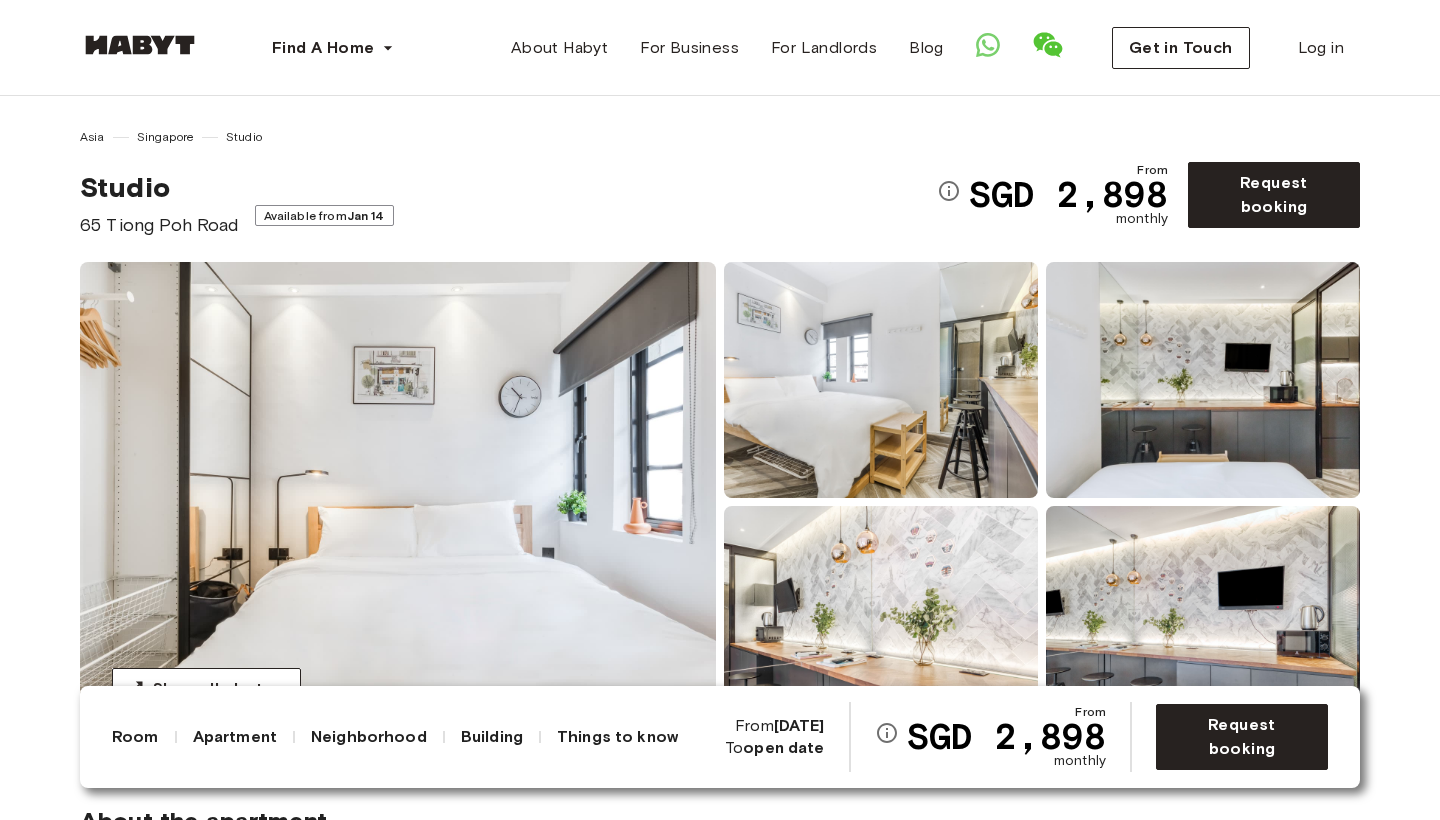 scroll, scrollTop: 0, scrollLeft: 0, axis: both 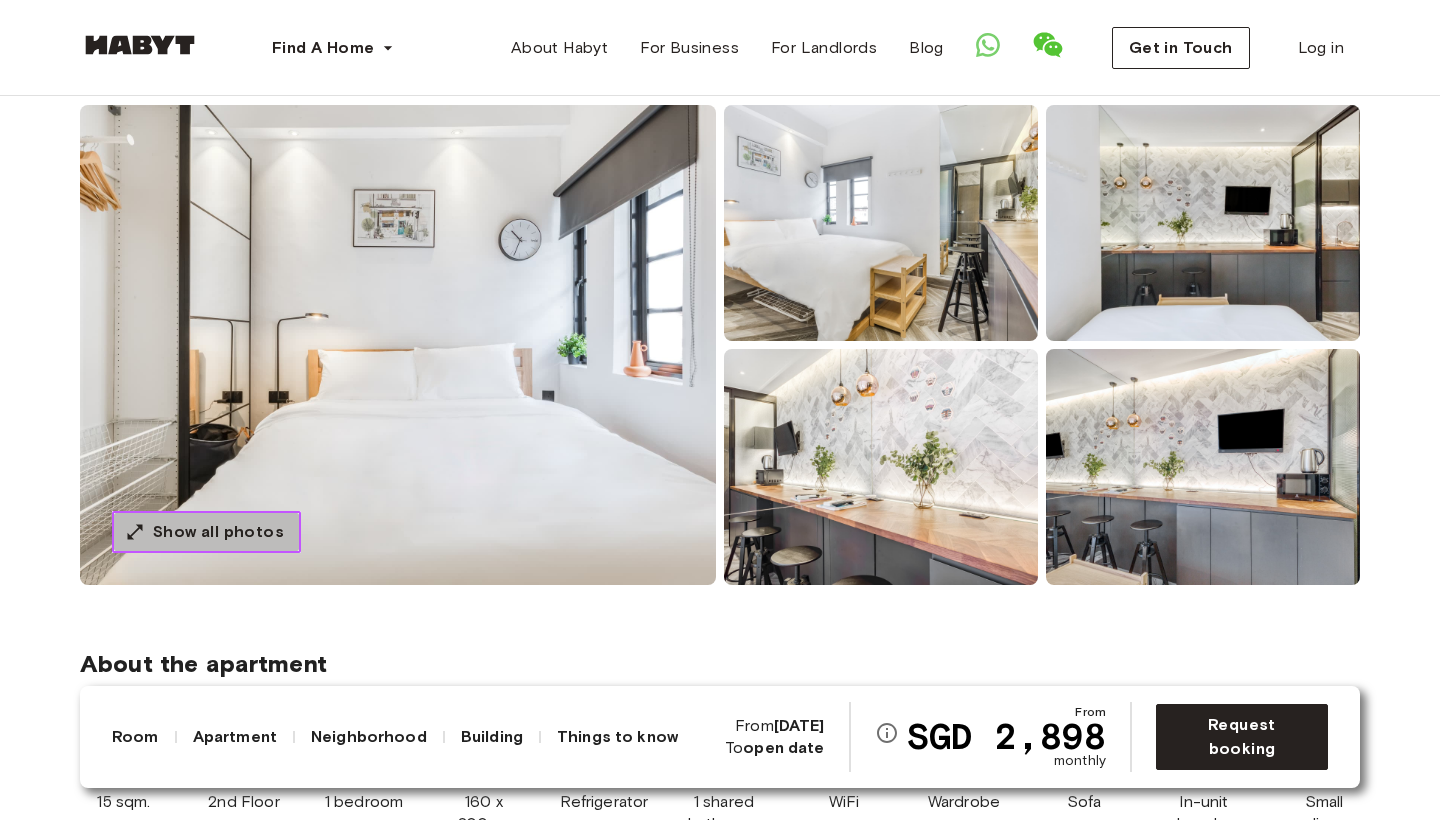 click on "Show all photos" at bounding box center [218, 532] 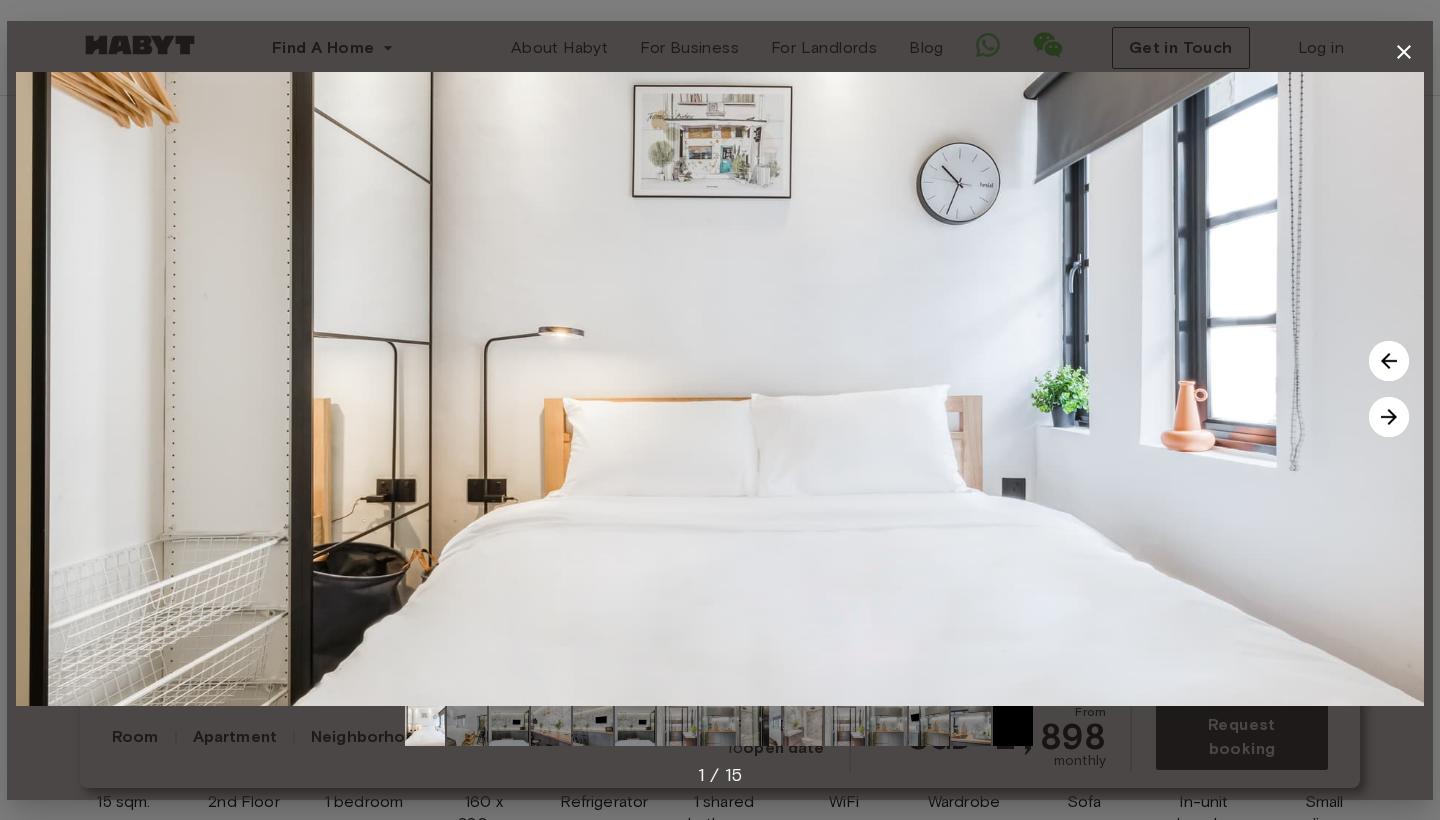 click at bounding box center [1389, 417] 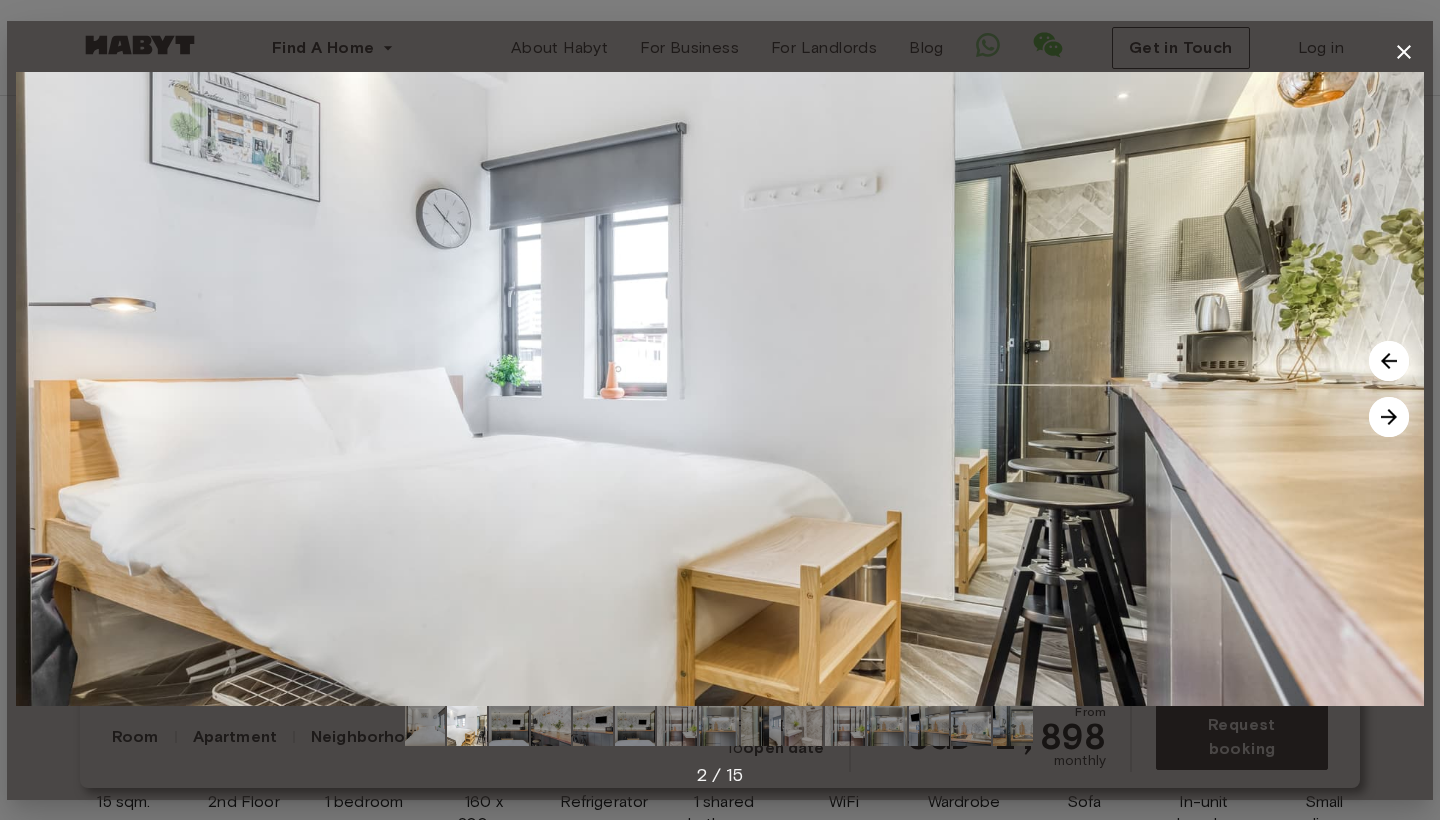 click at bounding box center [1389, 417] 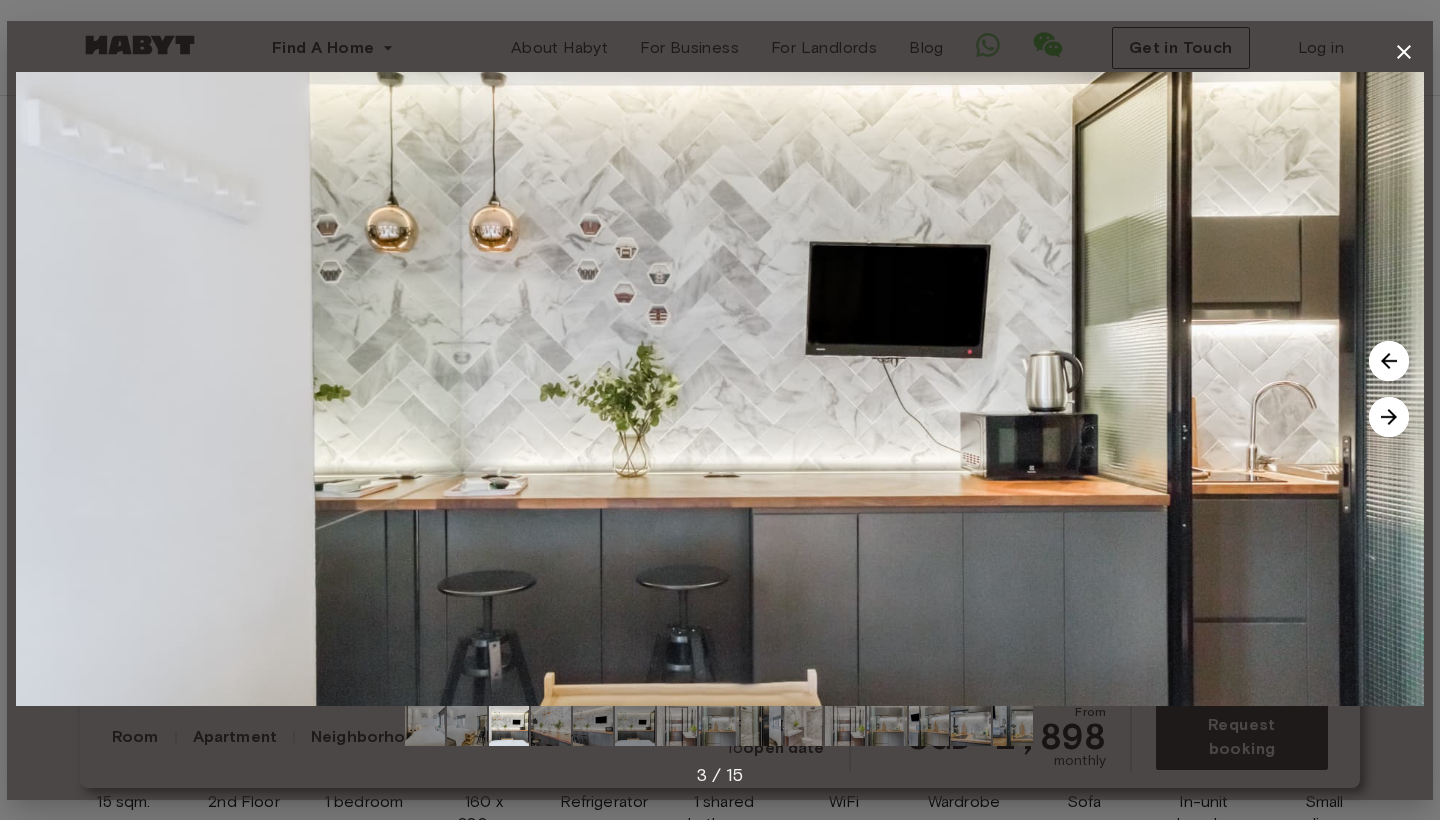 click at bounding box center (1389, 417) 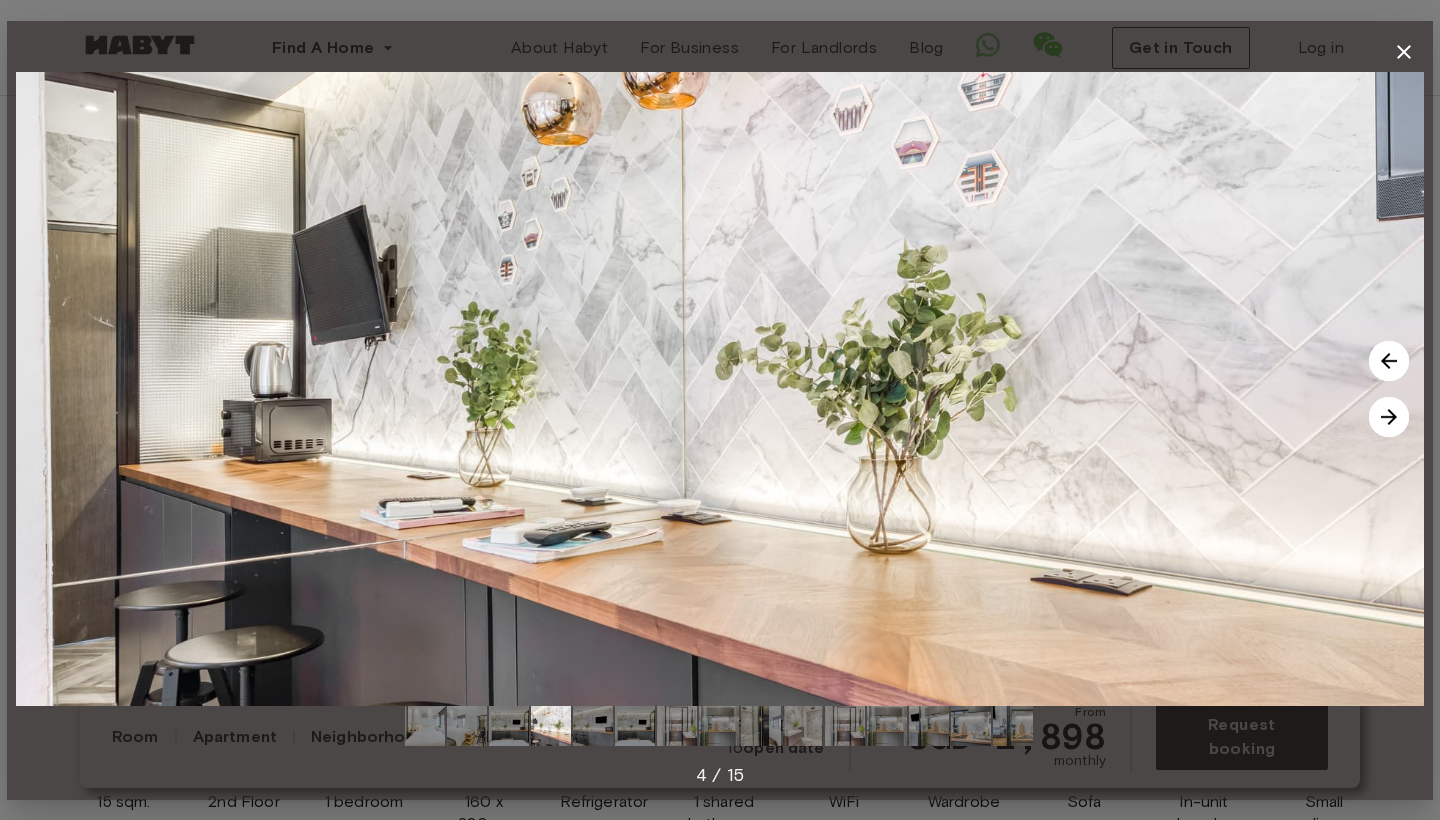 click at bounding box center [1389, 417] 